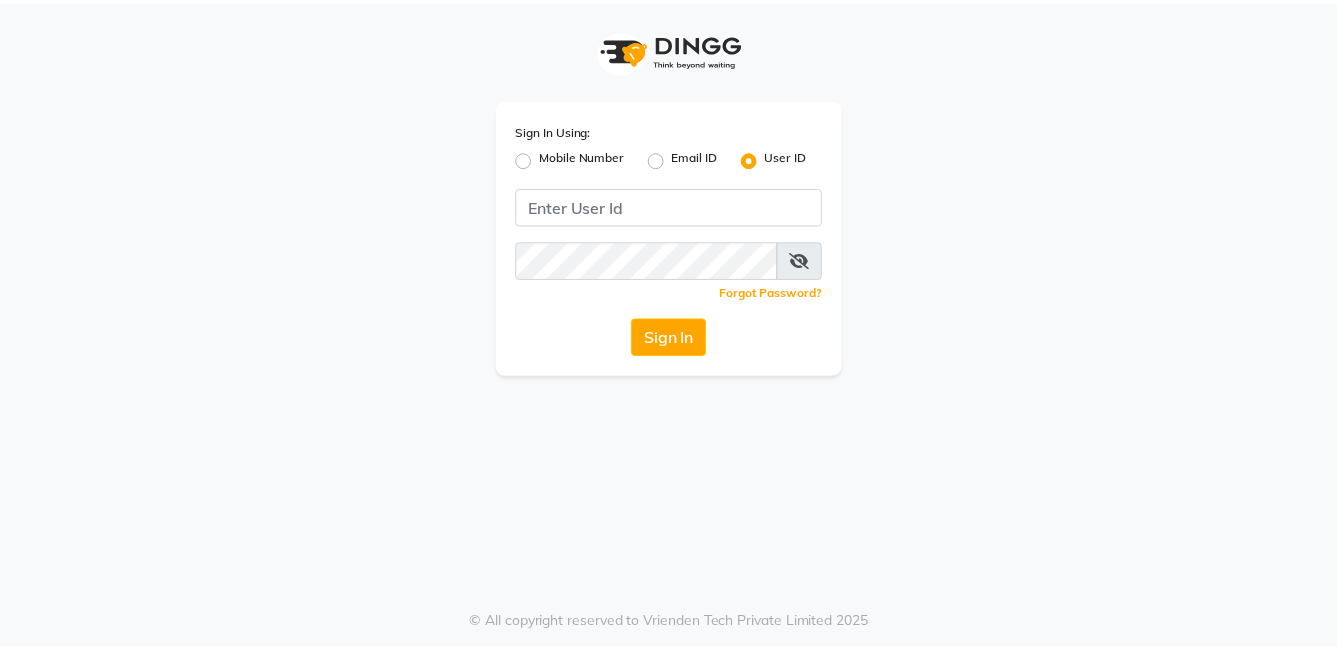 scroll, scrollTop: 0, scrollLeft: 0, axis: both 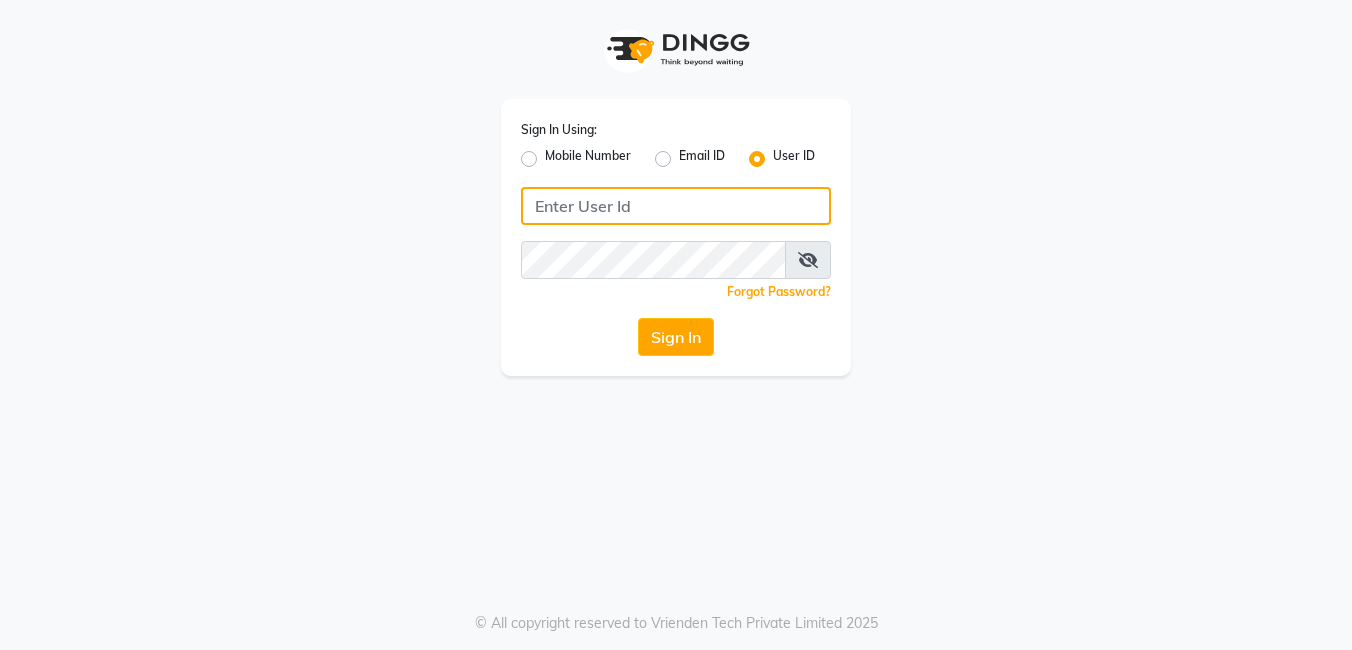 click 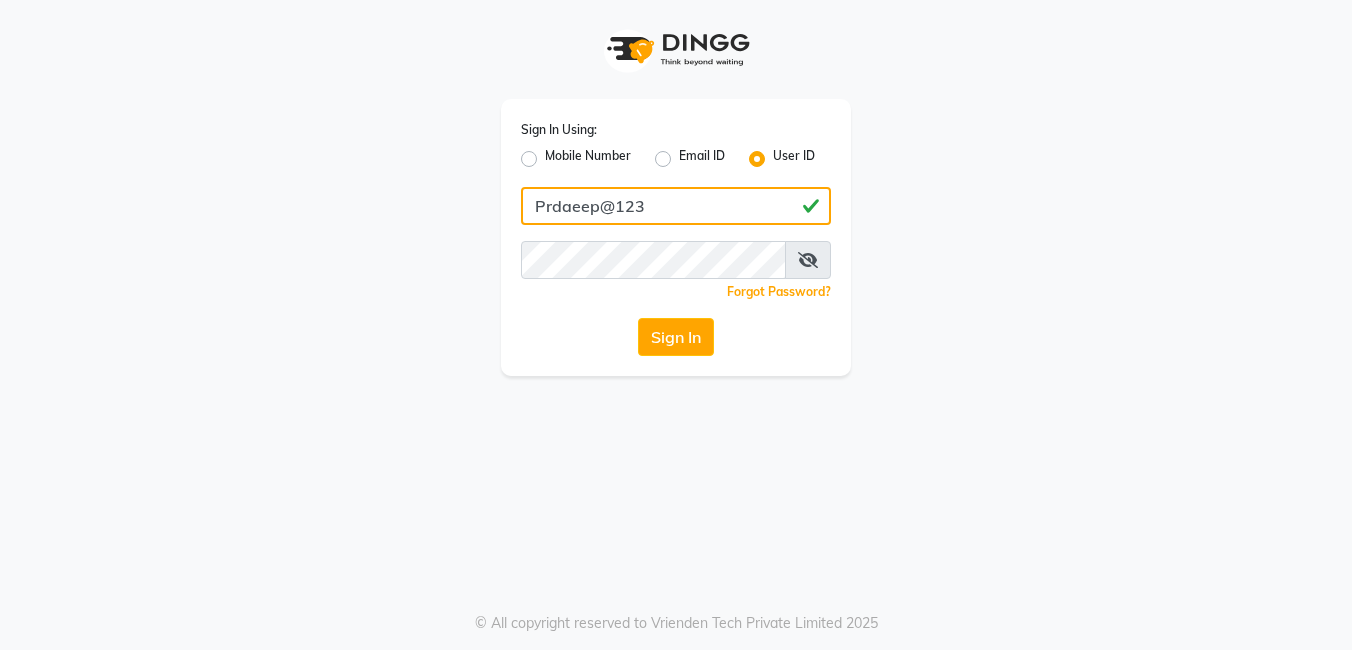 click on "Sign In" 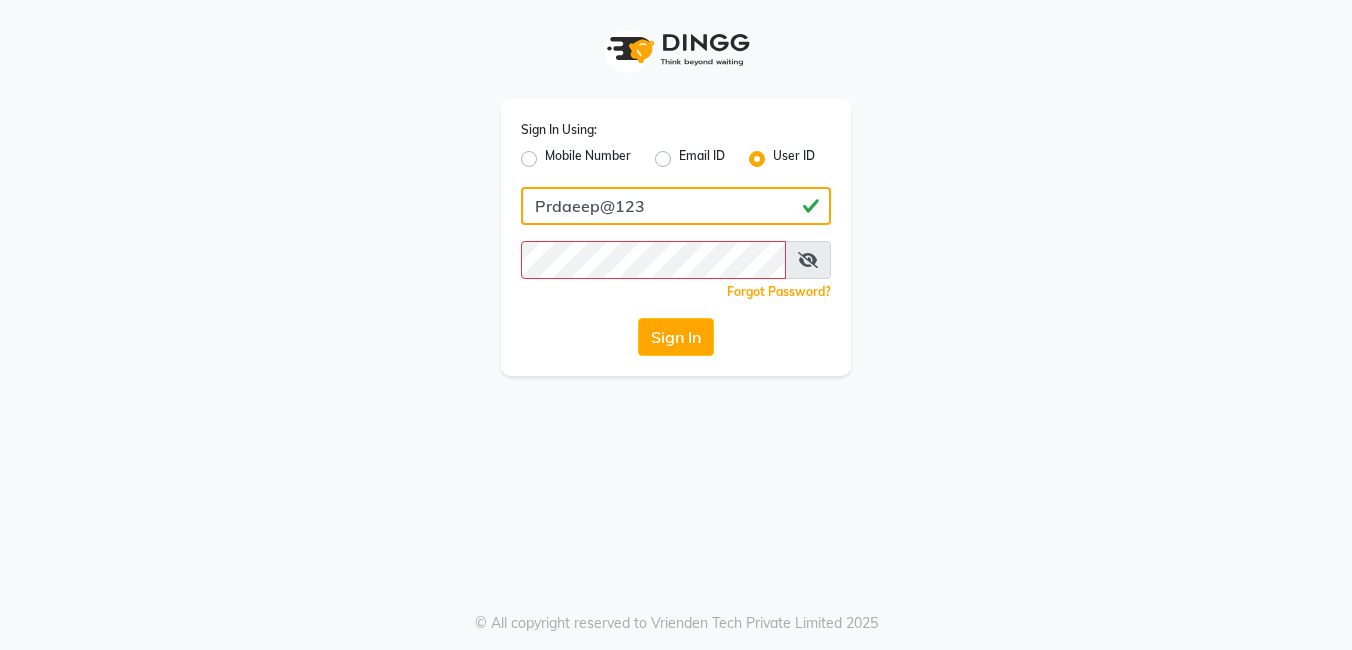click on "Prdaeep@123" 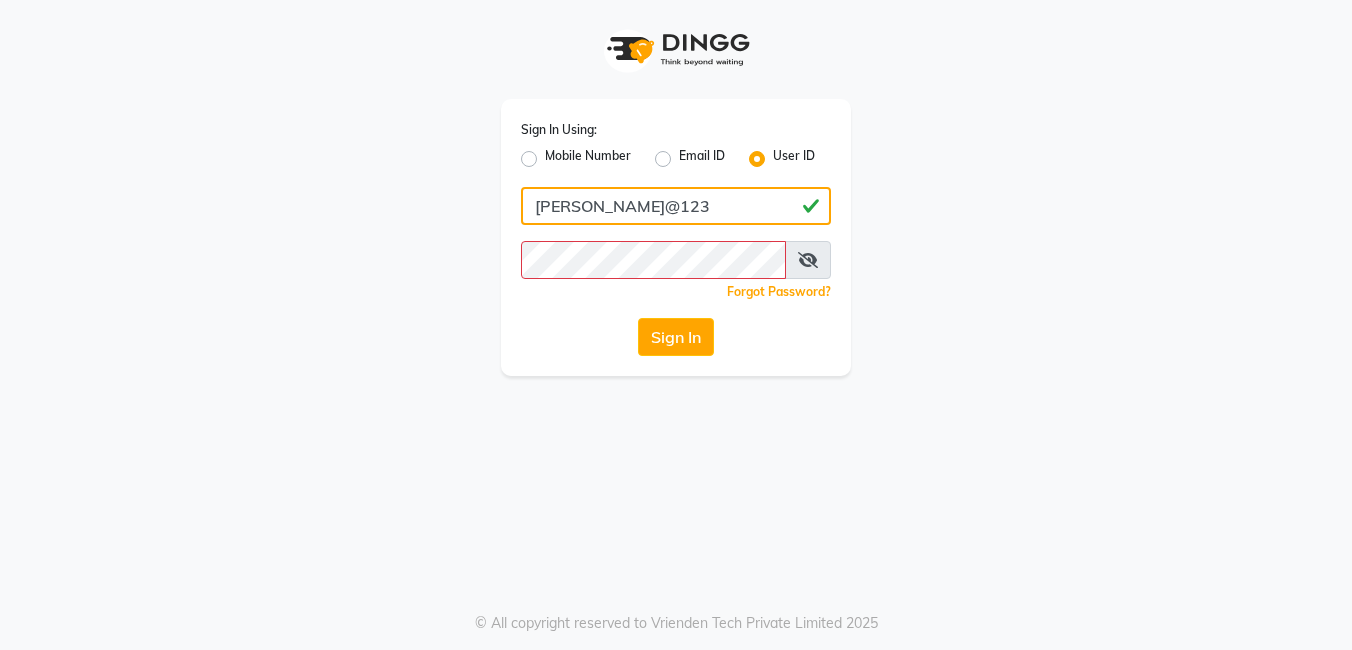 click on "[PERSON_NAME]@123" 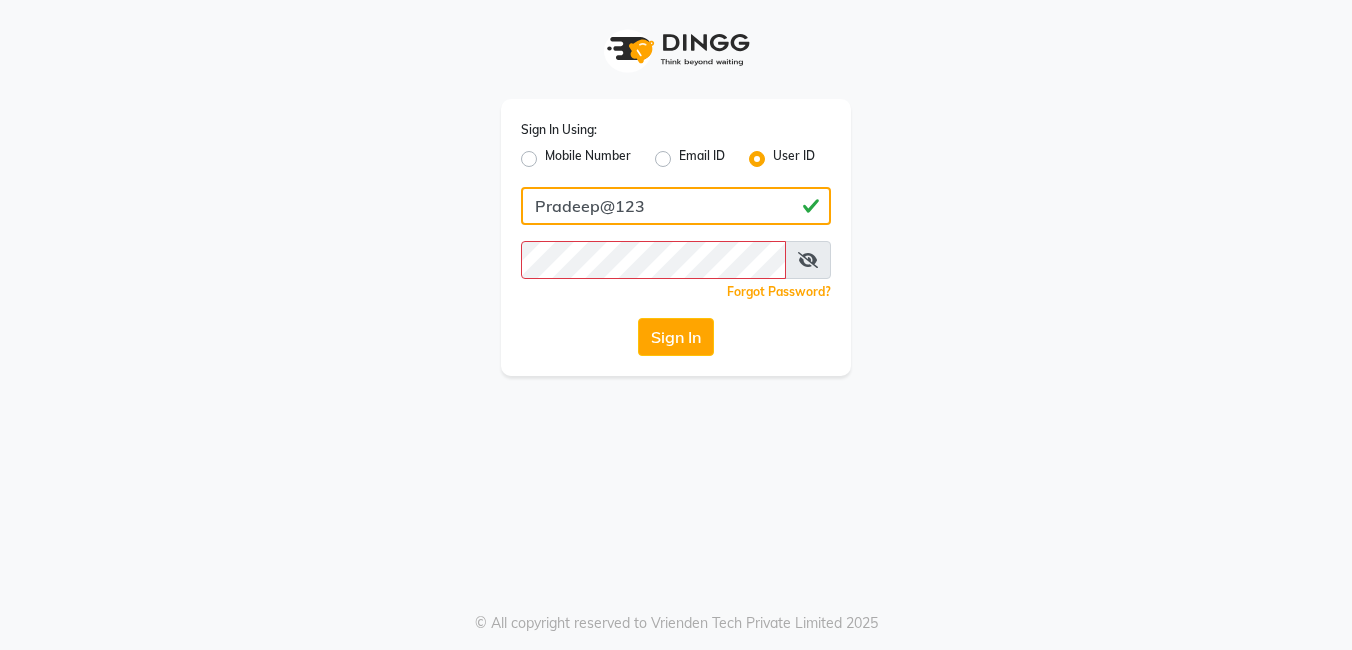 type on "Pradeep@123" 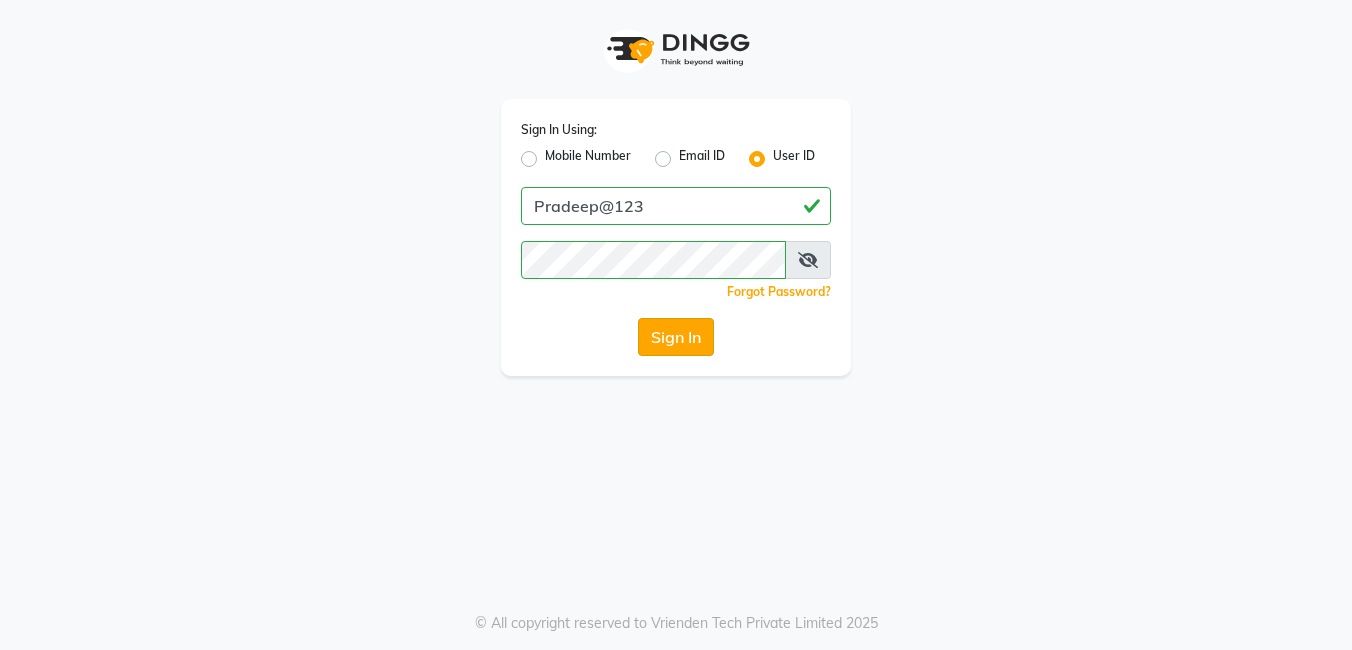 click on "Sign In" 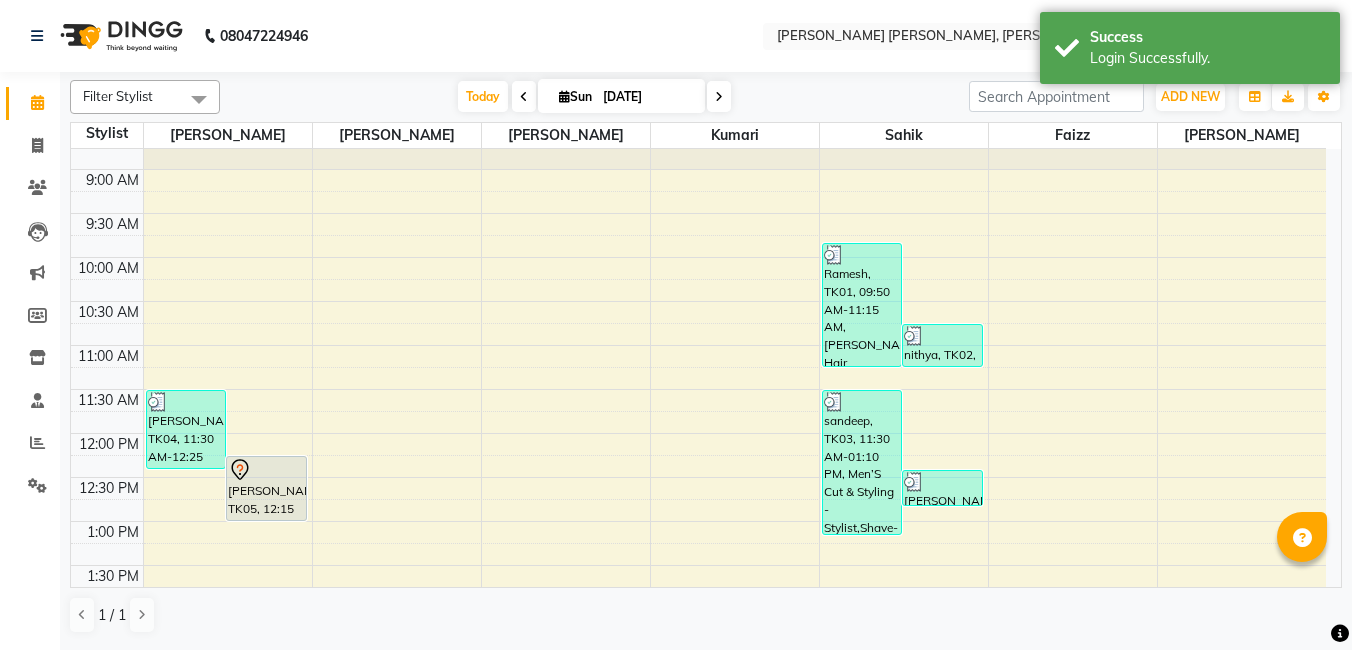 scroll, scrollTop: 200, scrollLeft: 0, axis: vertical 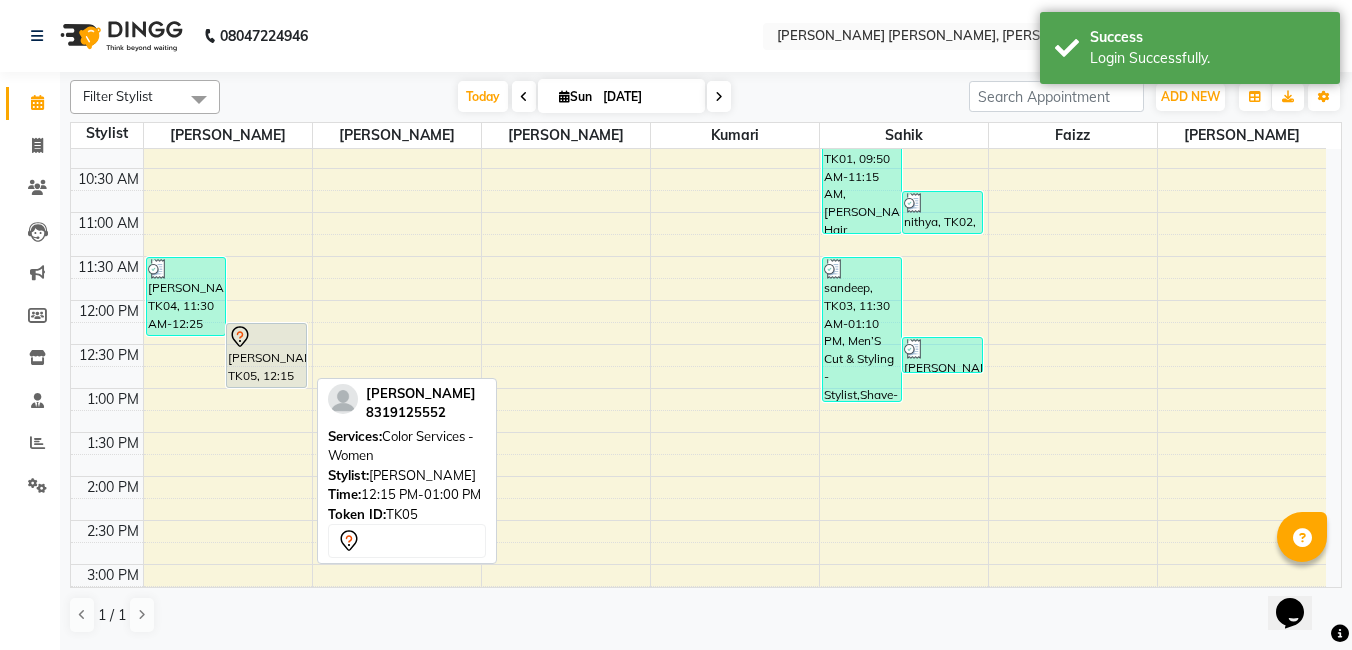 click on "[PERSON_NAME], TK05, 12:15 PM-01:00 PM, Color Services - Women" at bounding box center (266, 355) 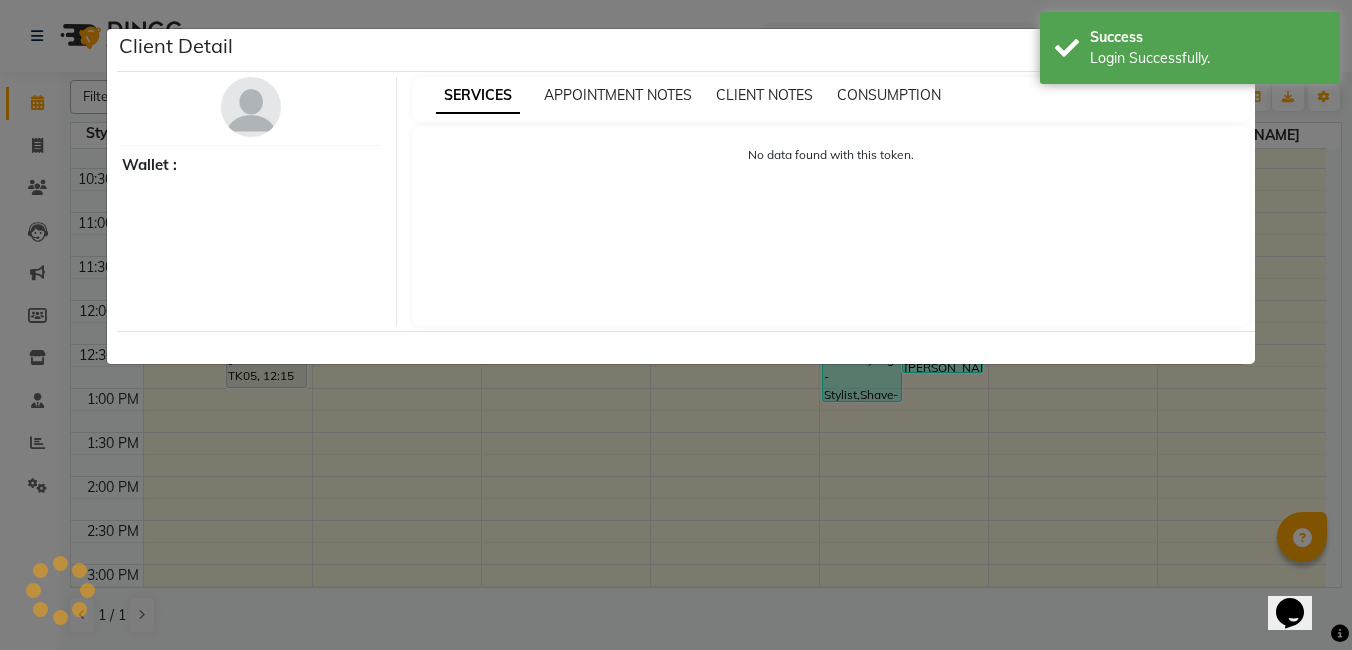 select on "7" 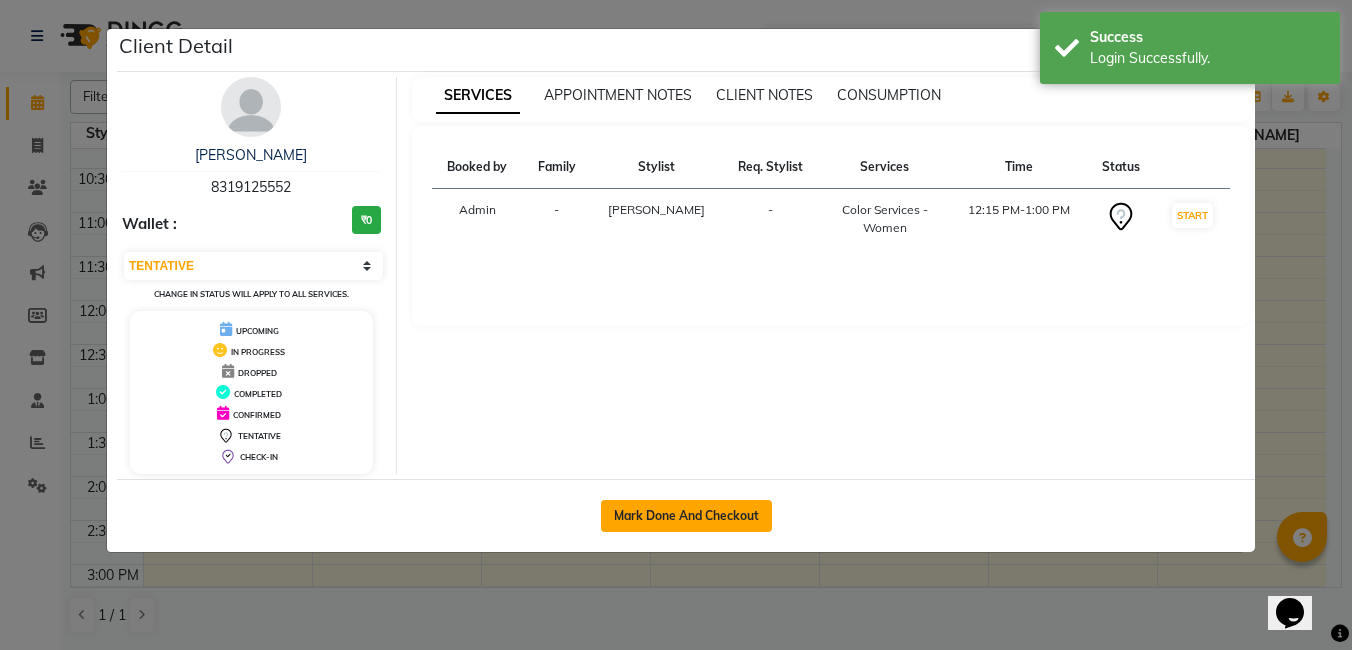 click on "Mark Done And Checkout" 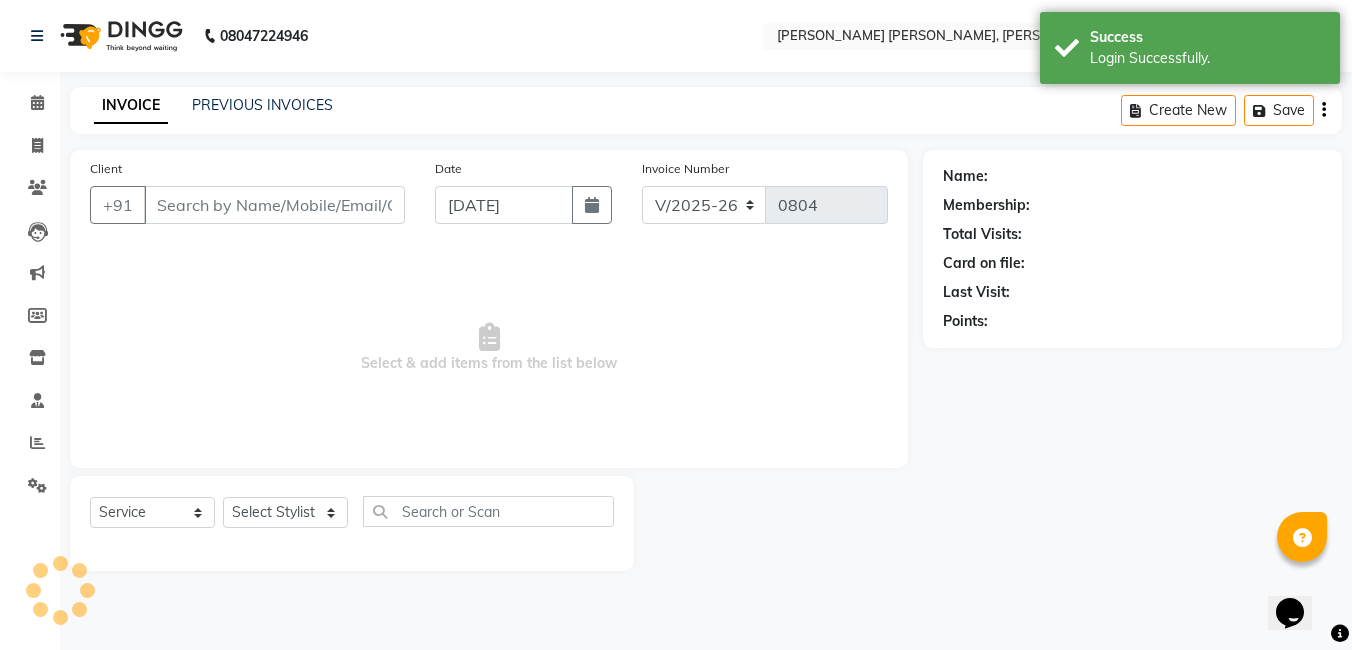 select on "3" 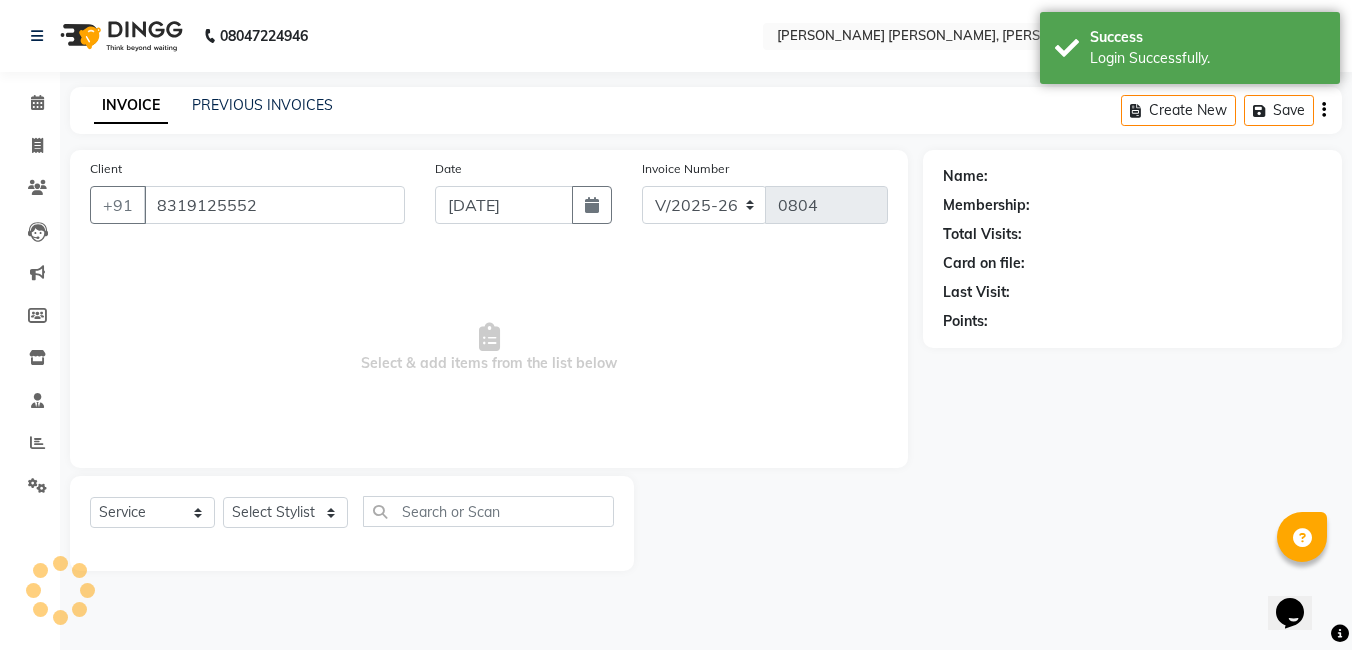 select on "60477" 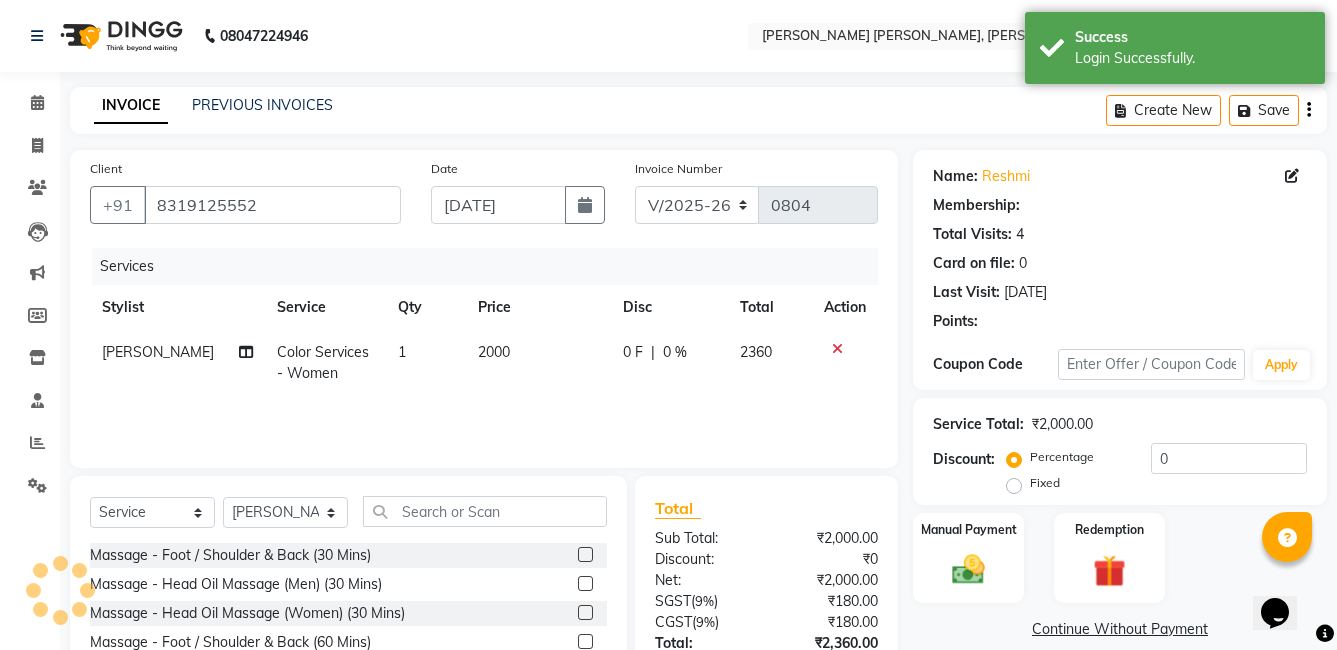 type on "30" 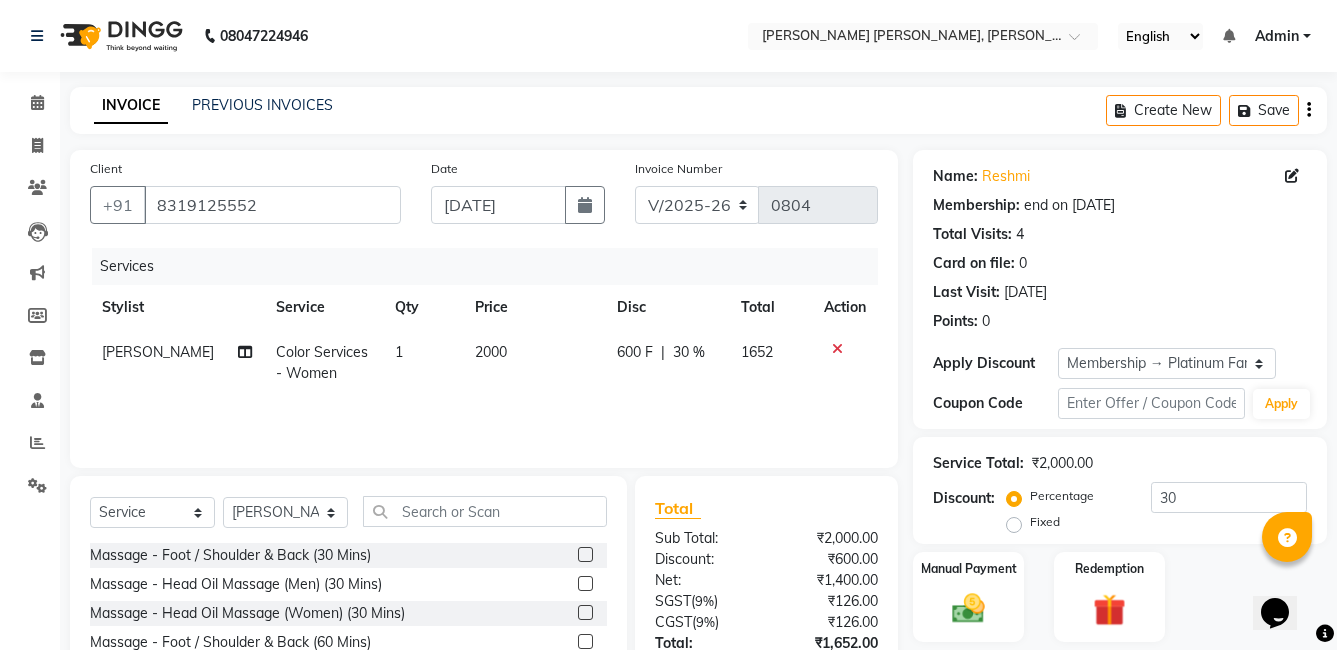 click on "2000" 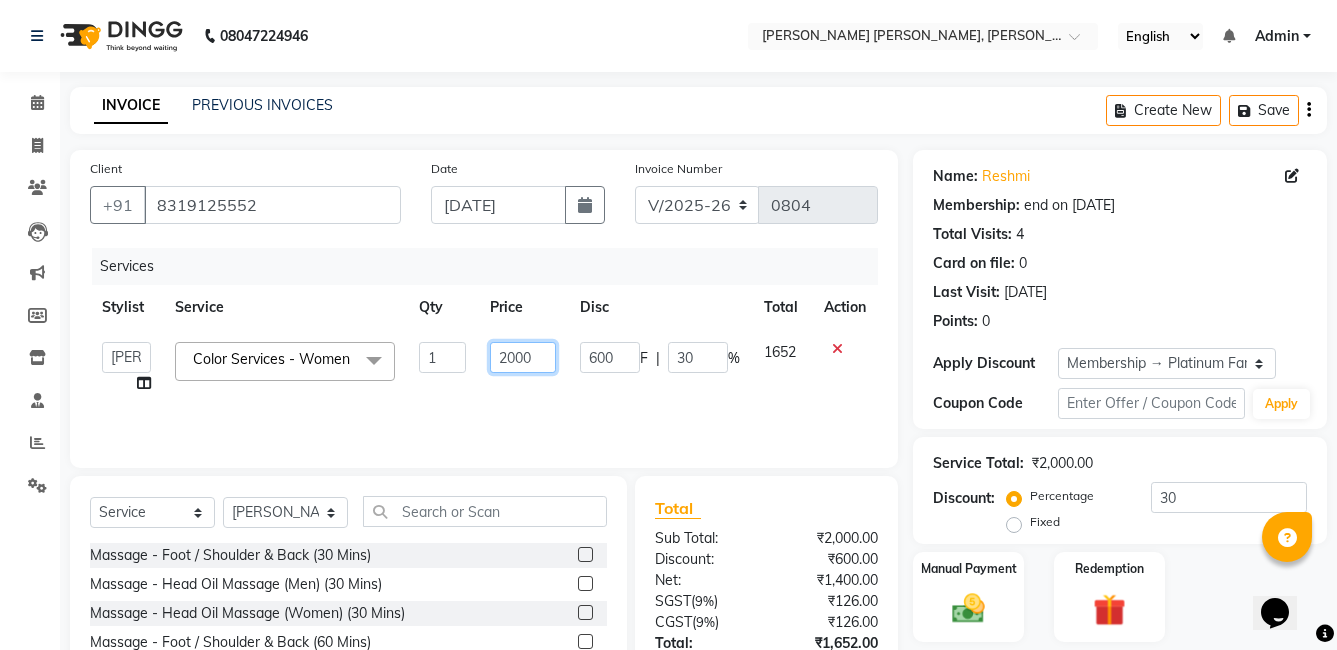 click on "2000" 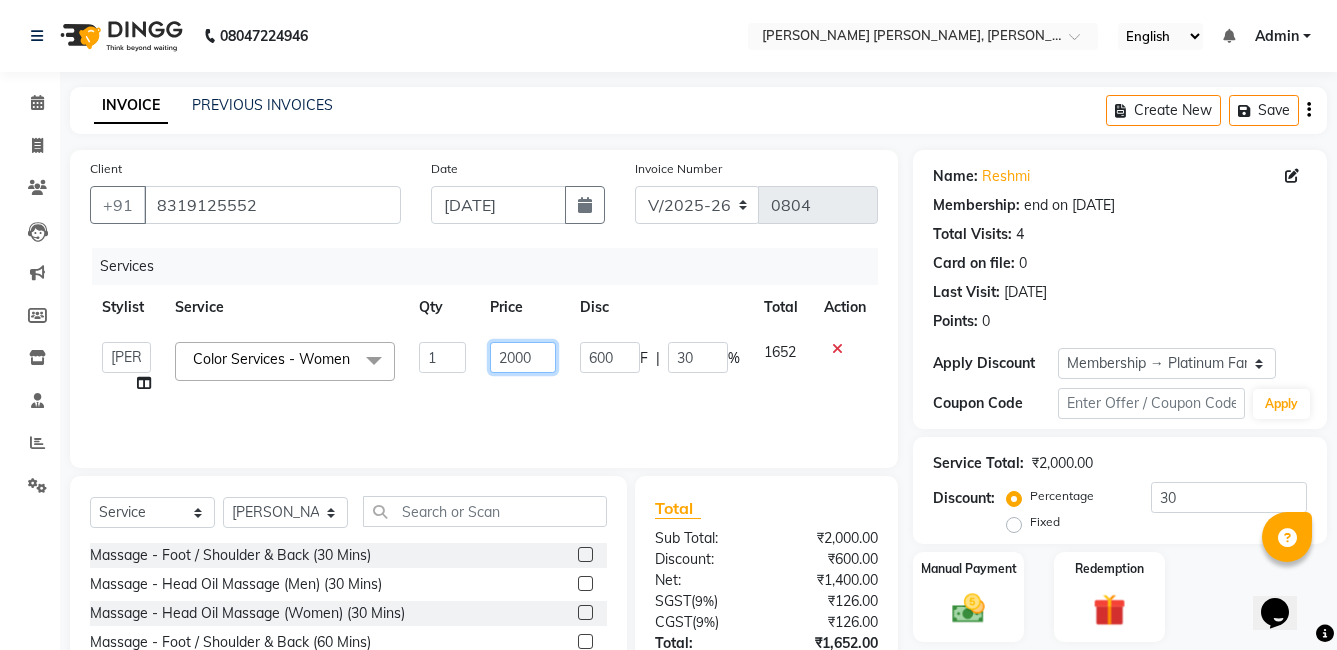 click on "2000" 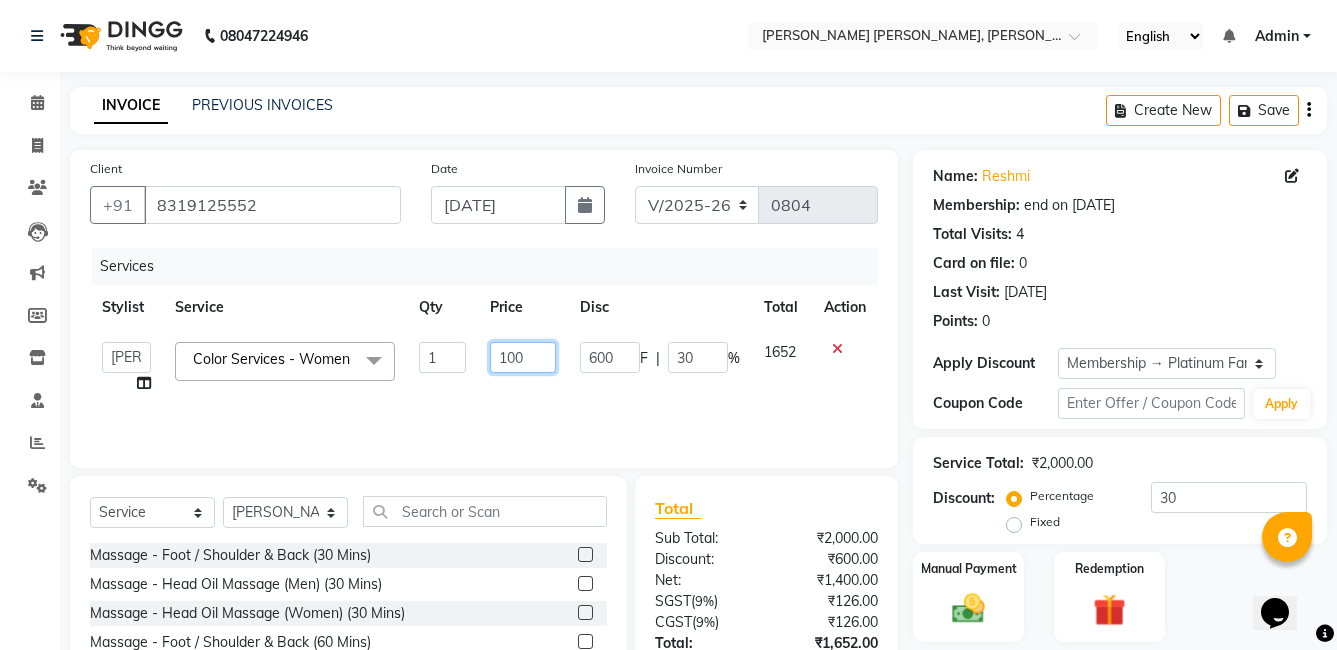 type on "1500" 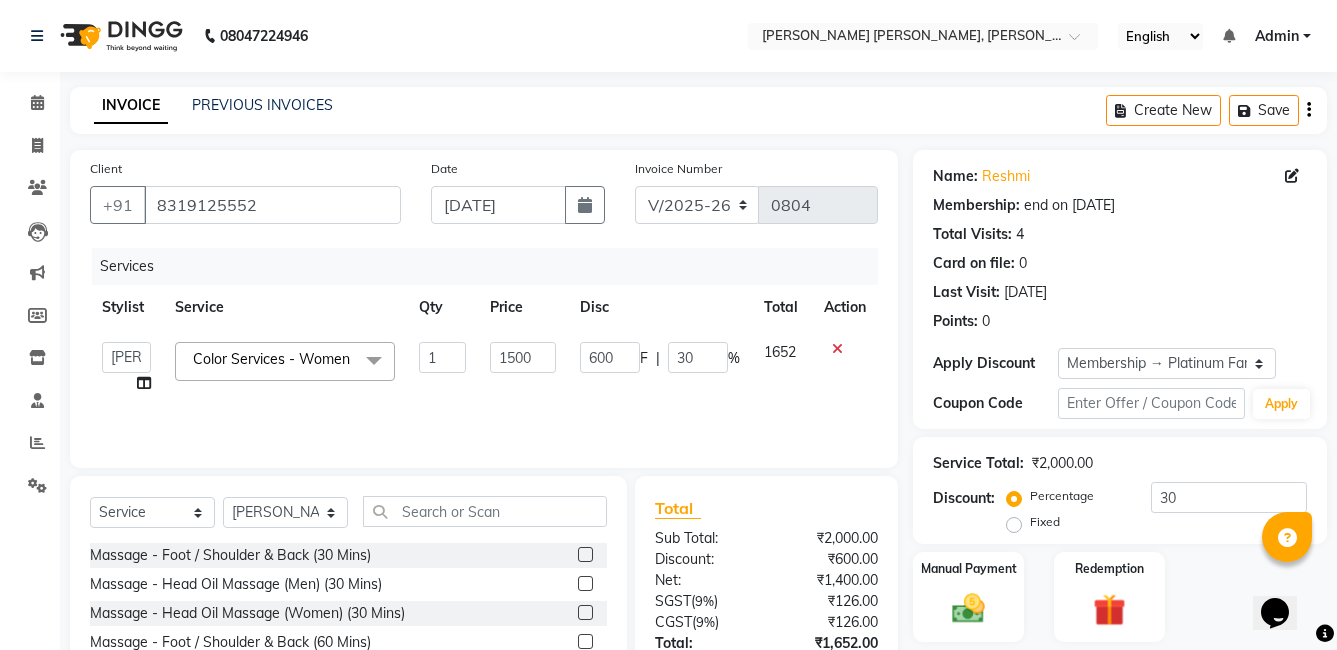 click on "1500" 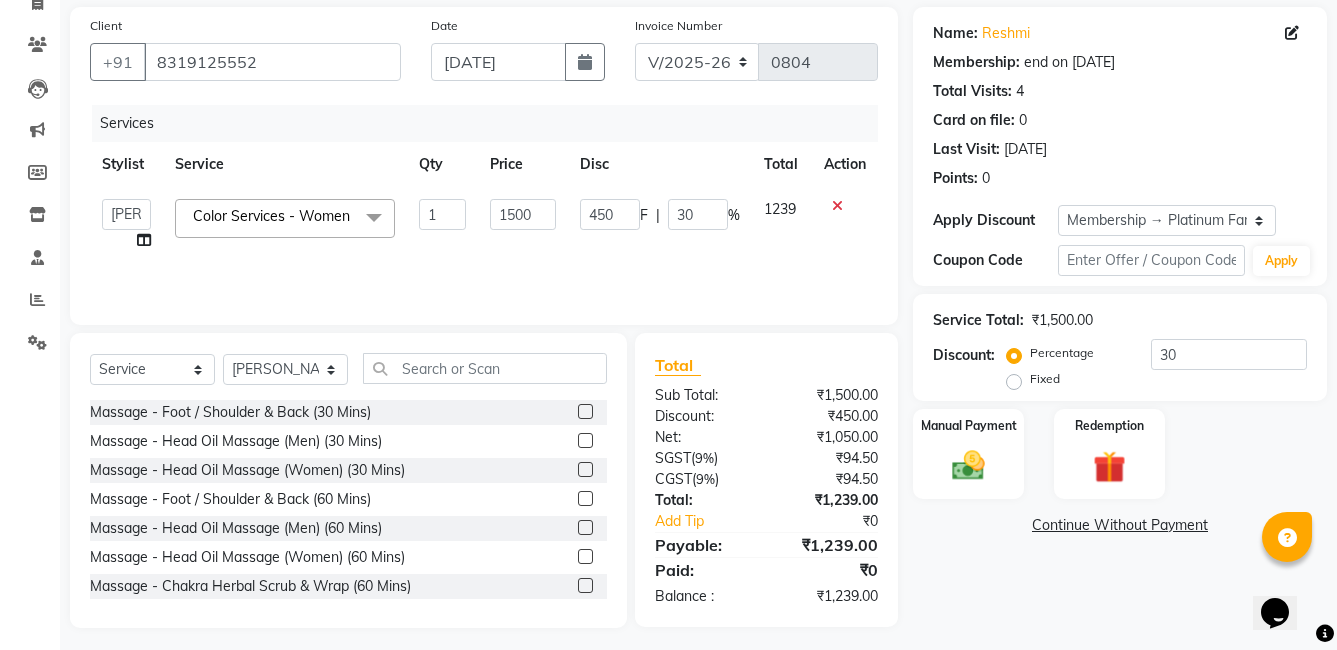 scroll, scrollTop: 151, scrollLeft: 0, axis: vertical 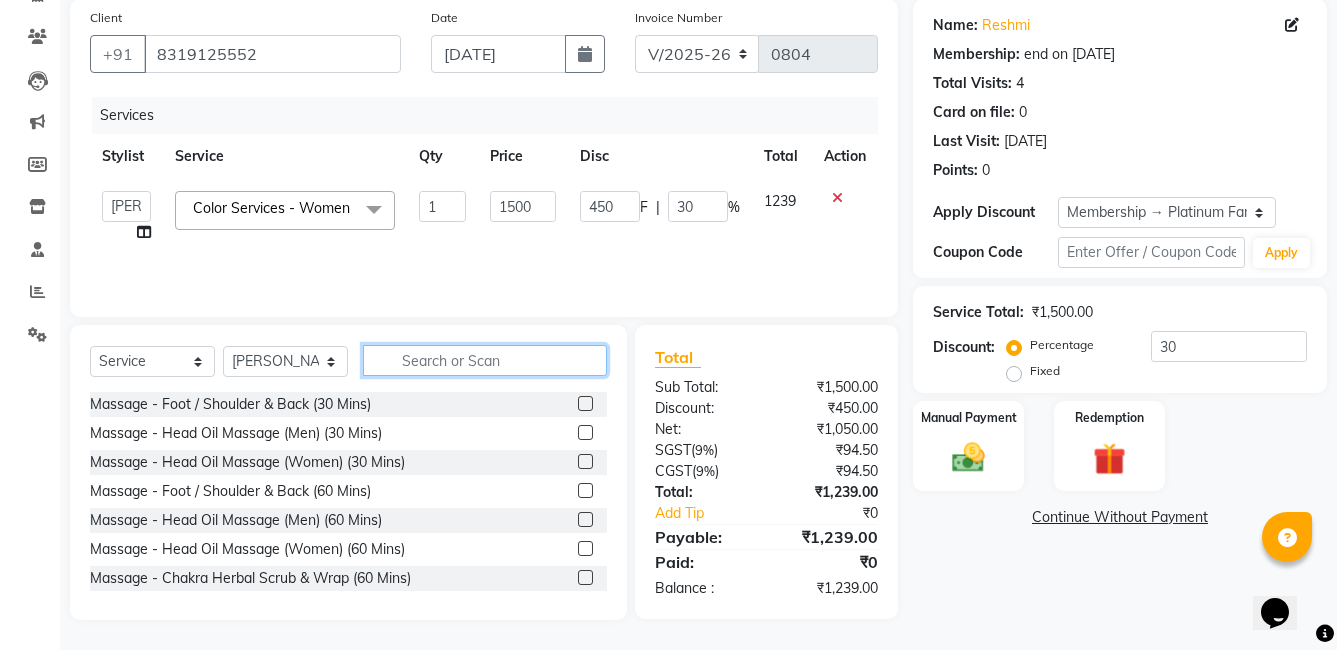 click 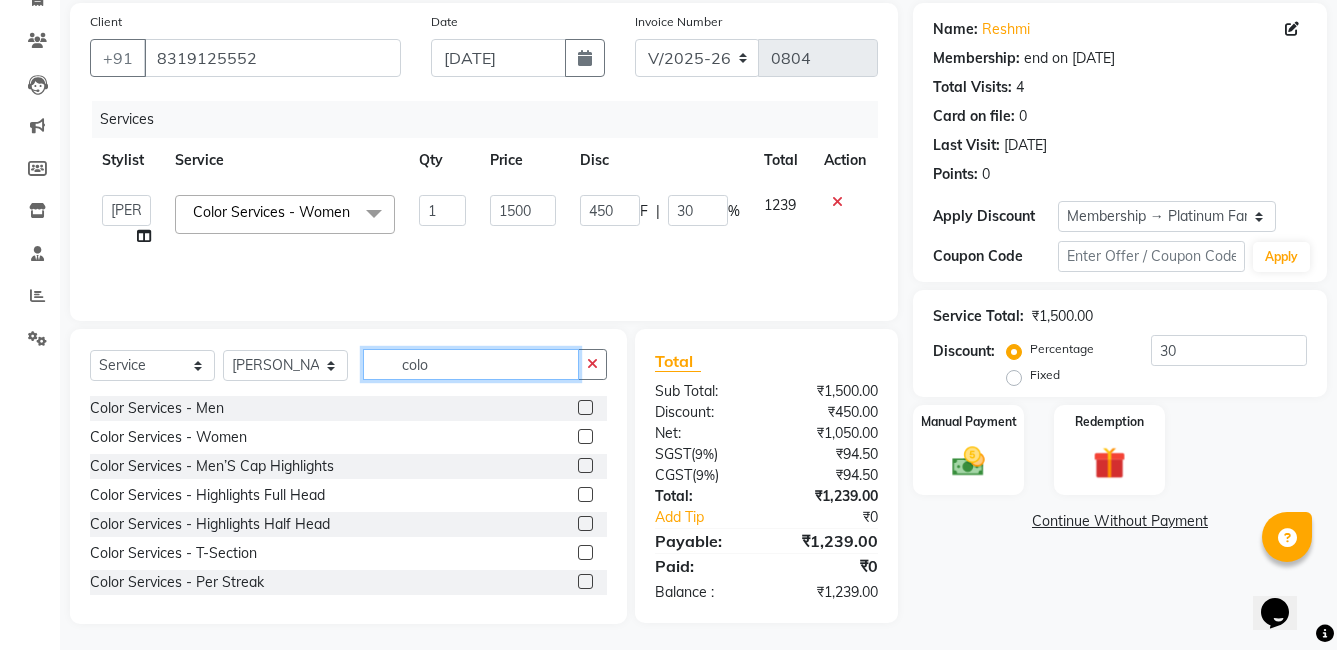scroll, scrollTop: 151, scrollLeft: 0, axis: vertical 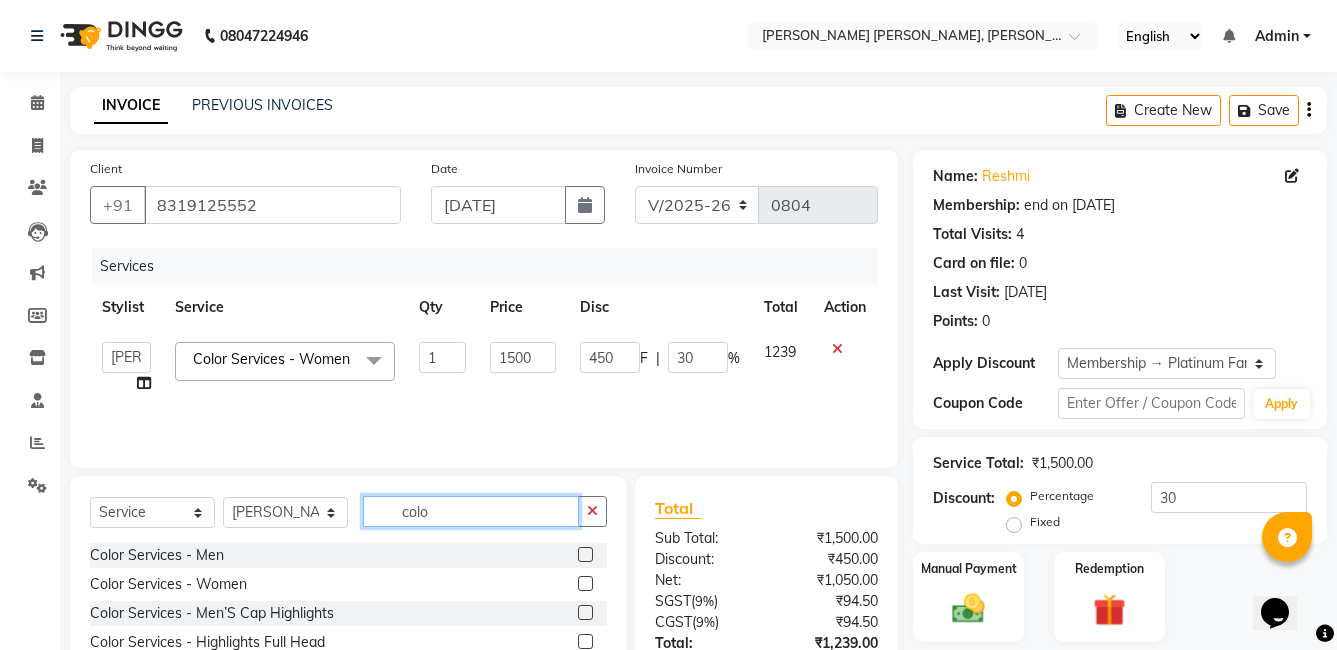 type on "colo" 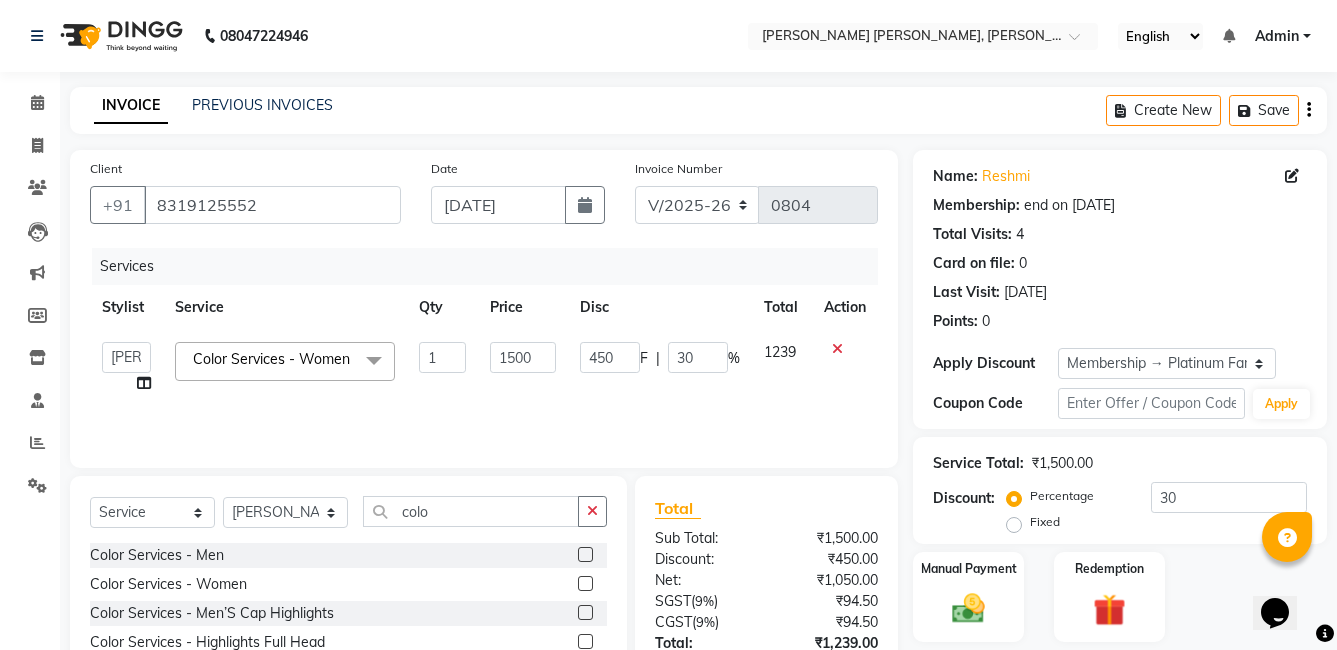 click 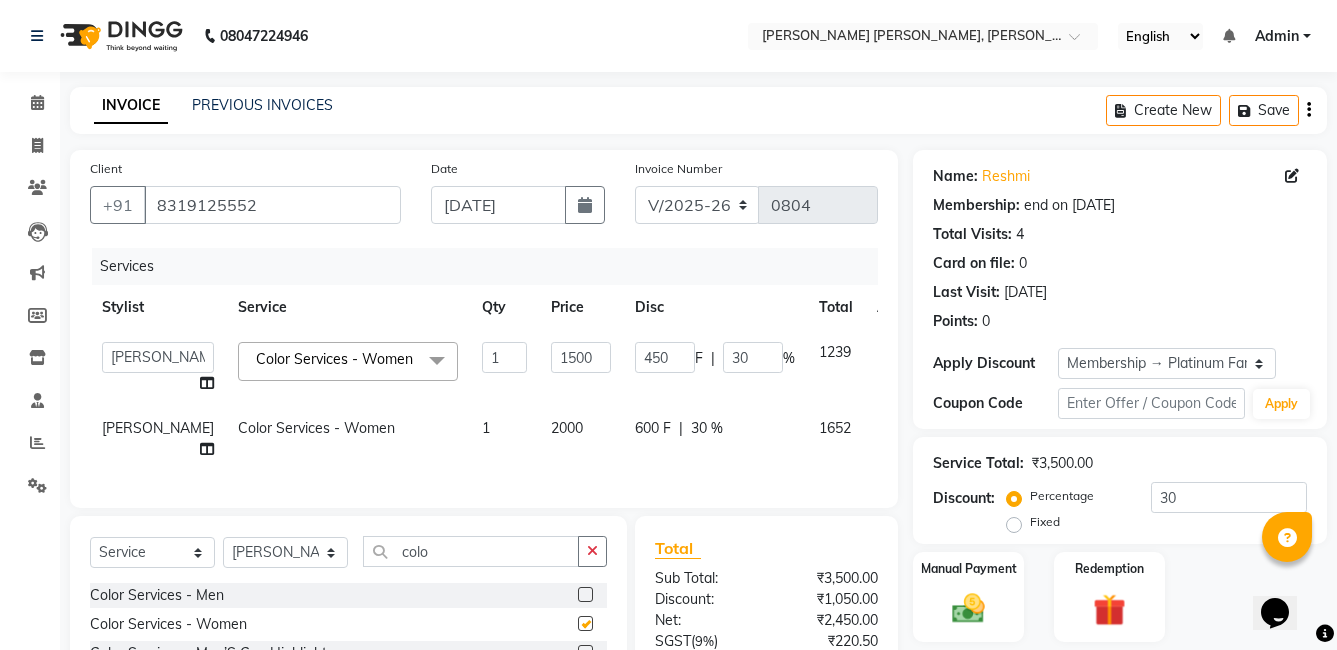 checkbox on "false" 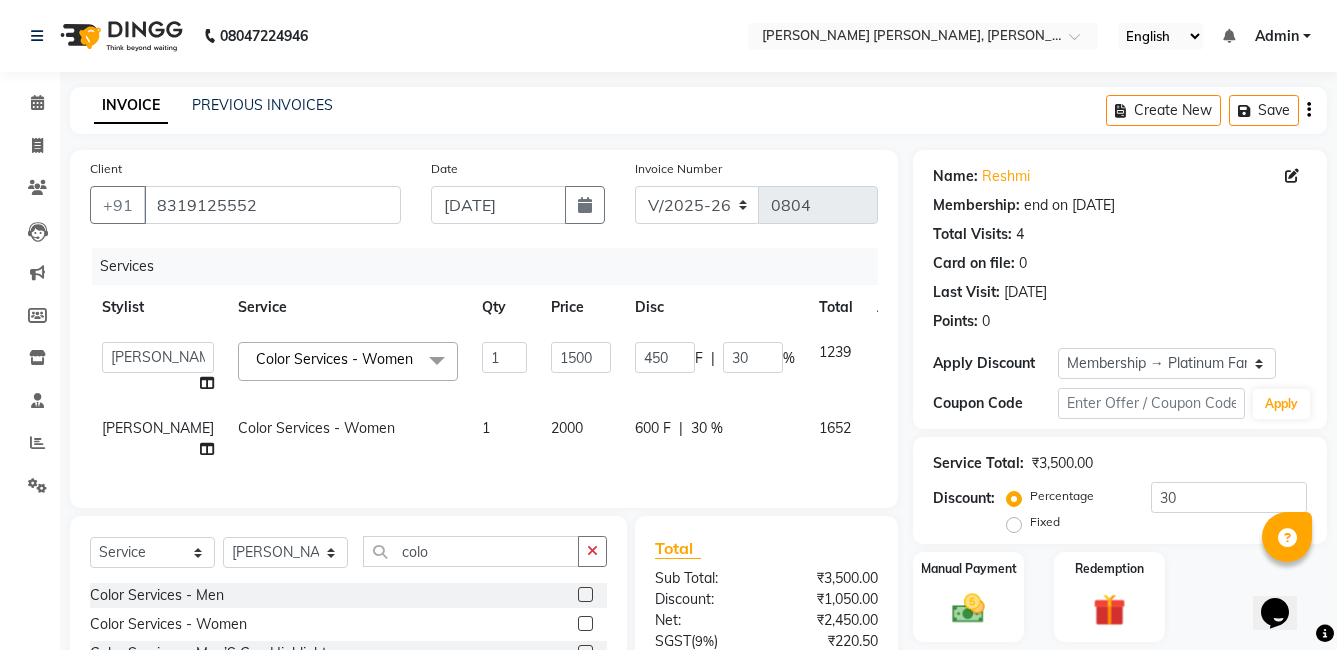 click 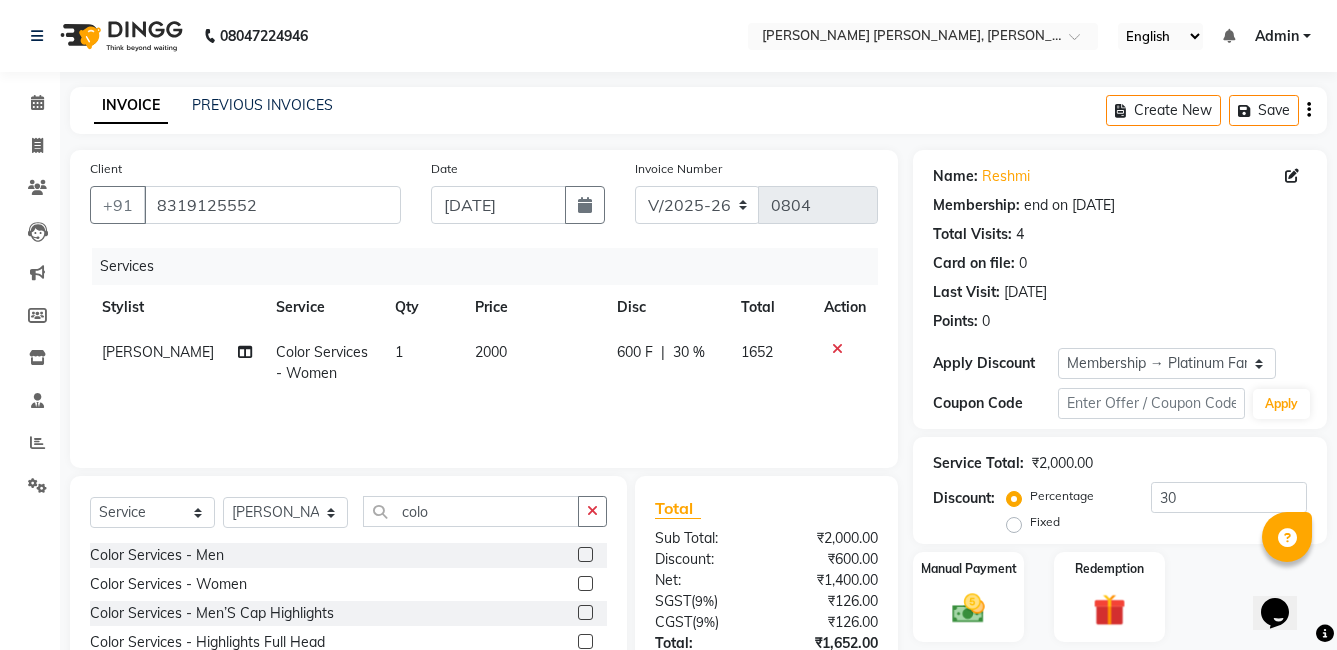 click on "2000" 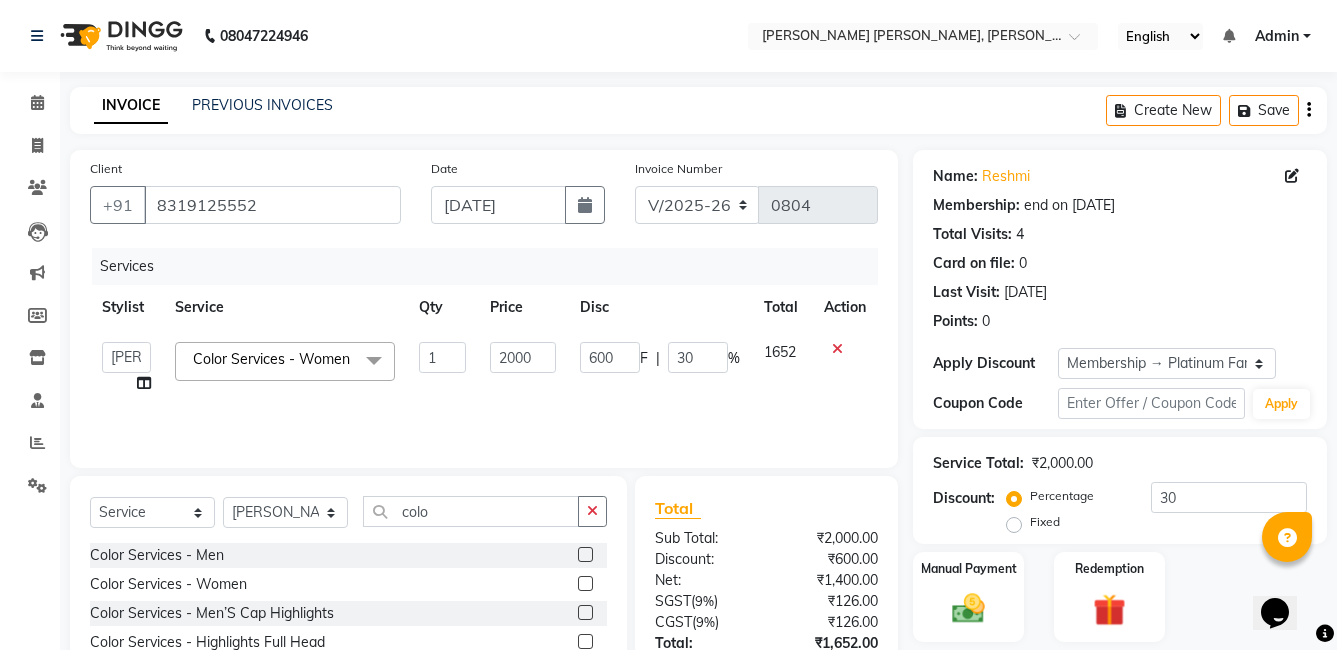 click on "2000" 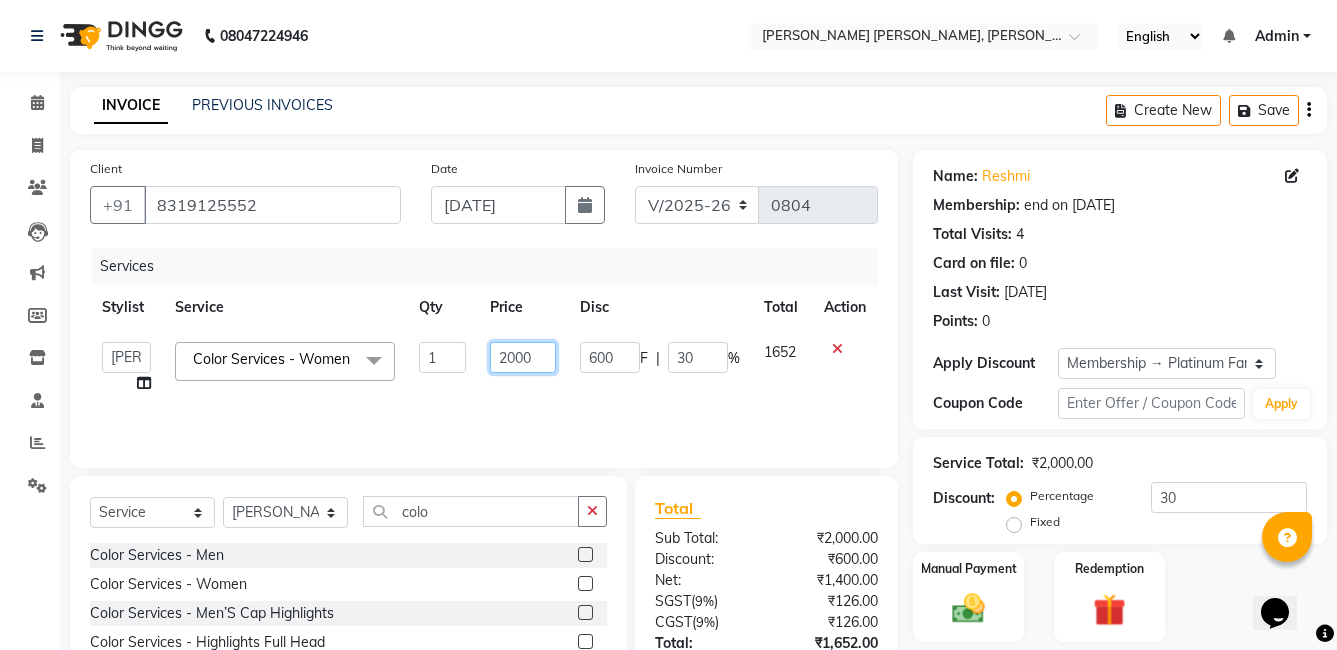 click on "2000" 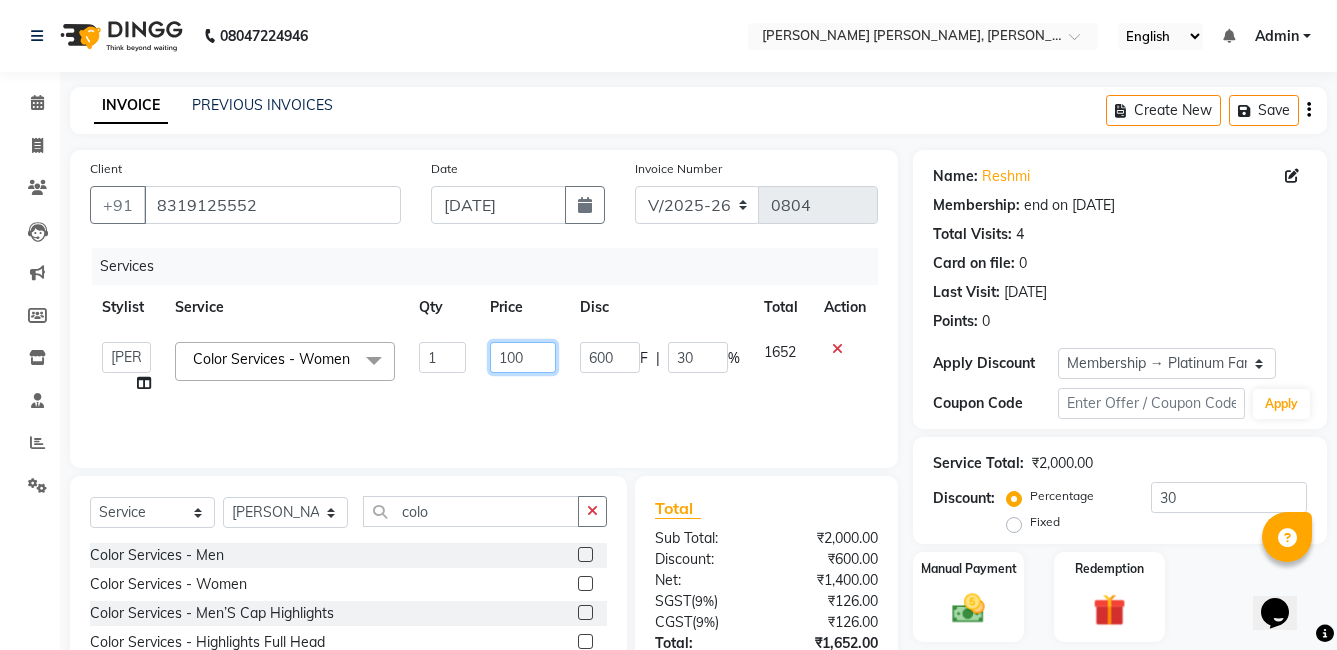 type on "1500" 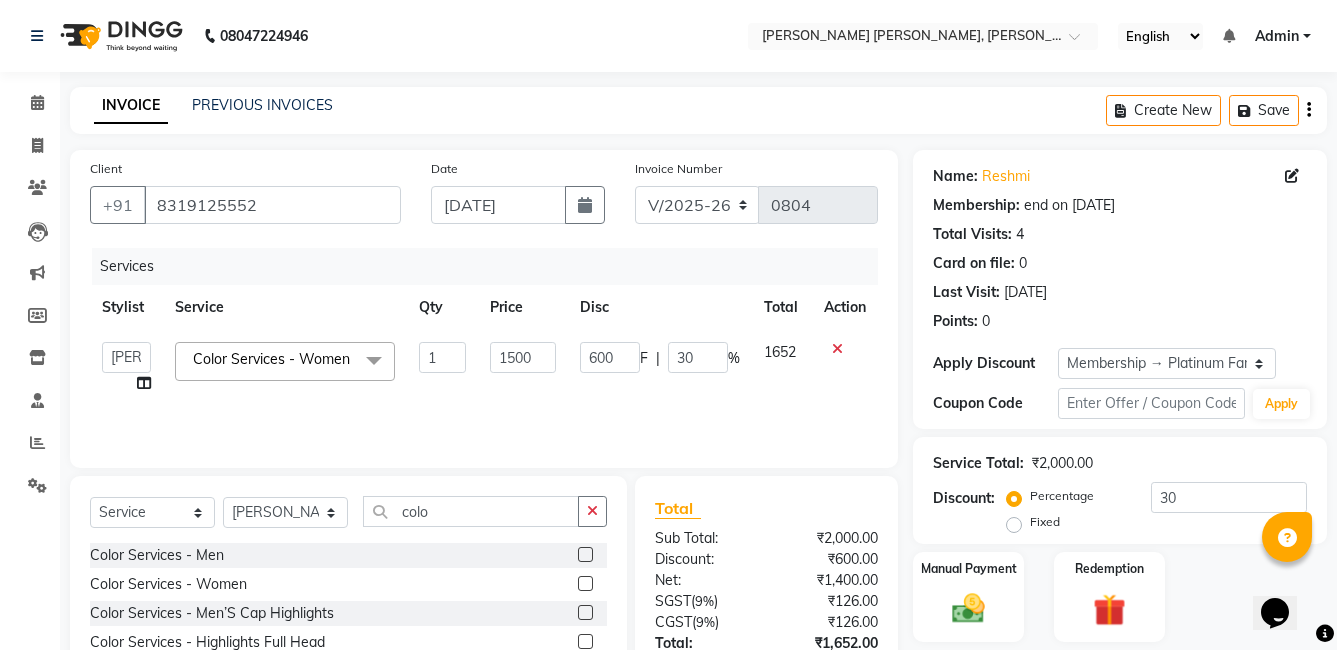 click on "Services Stylist Service Qty Price Disc Total Action  faizz   [PERSON_NAME]   [PERSON_NAME] sree   Manager   [PERSON_NAME]  Color Services - Women  x Massage - Foot / Shoulder & Back (30 Mins) Massage - Head Oil Massage (Men) (30 Mins) Massage - Head Oil Massage (Women) (30 Mins) Massage - Foot / Shoulder & Back (60 Mins) Massage - Head Oil Massage (Men) (60 Mins) Massage - Head Oil Massage (Women) (60 Mins) Massage - Chakra Herbal Scrub & Wrap (60 Mins) Massage - Swedish Therapy (60 Mins) Massage - Swedish Therapy (90 Mins) Massage - Balanese Therapy (60 Mins) Massage - Balanese Therapy (90 Mins) Massage - Deep Tissue Therapy (60 Mins) Massage - Deep Tissue Therapy (90 Mins) Hair wash Dry [MEDICAL_DATA] - Clean Up Ritual (Jeannot Ceuticals) Dry [MEDICAL_DATA] - Instant Glow  (Jeannot Ceuticals) Dry [MEDICAL_DATA] - Brilliance White  (Jeannot Ceuticals) Dry [MEDICAL_DATA] - Hydra Vital Clean Up (Lotus) Dry [MEDICAL_DATA] - Insta Fair (Lotus) Dry [MEDICAL_DATA] - Bridal Glow Skin Brightening  (Lotus) Manicure - Cut & File 1" 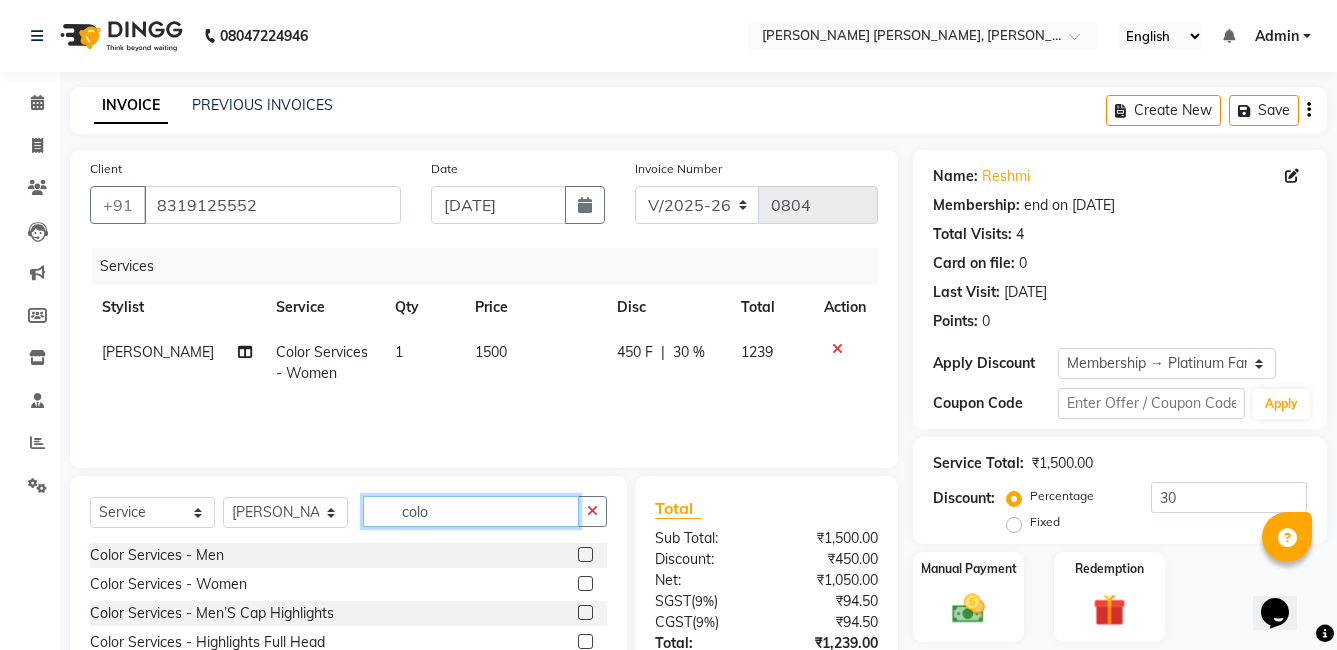click on "colo" 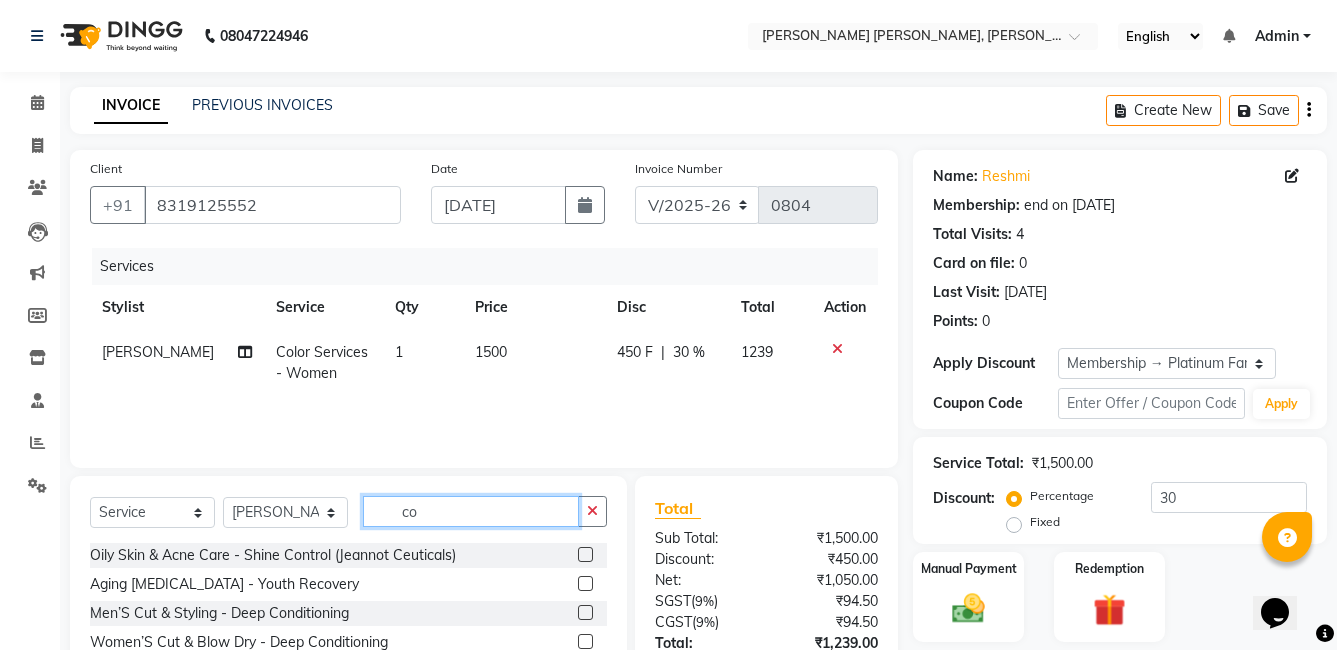 type on "c" 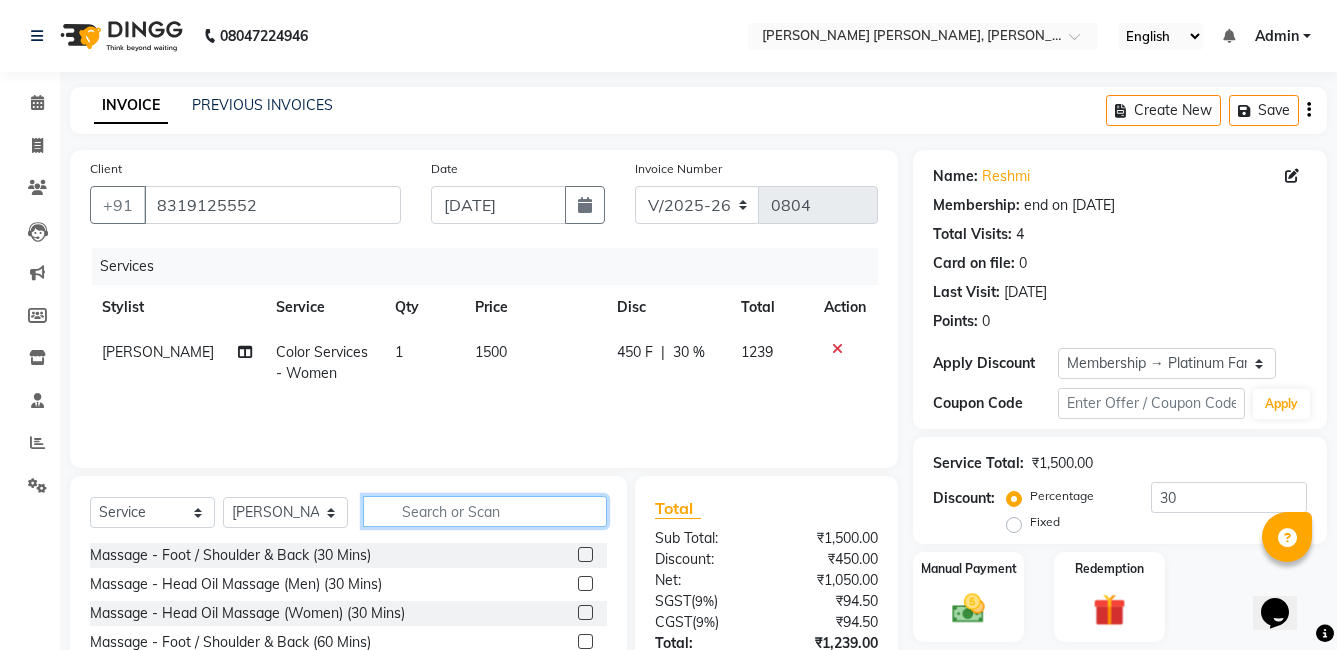type 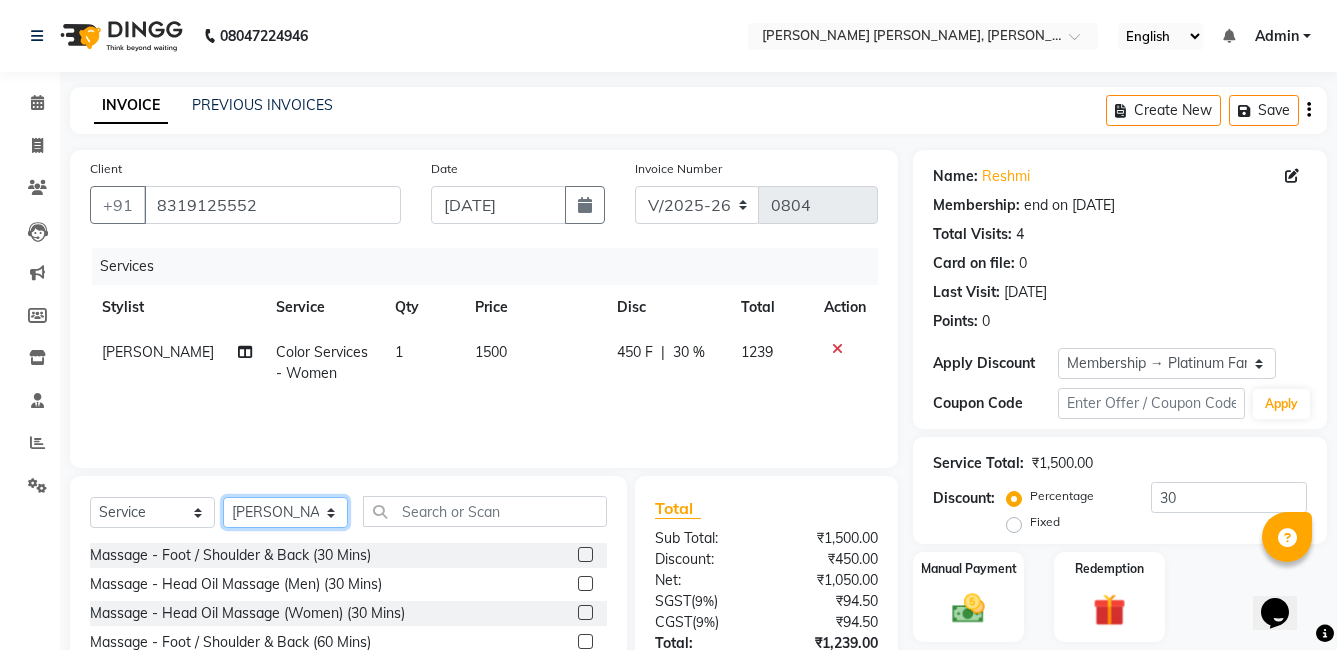 click on "Select Stylist faizz [PERSON_NAME] [PERSON_NAME] sree Manager [PERSON_NAME]" 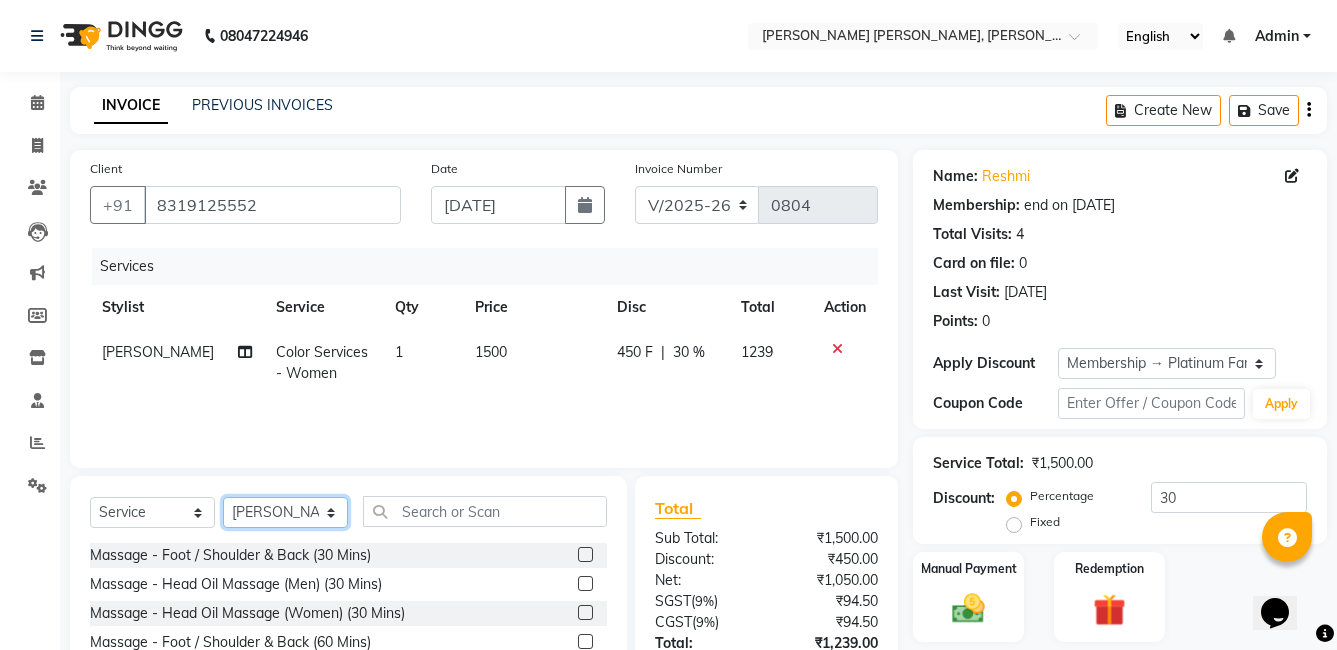 select on "60560" 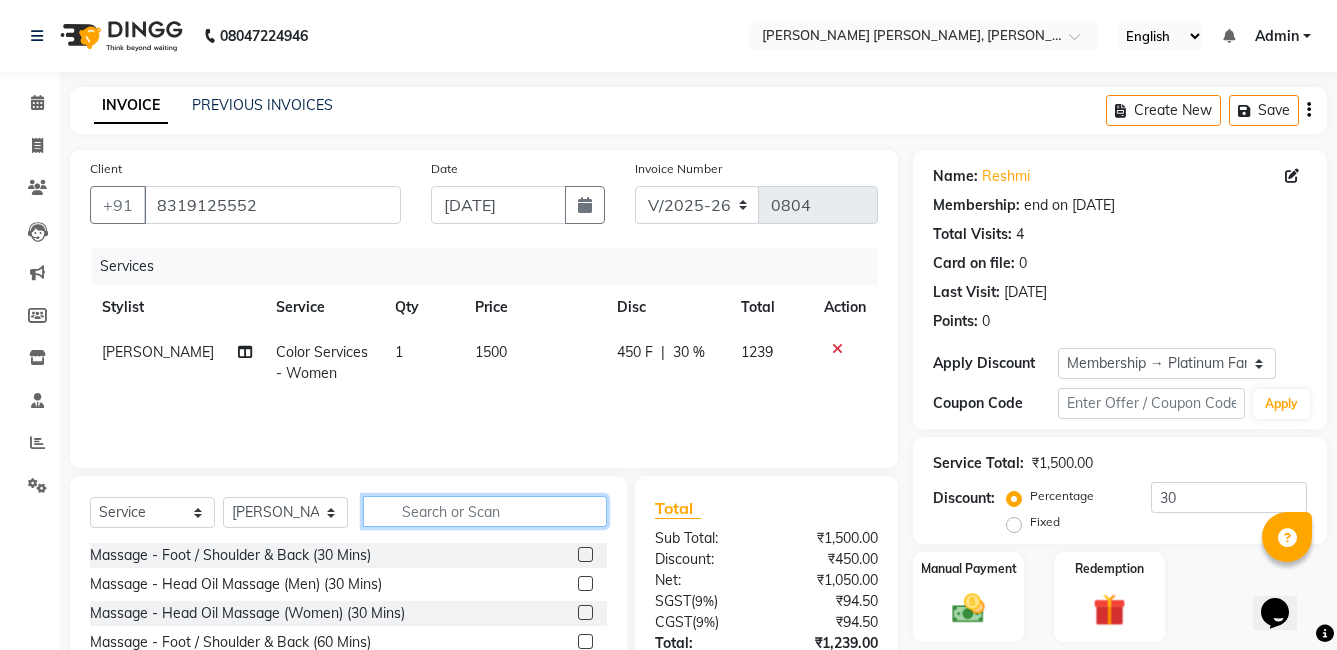 click 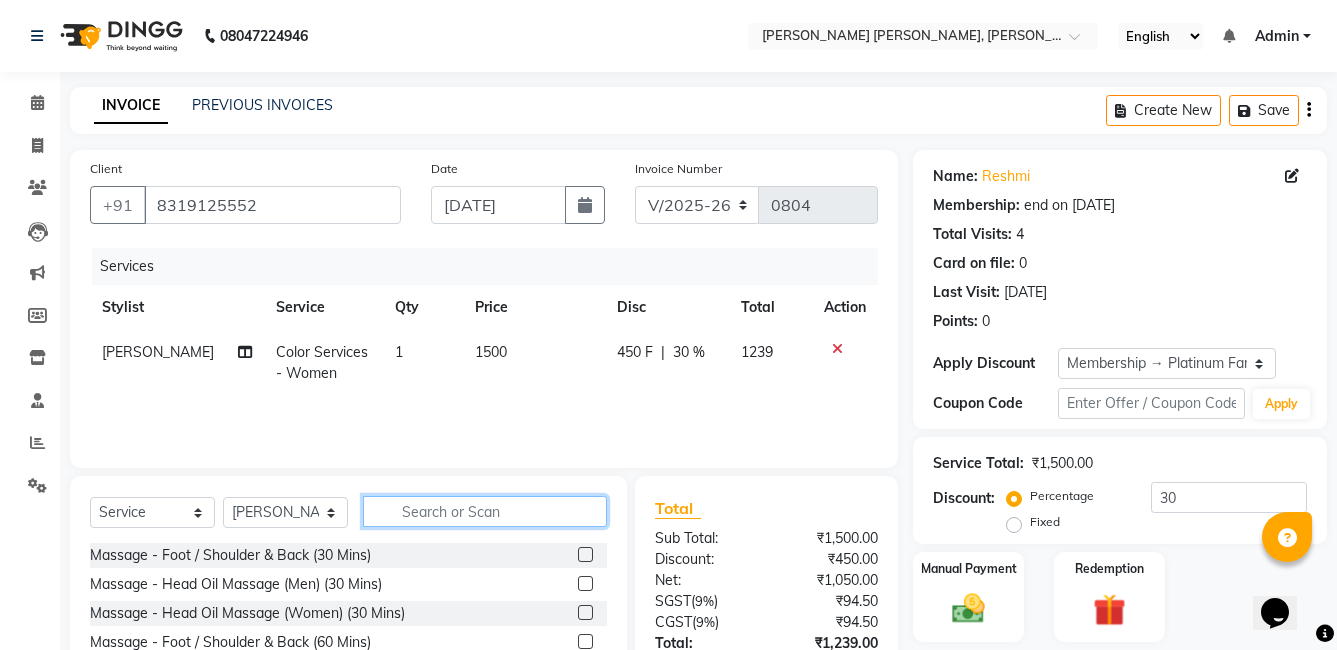 type on "i" 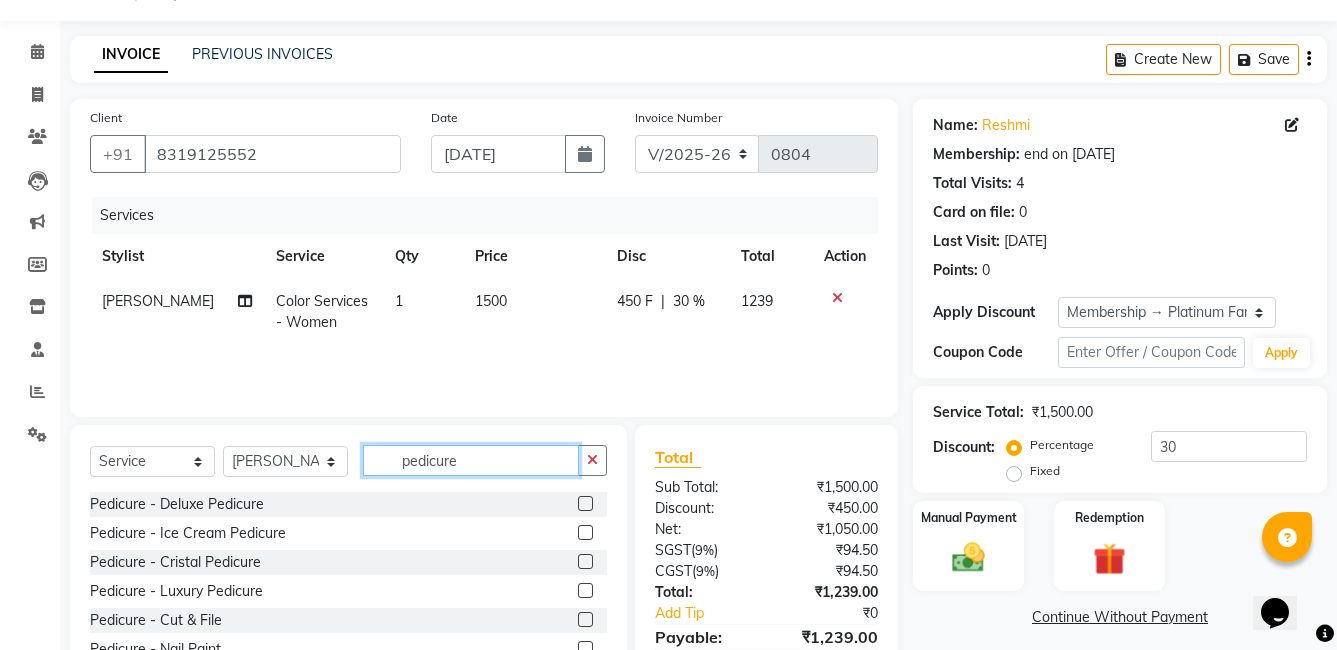 scroll, scrollTop: 100, scrollLeft: 0, axis: vertical 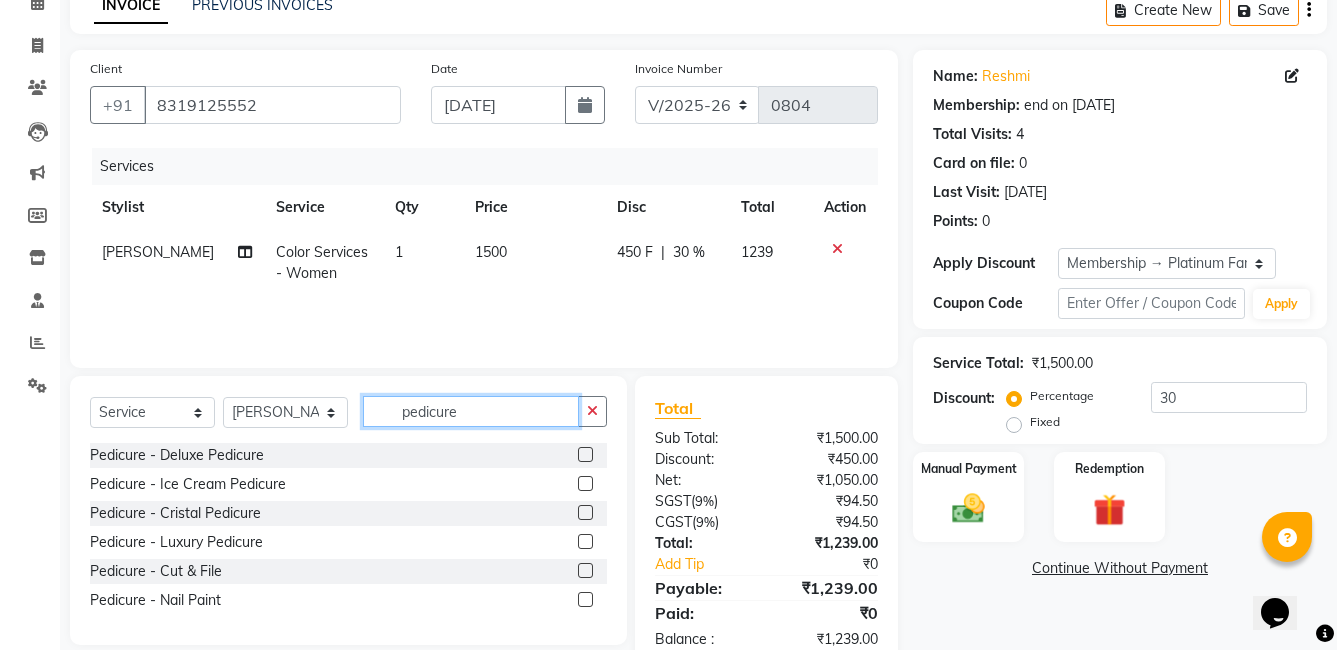 type on "pedicure" 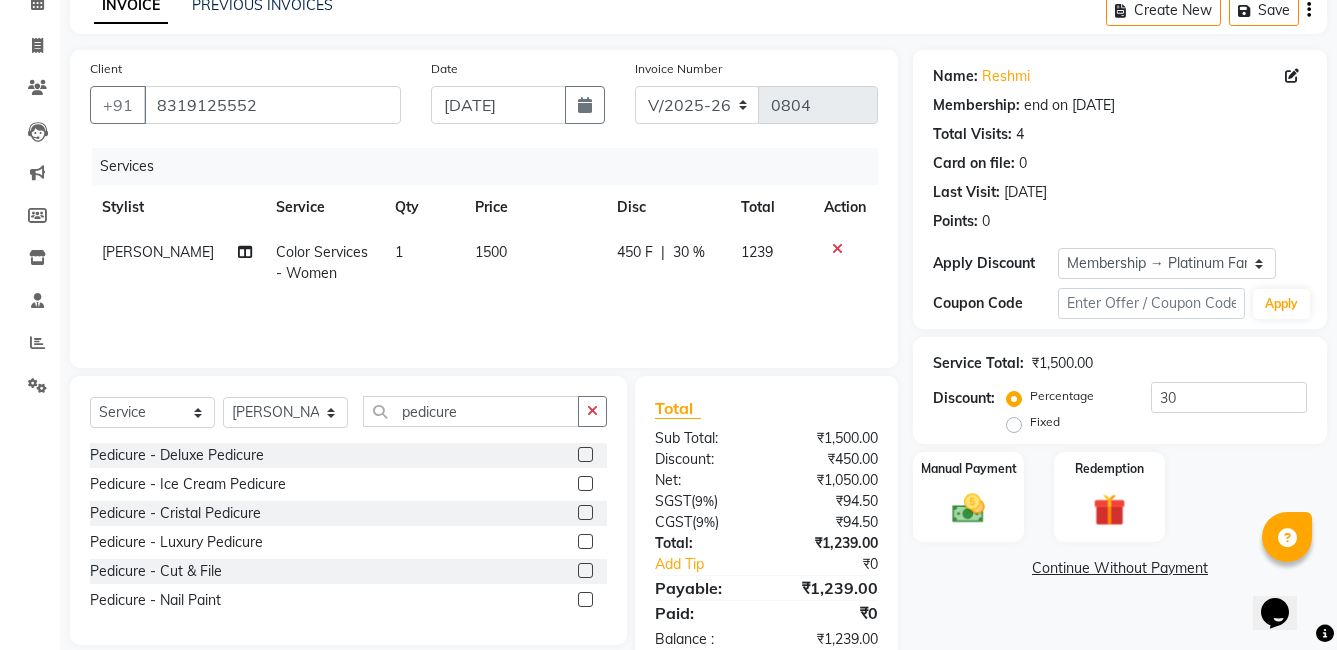 click 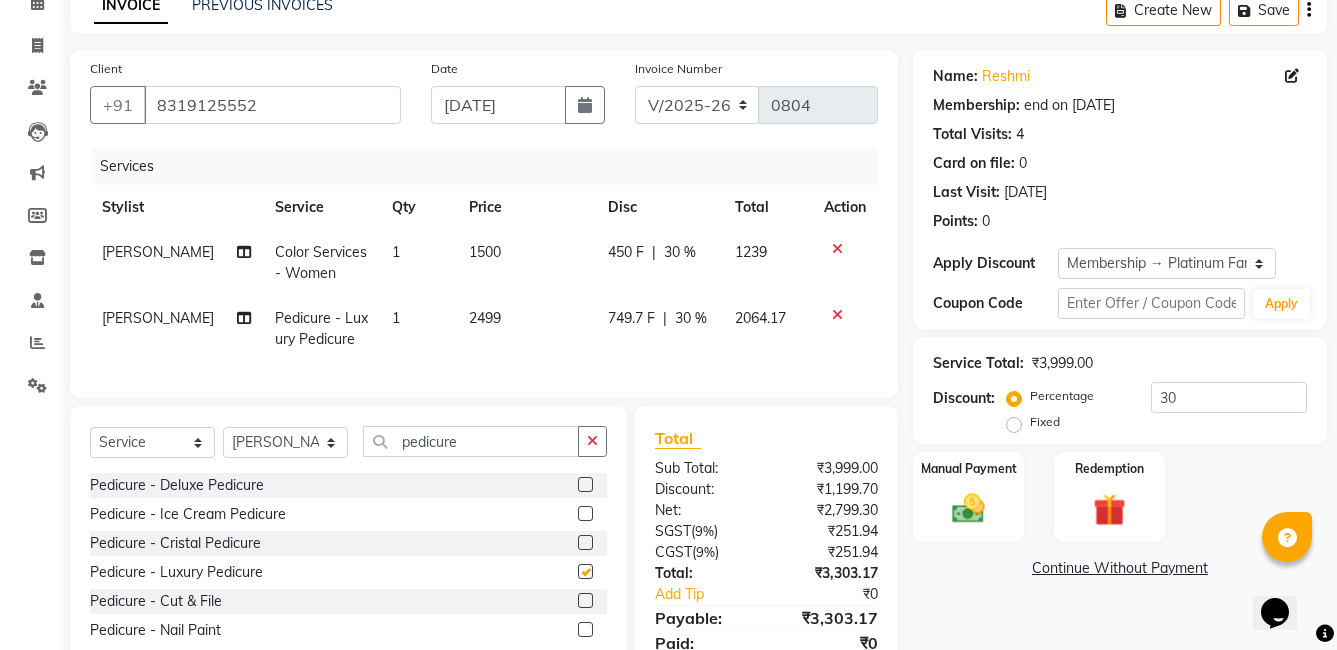 checkbox on "false" 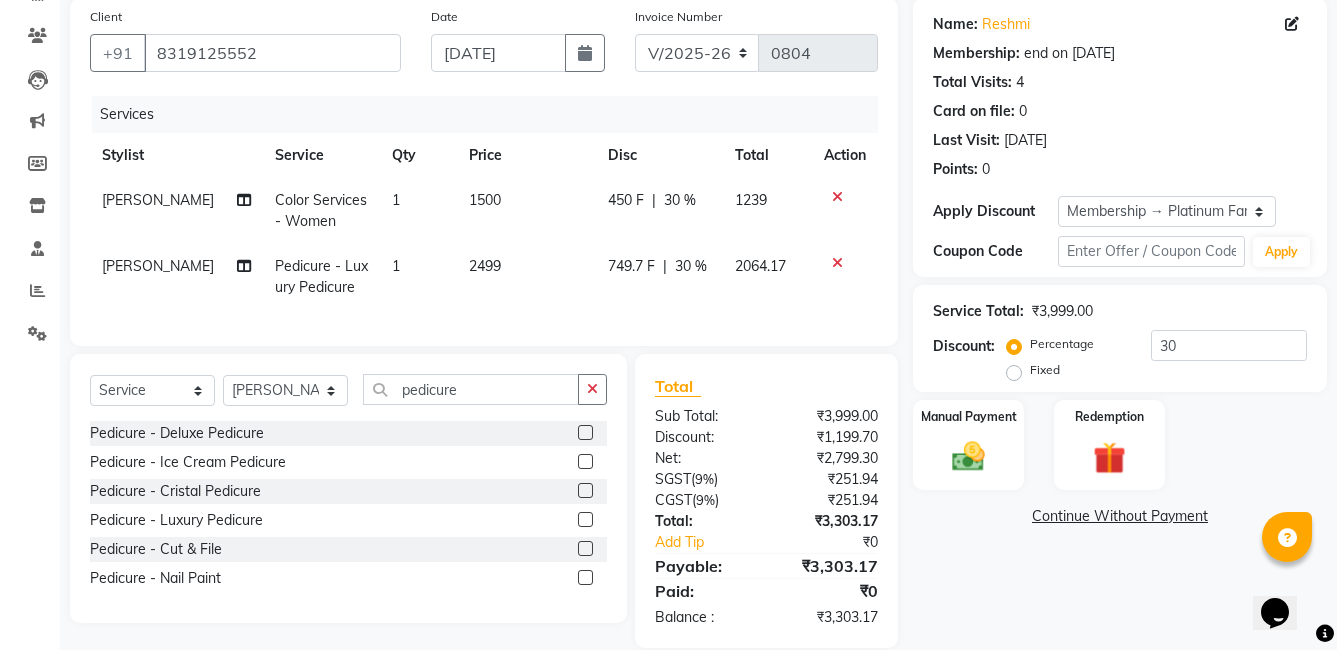 scroll, scrollTop: 195, scrollLeft: 0, axis: vertical 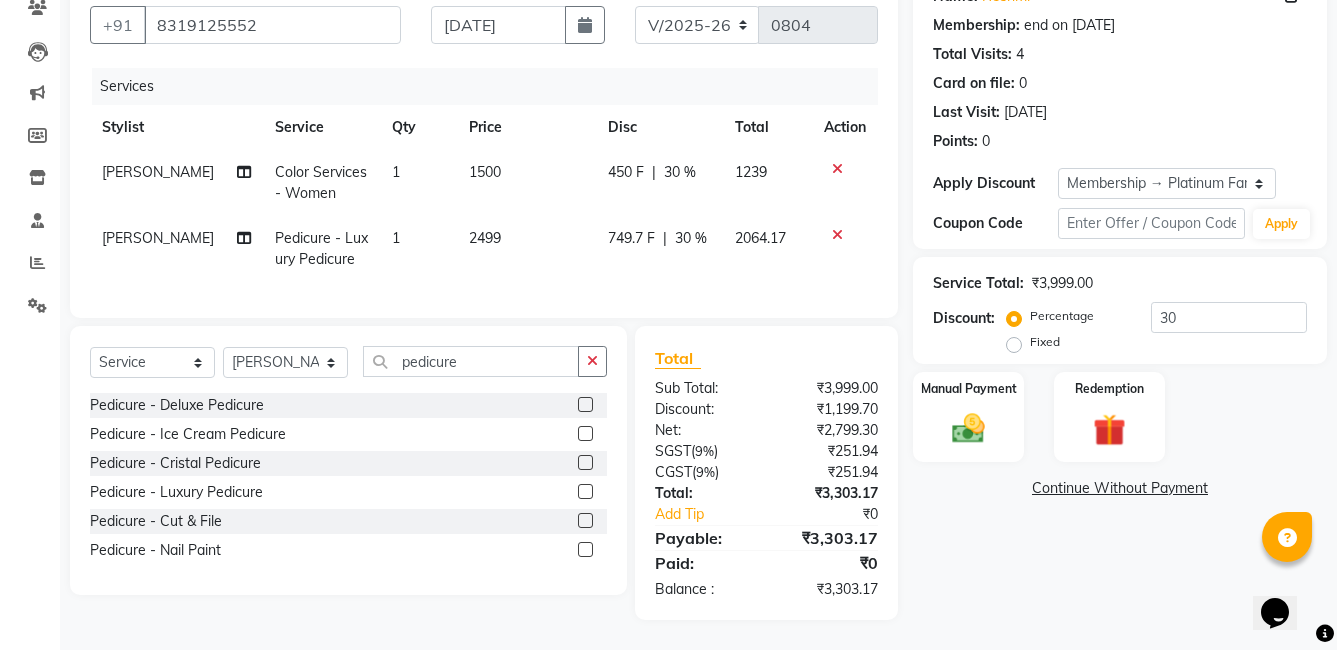 click 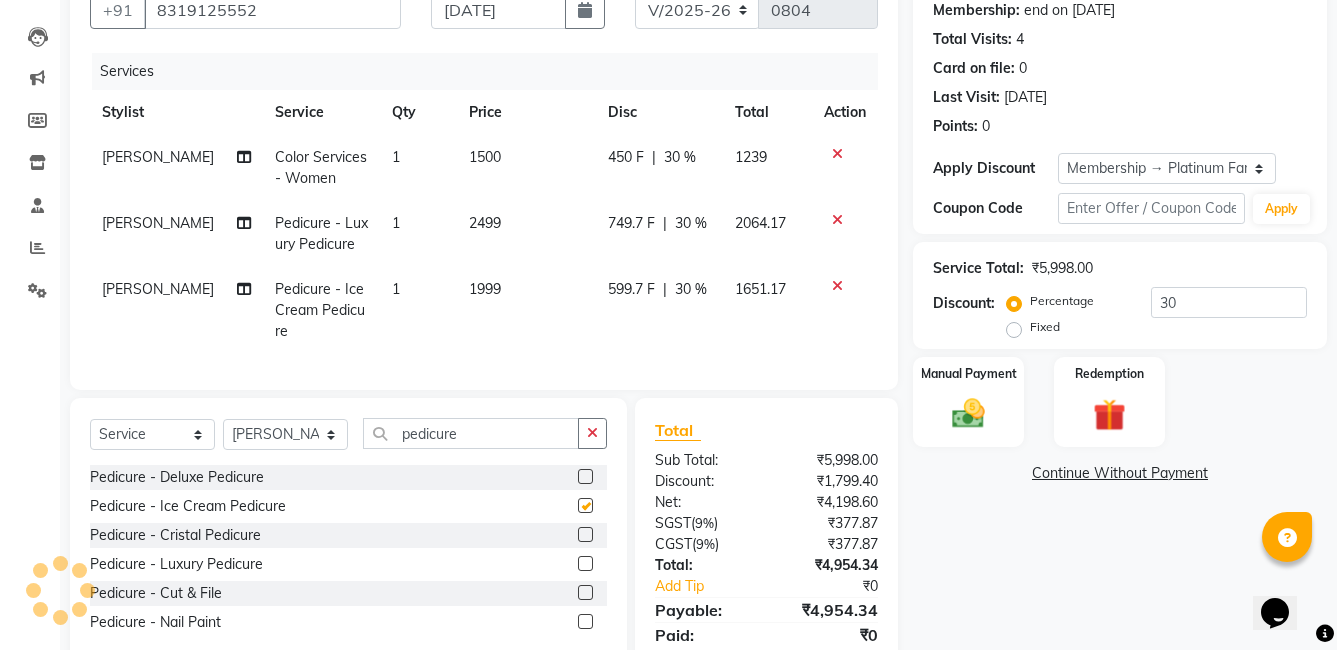 checkbox on "false" 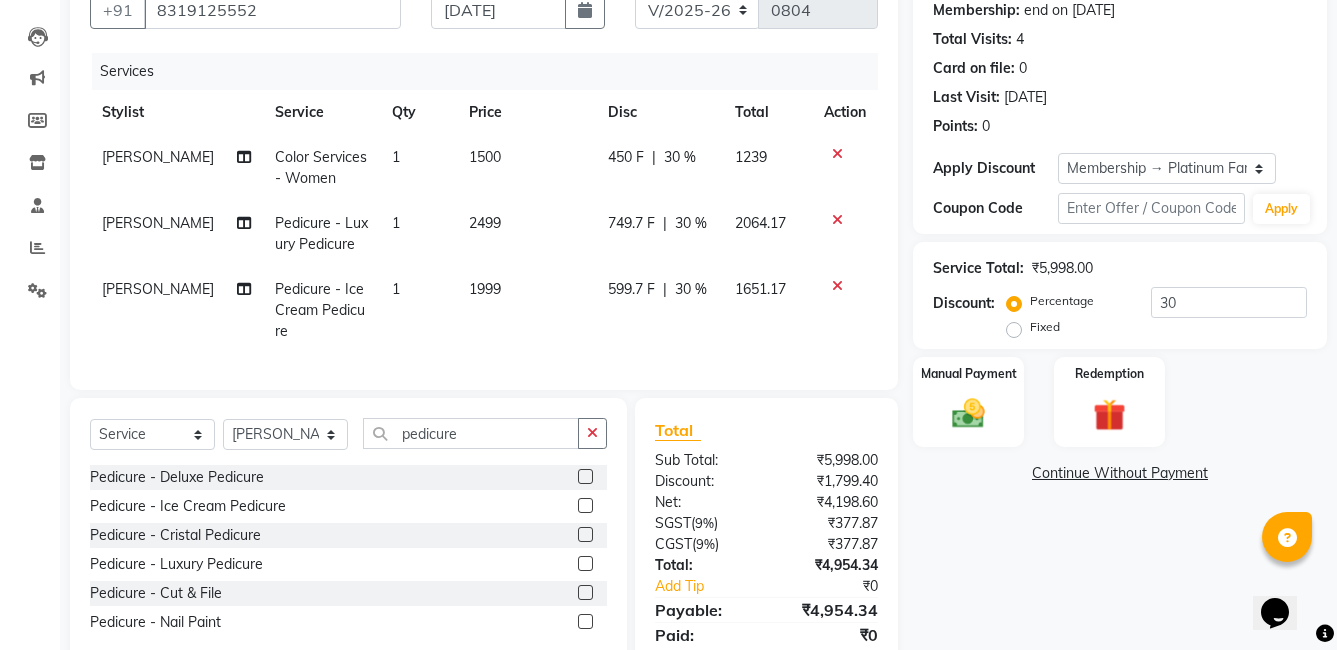 click 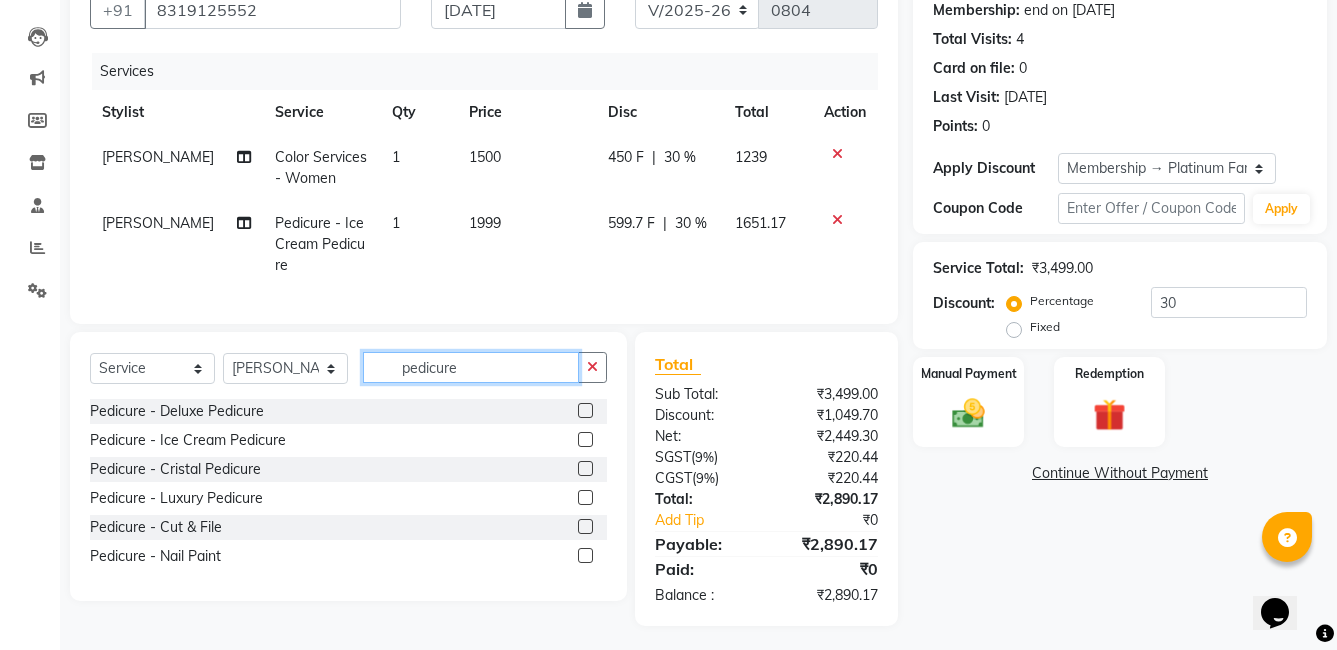 click on "pedicure" 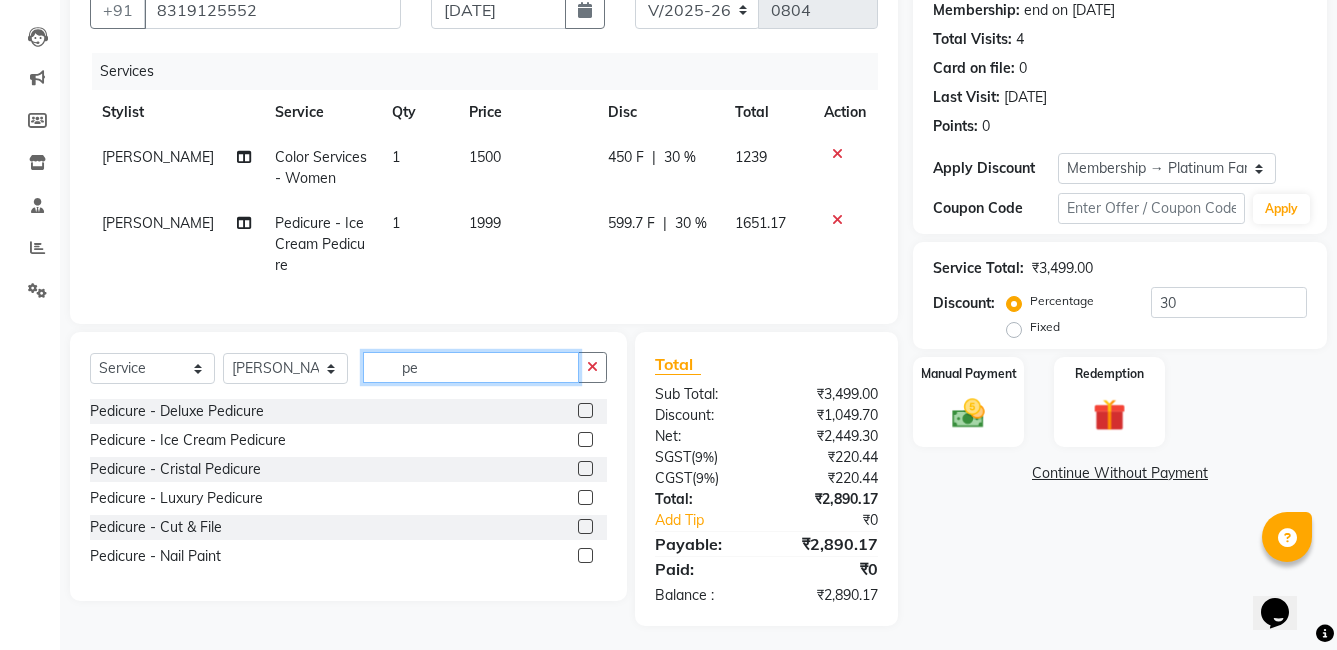 type on "p" 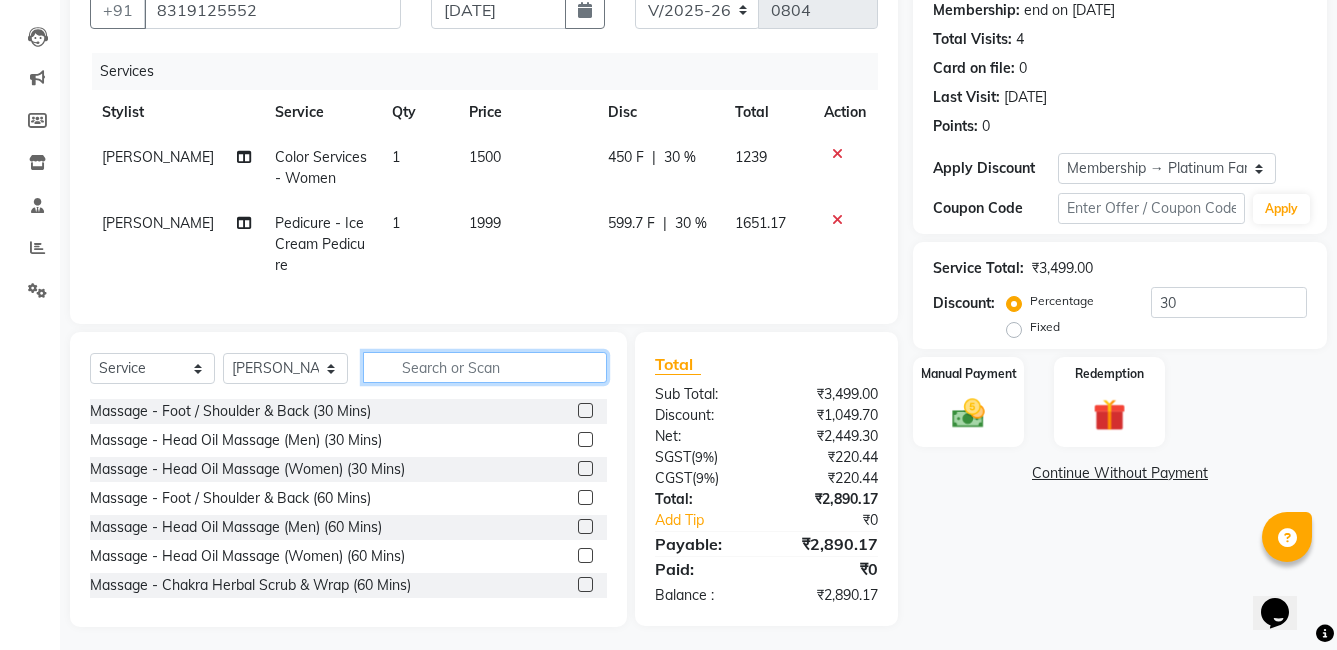 type 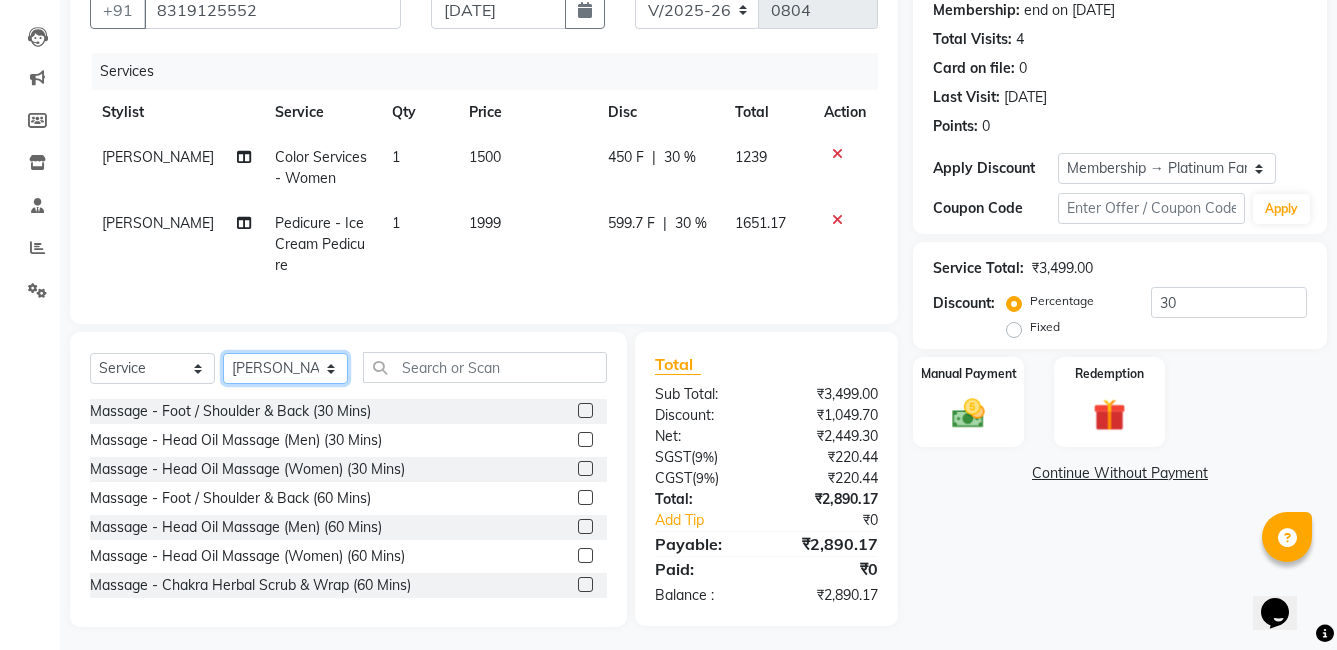 click on "Select Stylist faizz [PERSON_NAME] [PERSON_NAME] sree Manager [PERSON_NAME]" 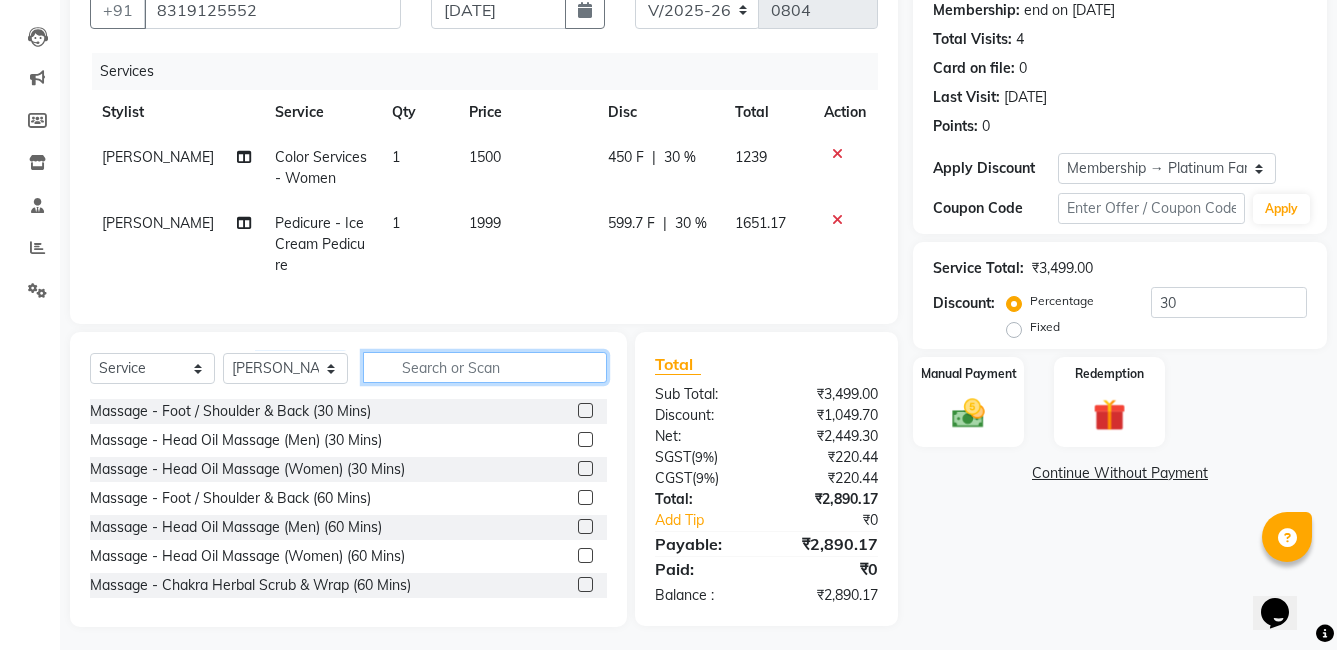 click 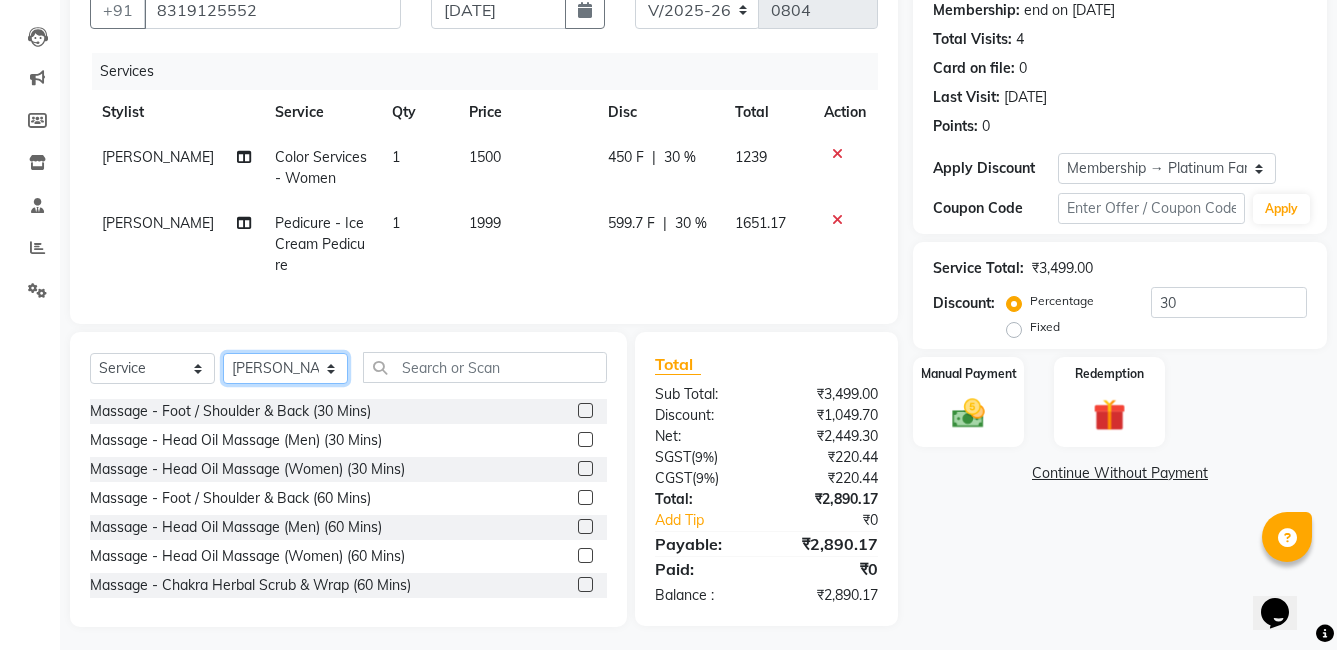 click on "Select Stylist faizz [PERSON_NAME] [PERSON_NAME] sree Manager [PERSON_NAME]" 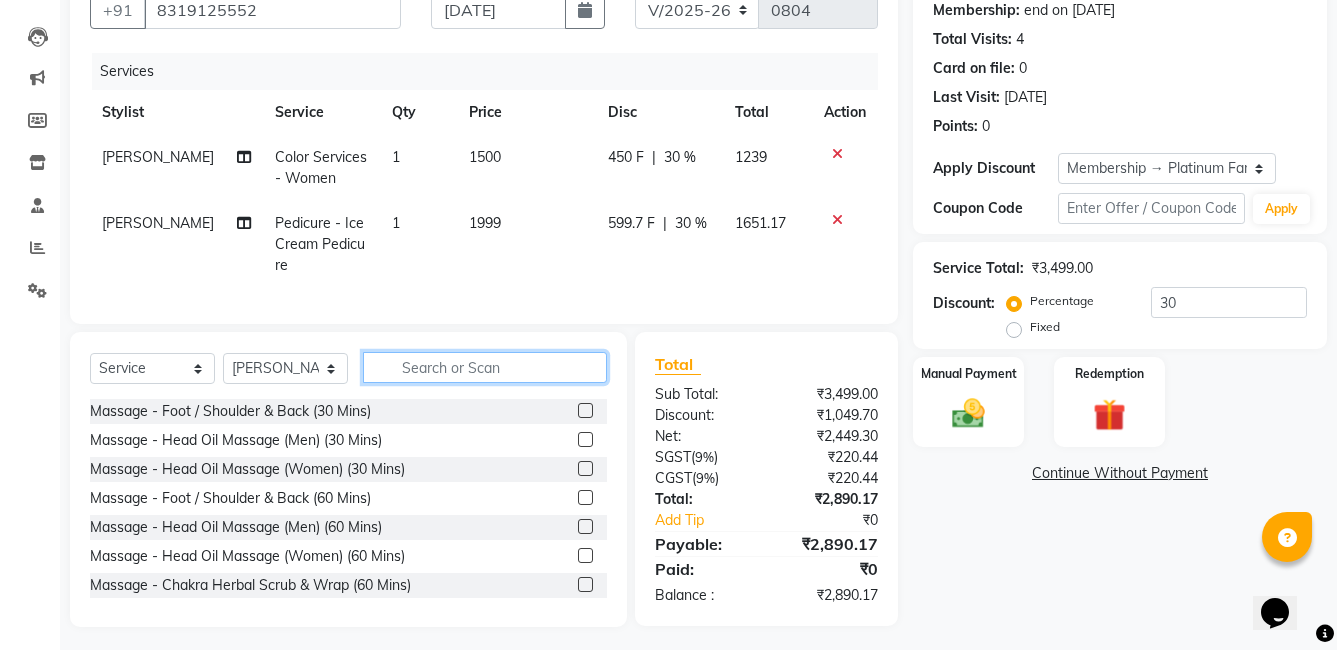 click 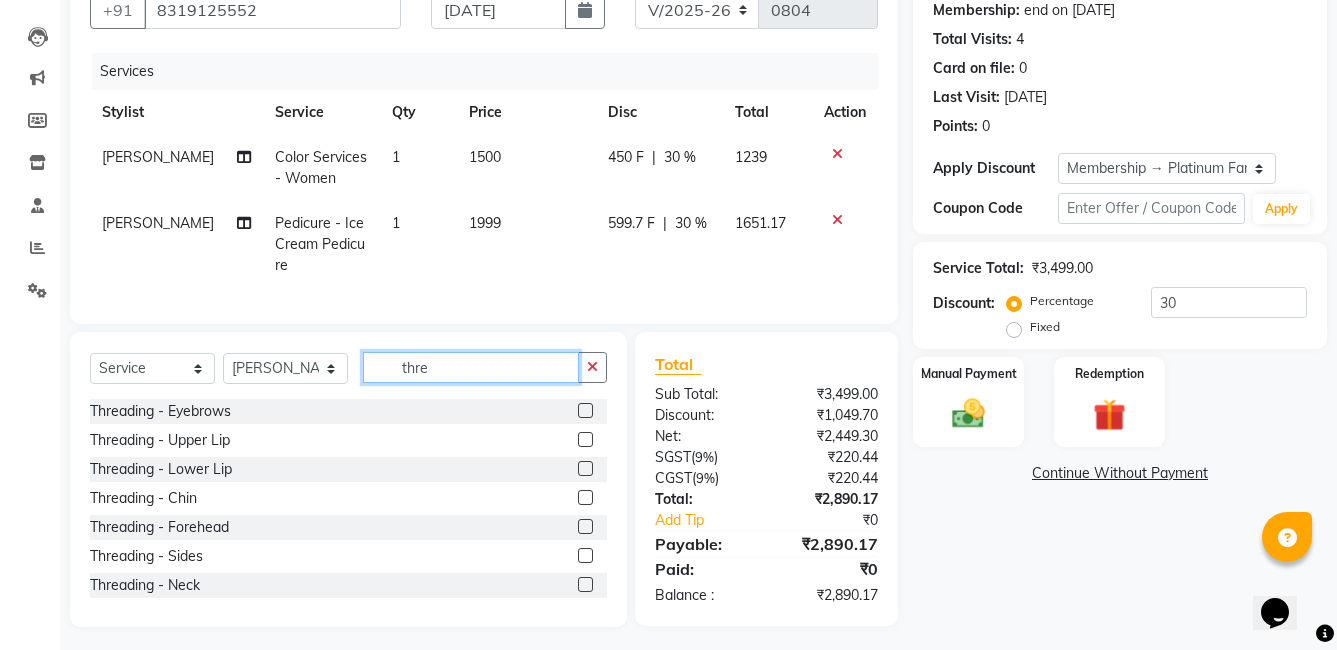 type on "thre" 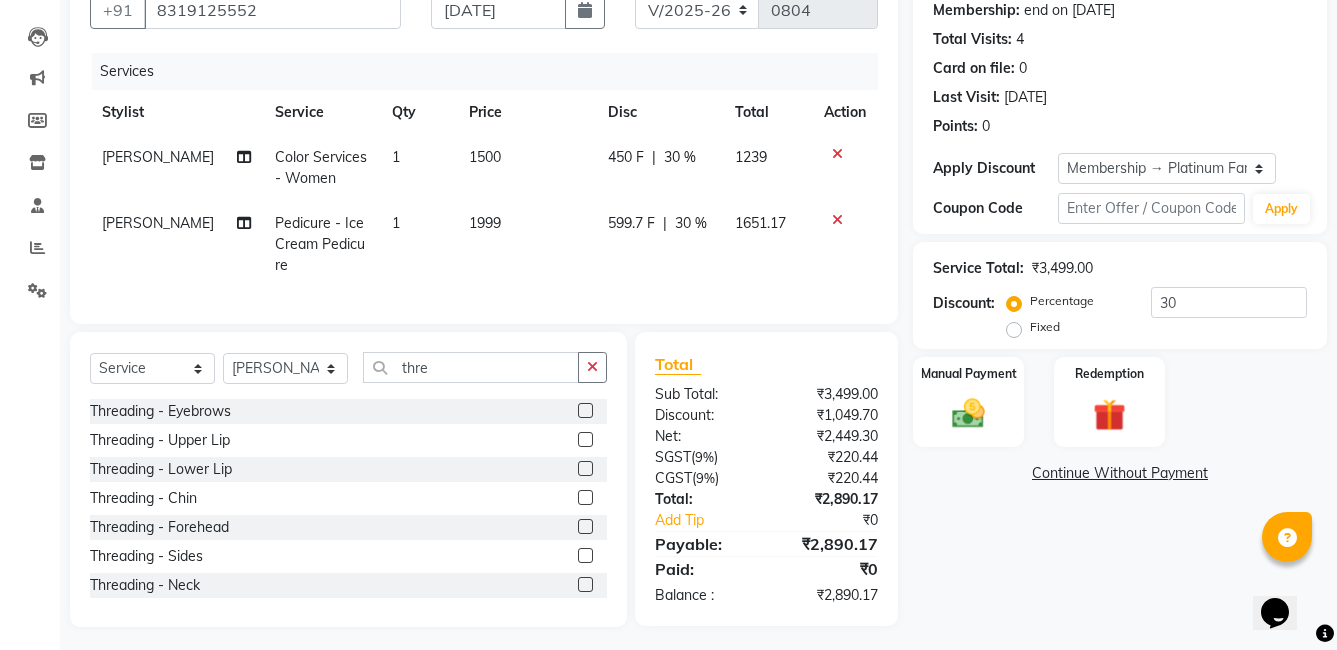 click 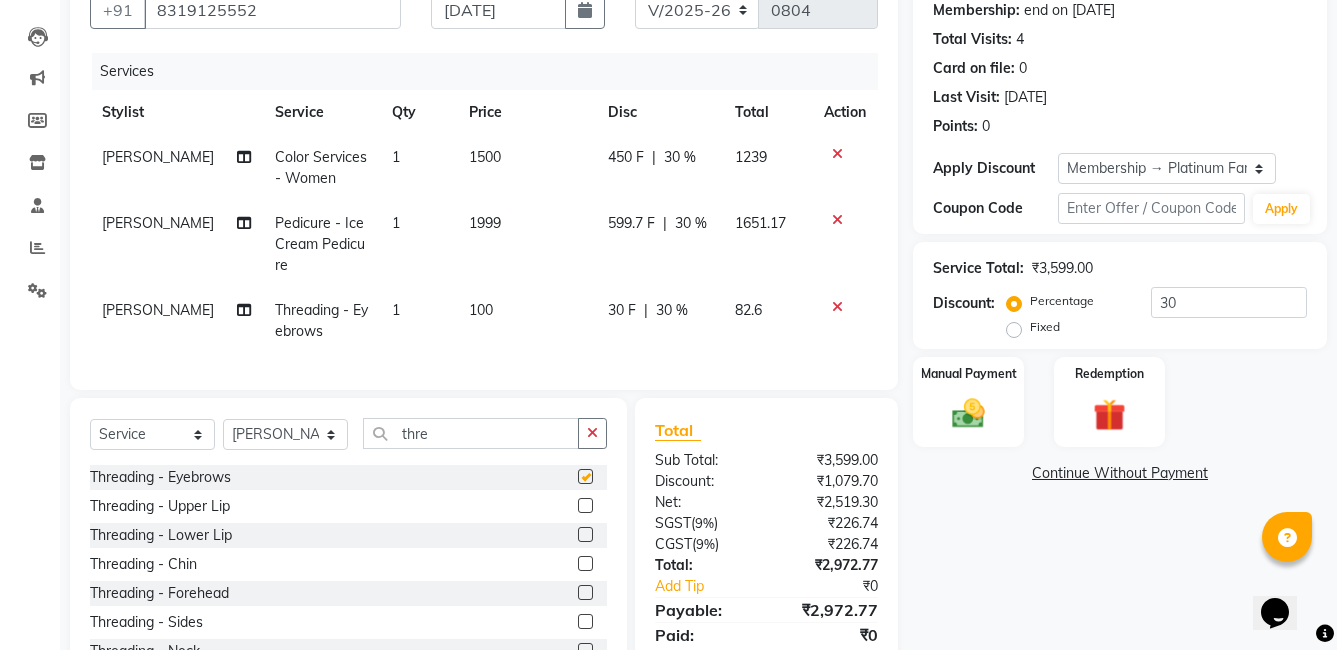 checkbox on "false" 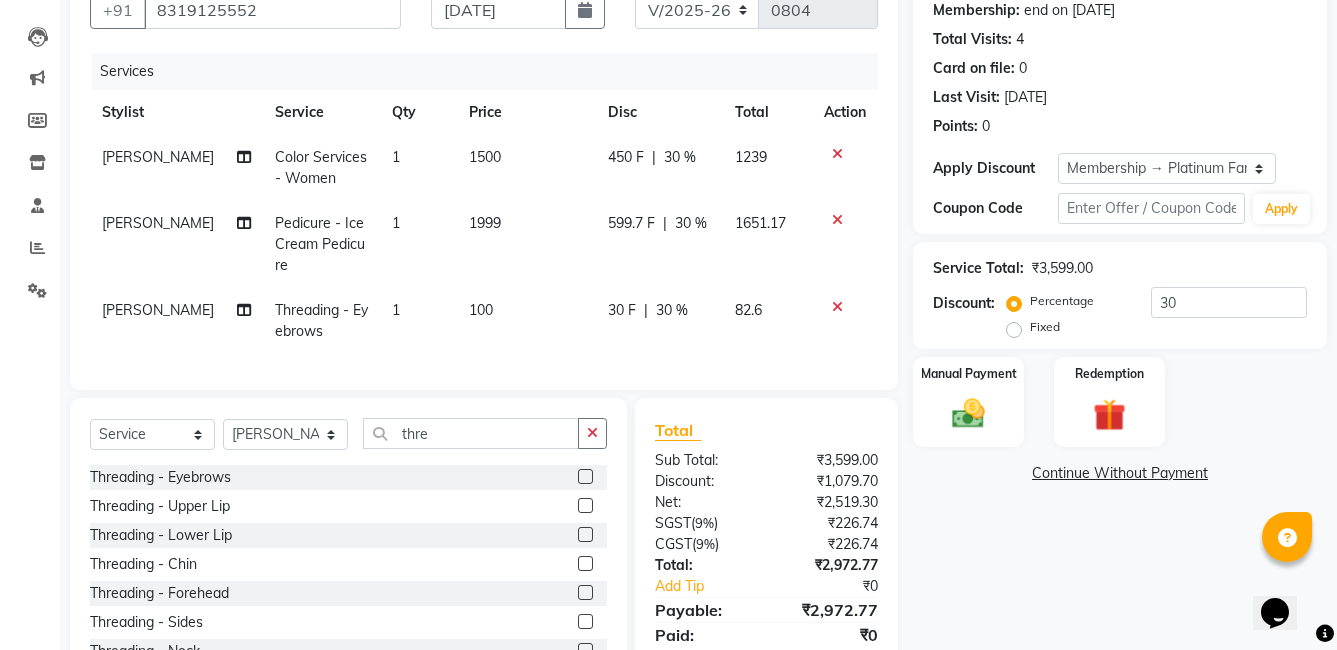 click on "30 F | 30 %" 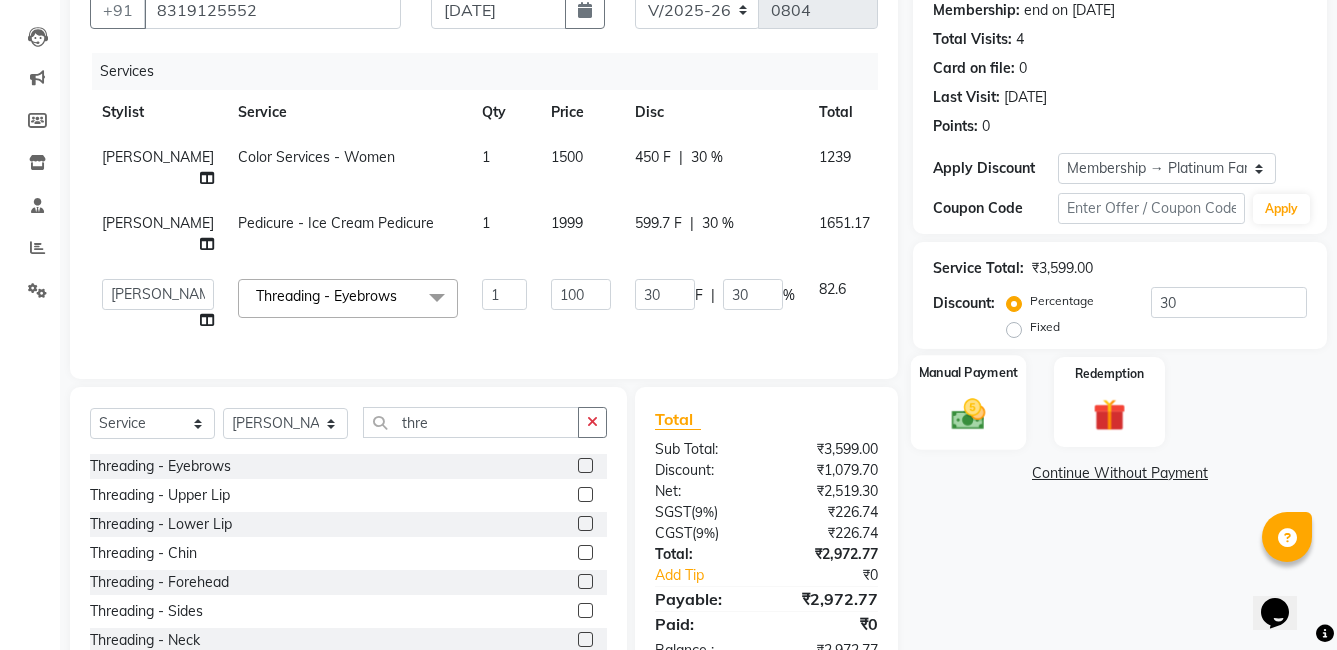 click 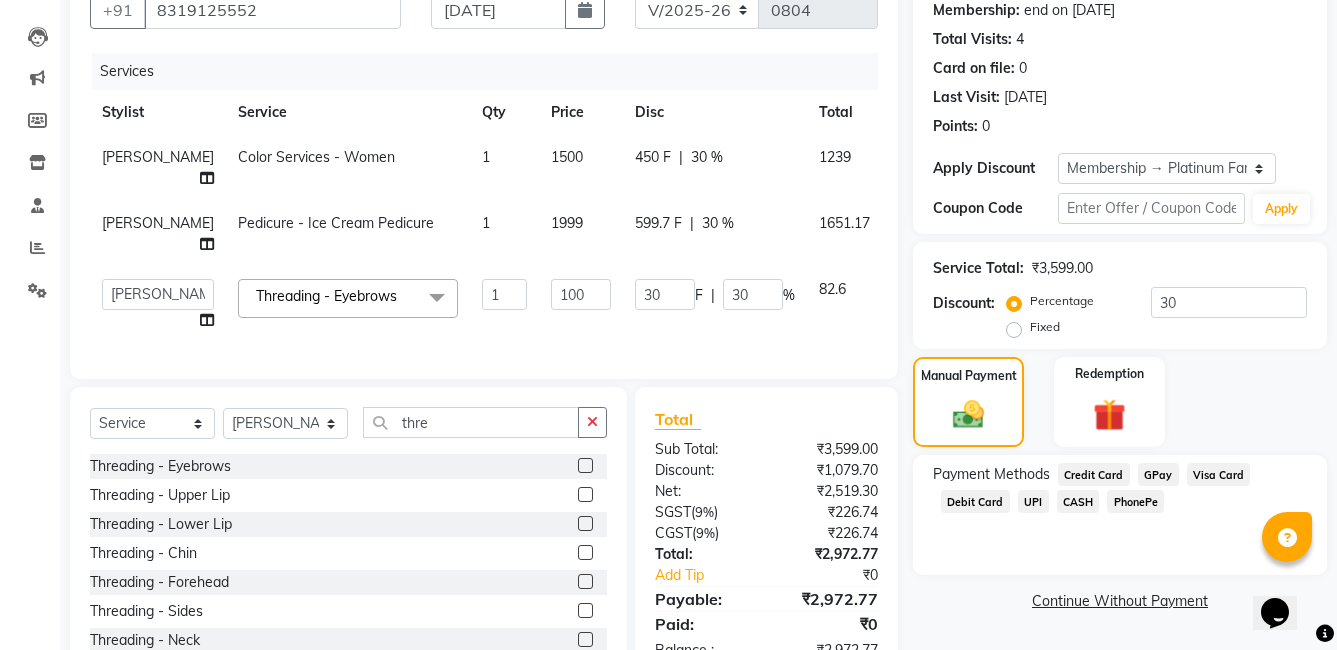 click on "PhonePe" 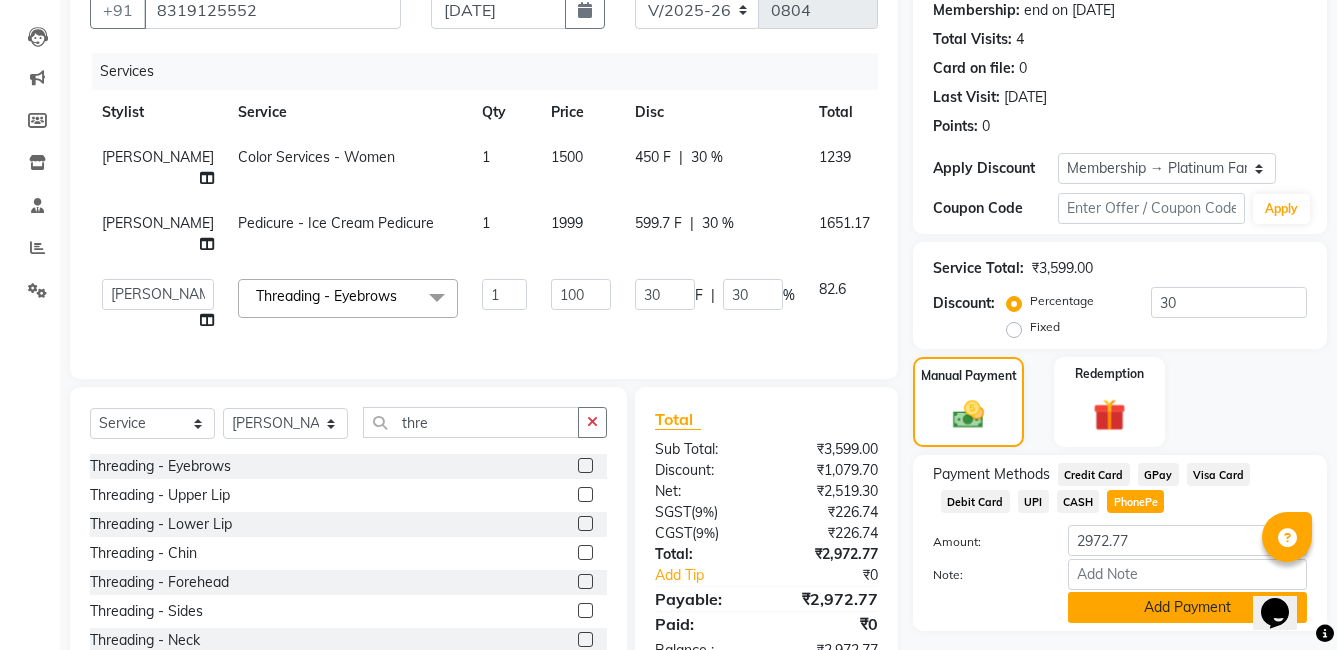 click on "Add Payment" 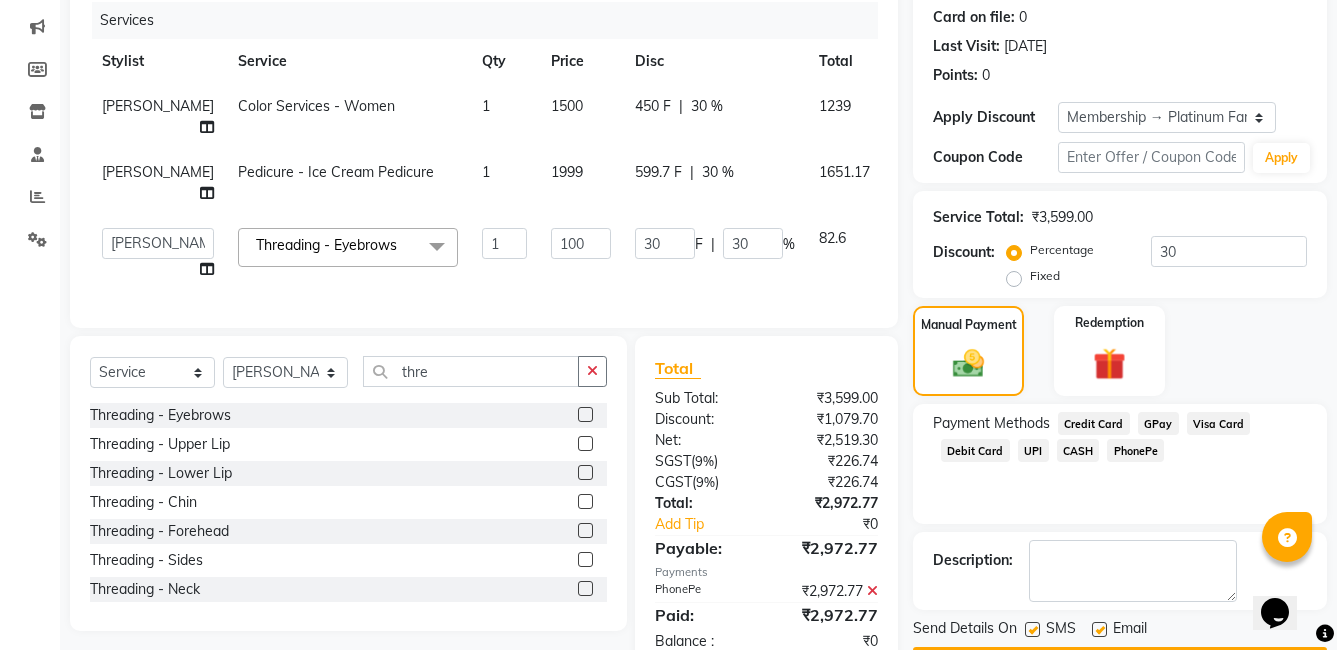 scroll, scrollTop: 334, scrollLeft: 0, axis: vertical 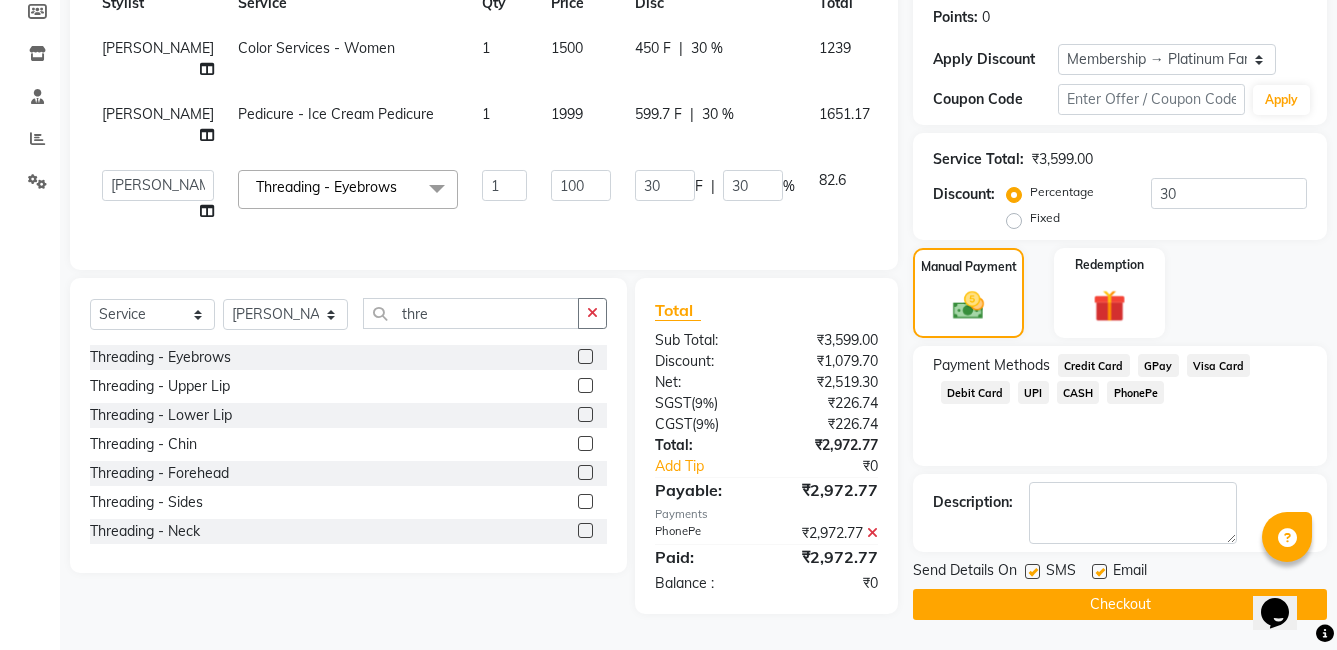 drag, startPoint x: 1027, startPoint y: 543, endPoint x: 1072, endPoint y: 550, distance: 45.54119 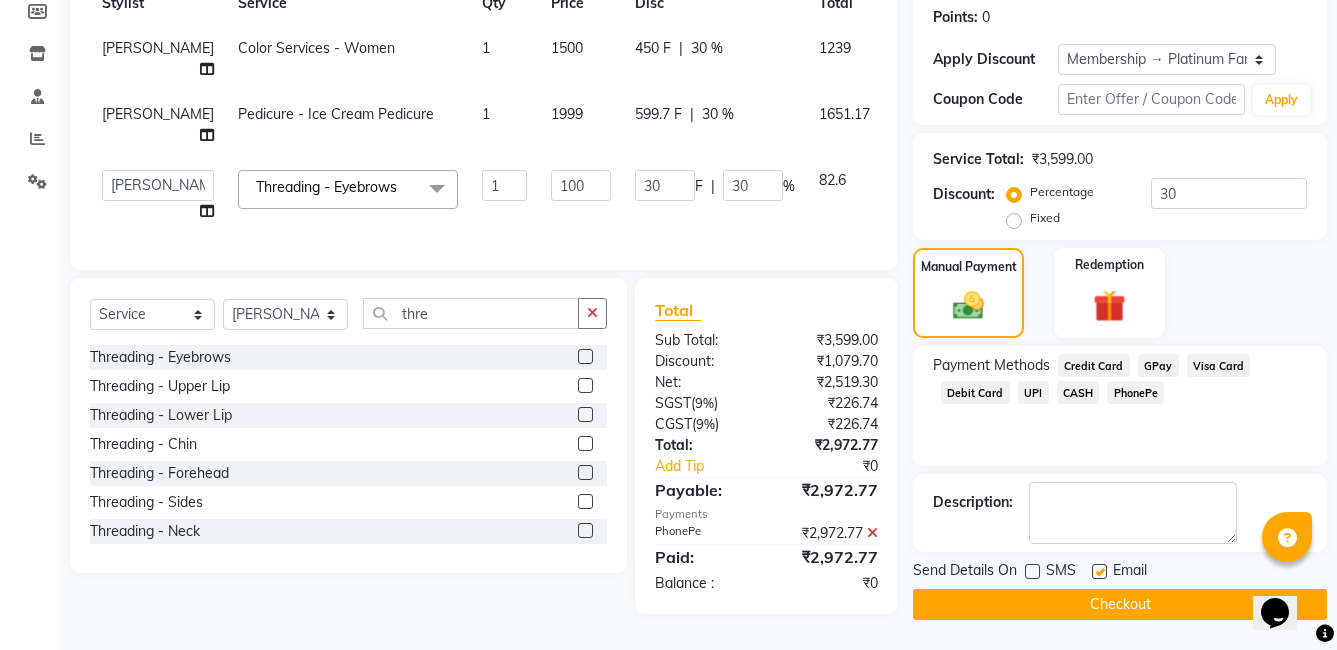 click 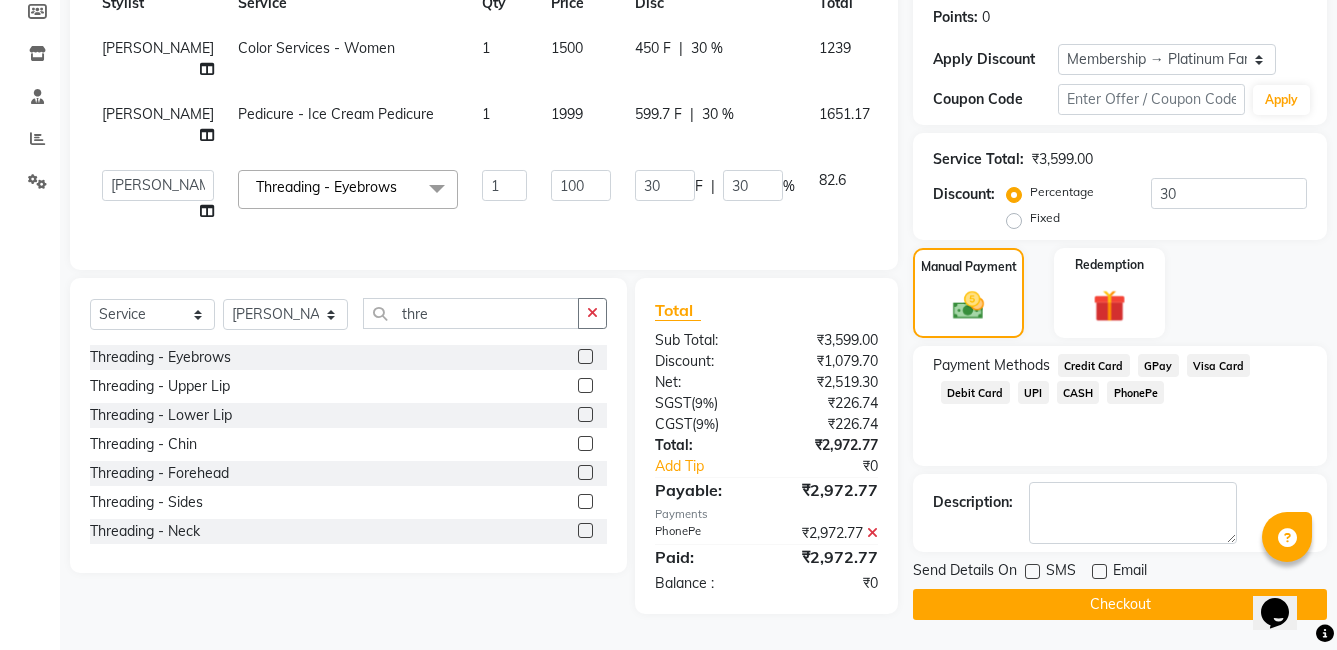 click on "Checkout" 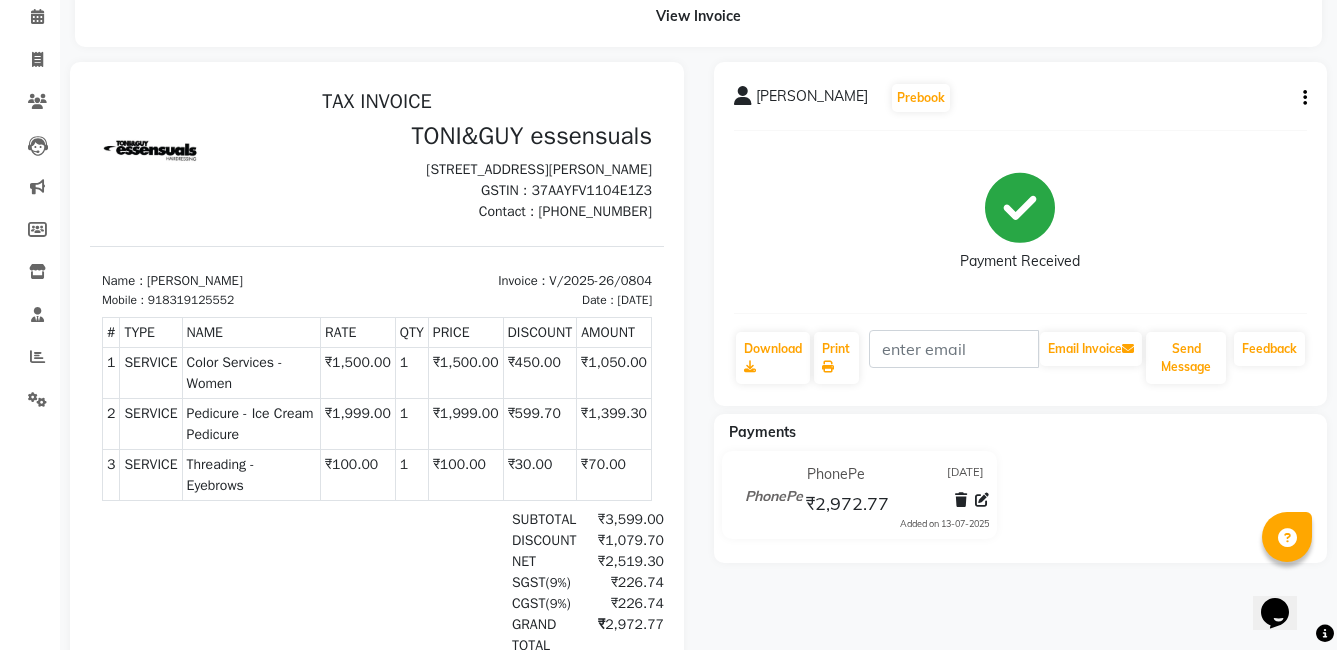 scroll, scrollTop: 0, scrollLeft: 0, axis: both 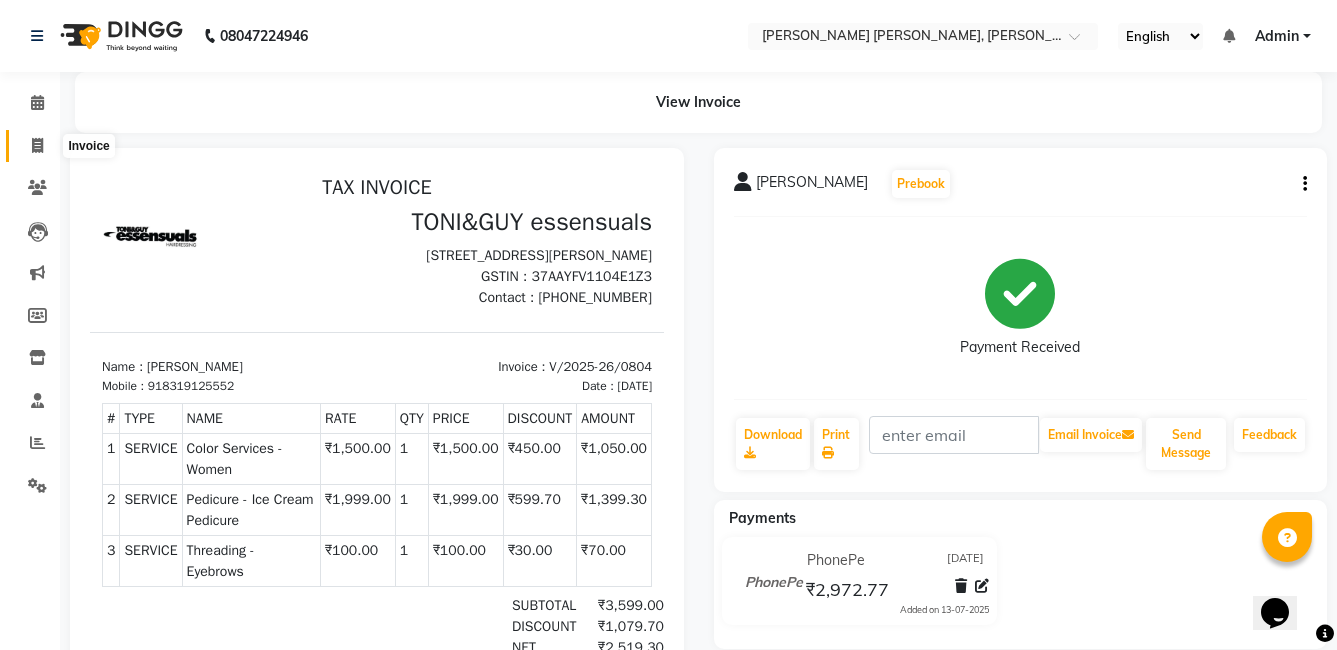 click 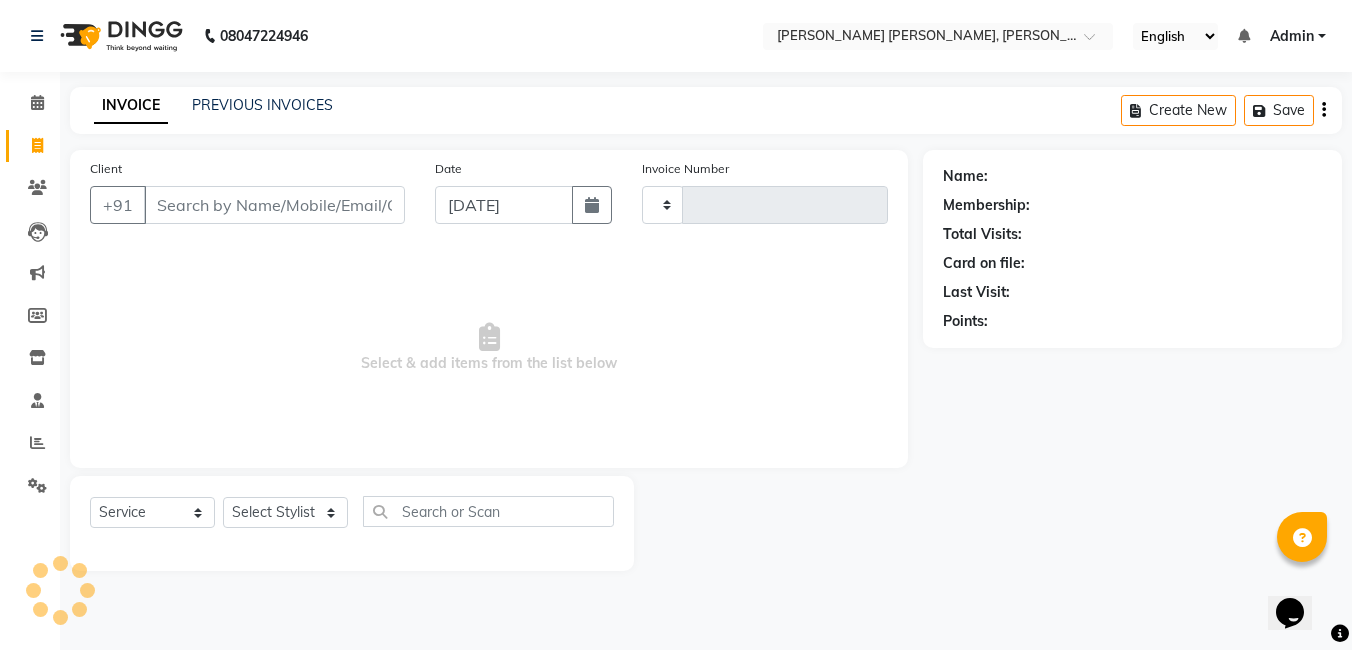 type on "0805" 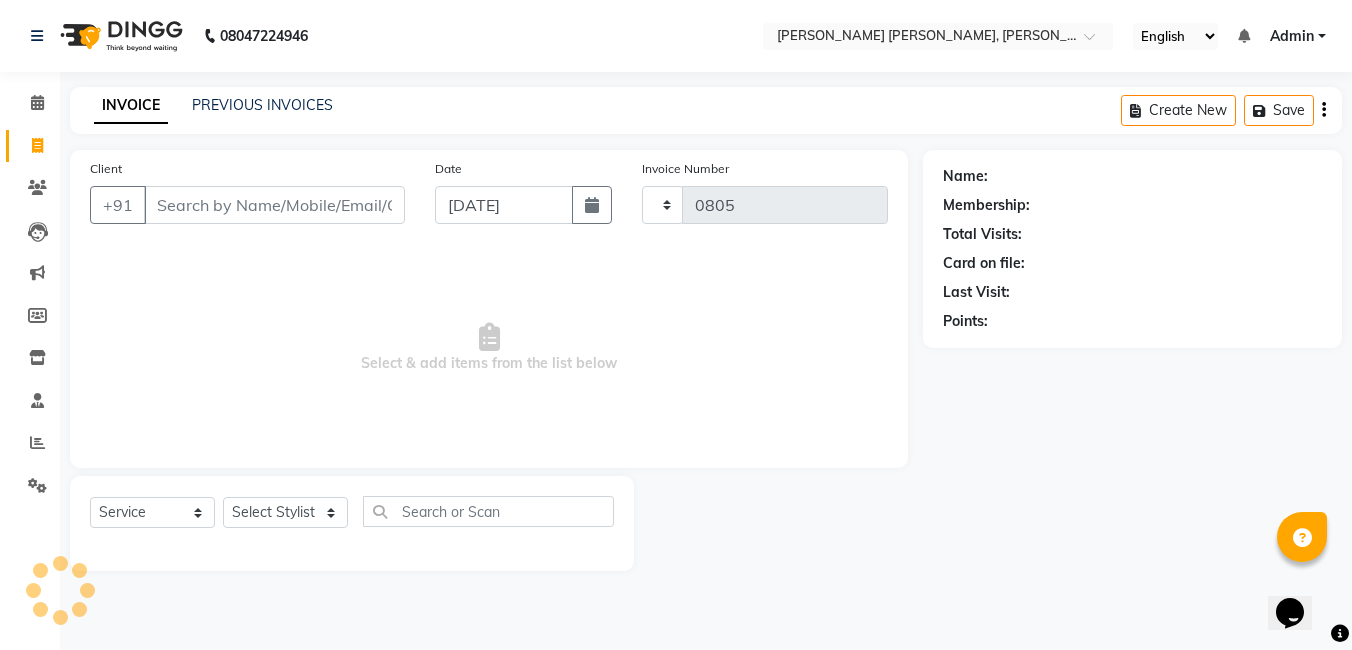select on "7150" 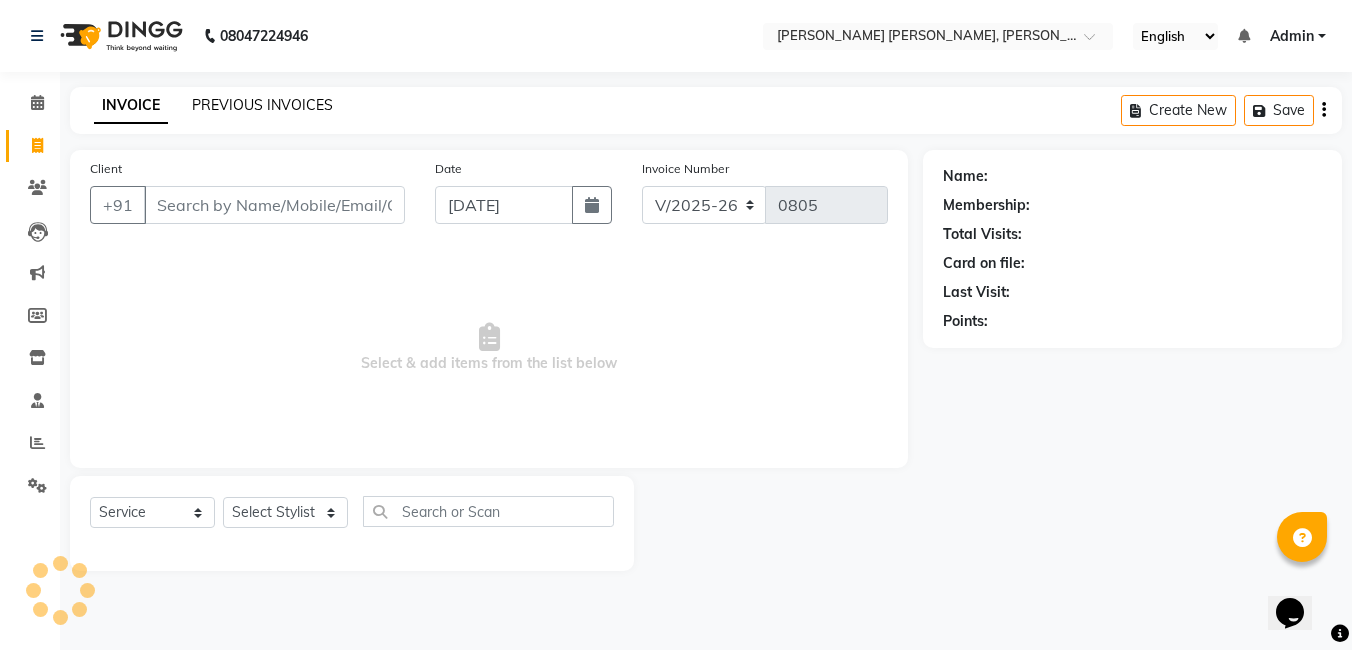 click on "PREVIOUS INVOICES" 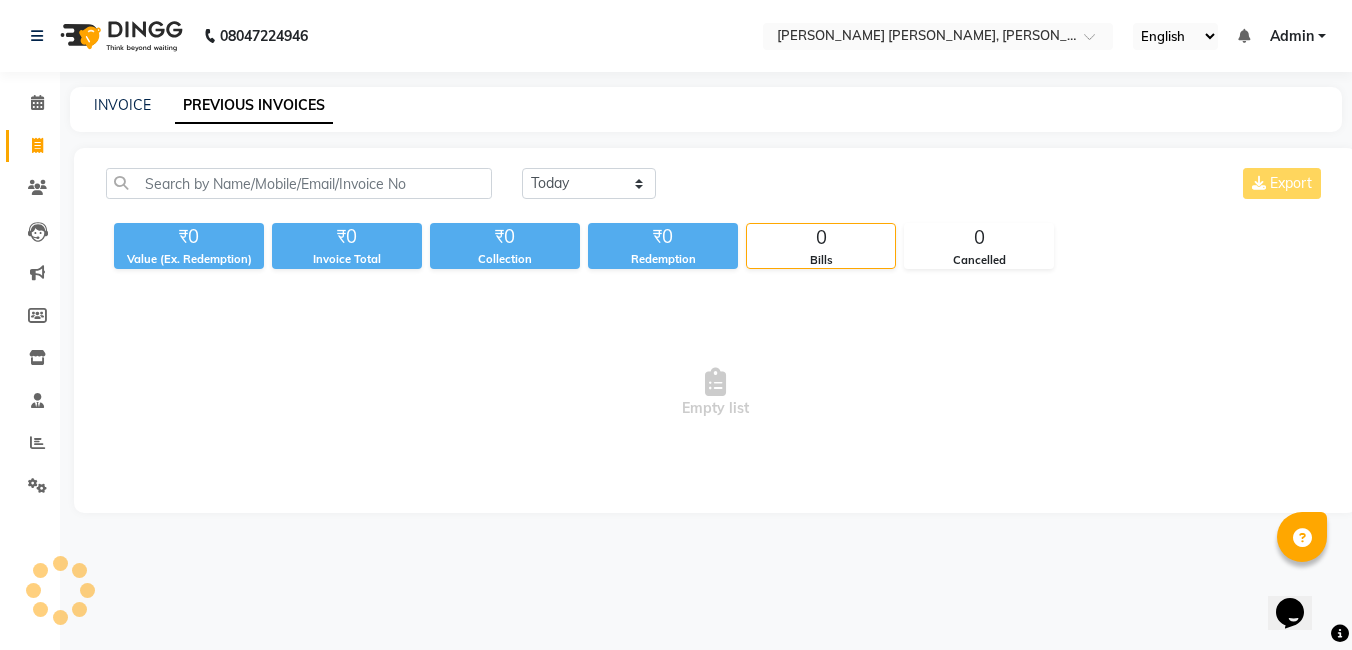 click on "PREVIOUS INVOICES" 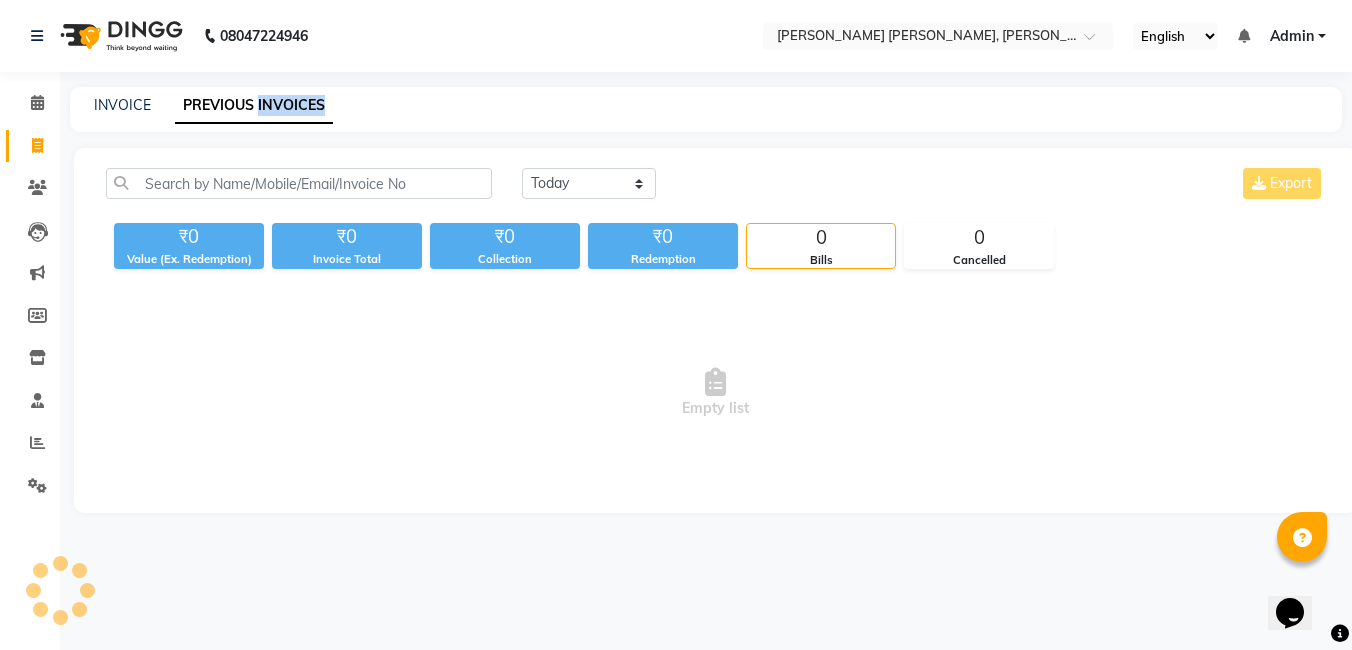 click on "PREVIOUS INVOICES" 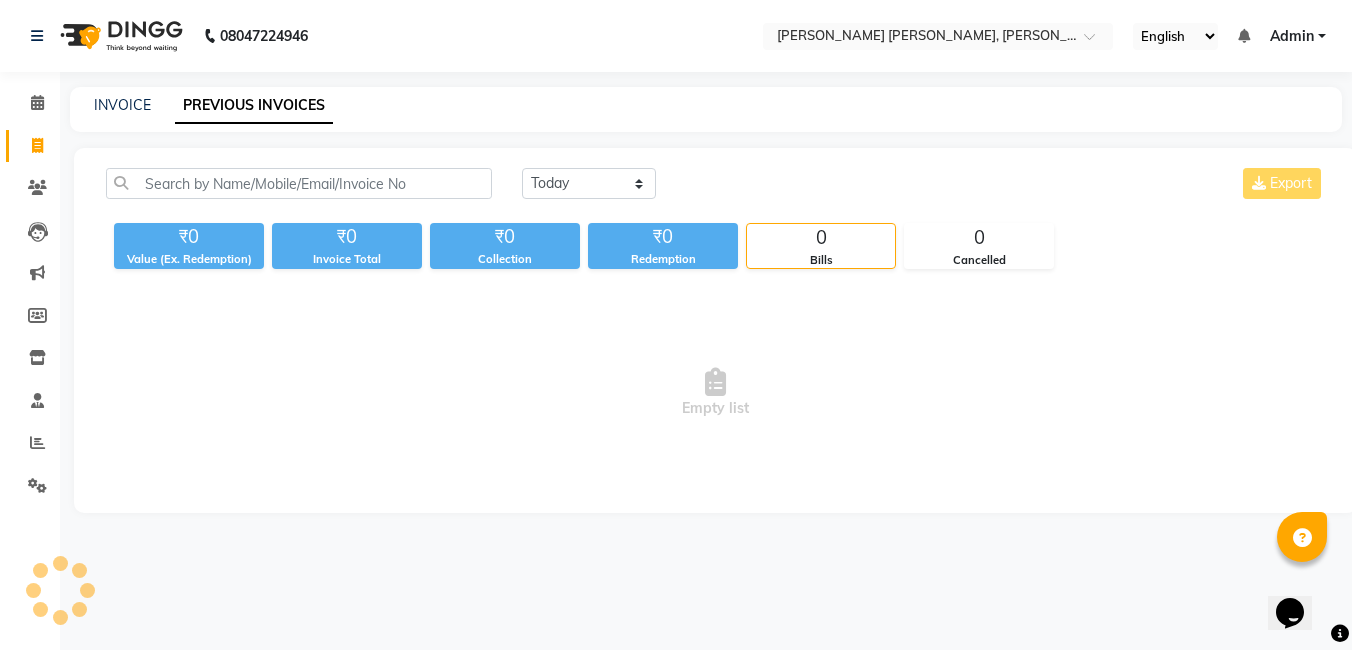 drag, startPoint x: 262, startPoint y: 104, endPoint x: 179, endPoint y: 105, distance: 83.00603 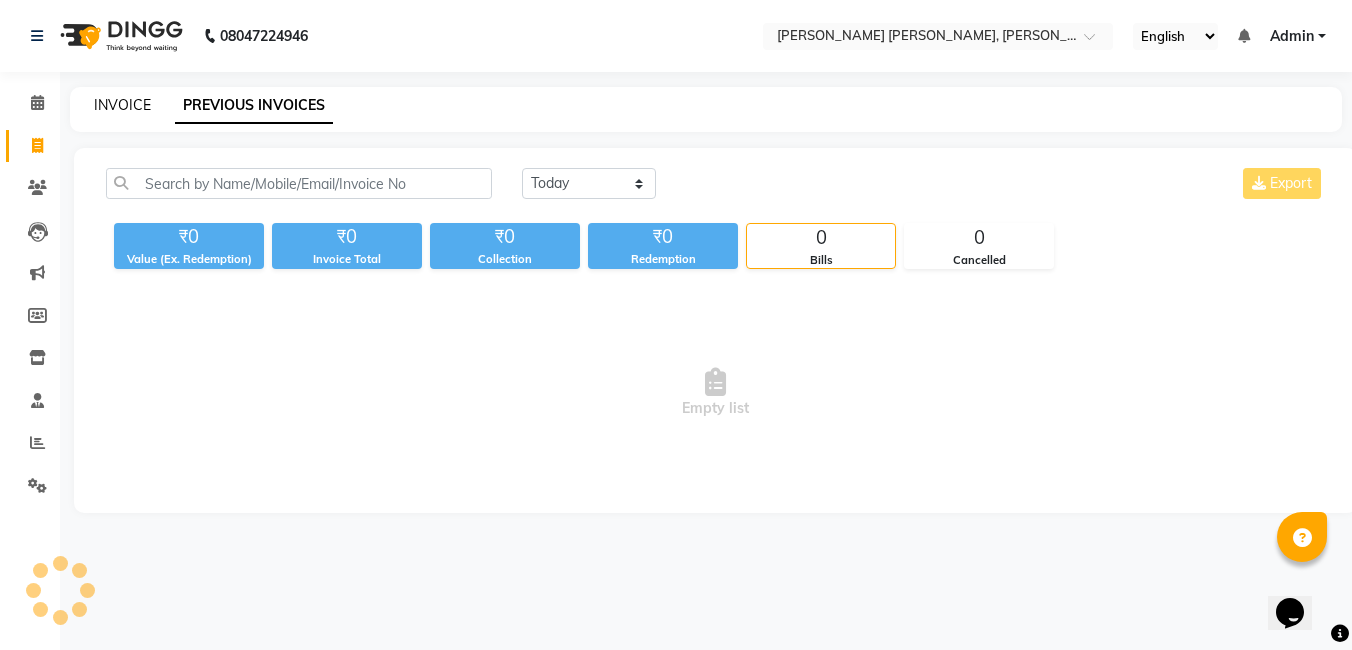 click on "INVOICE" 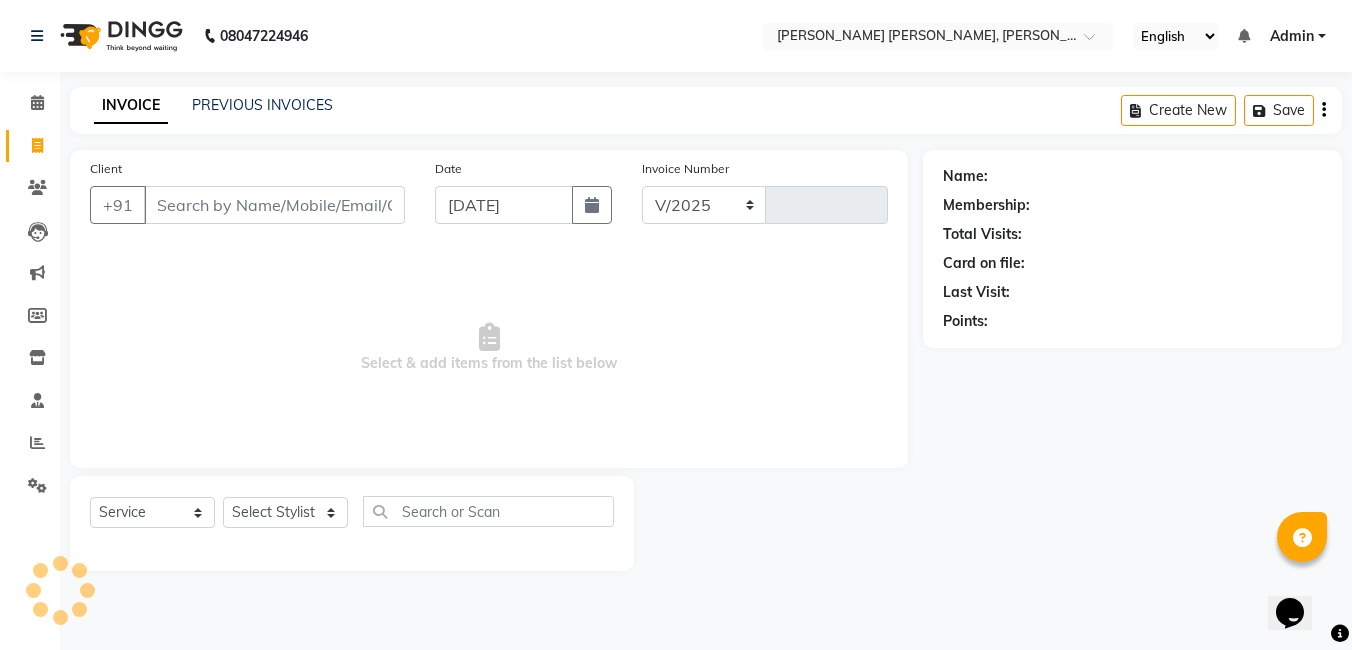 select on "7150" 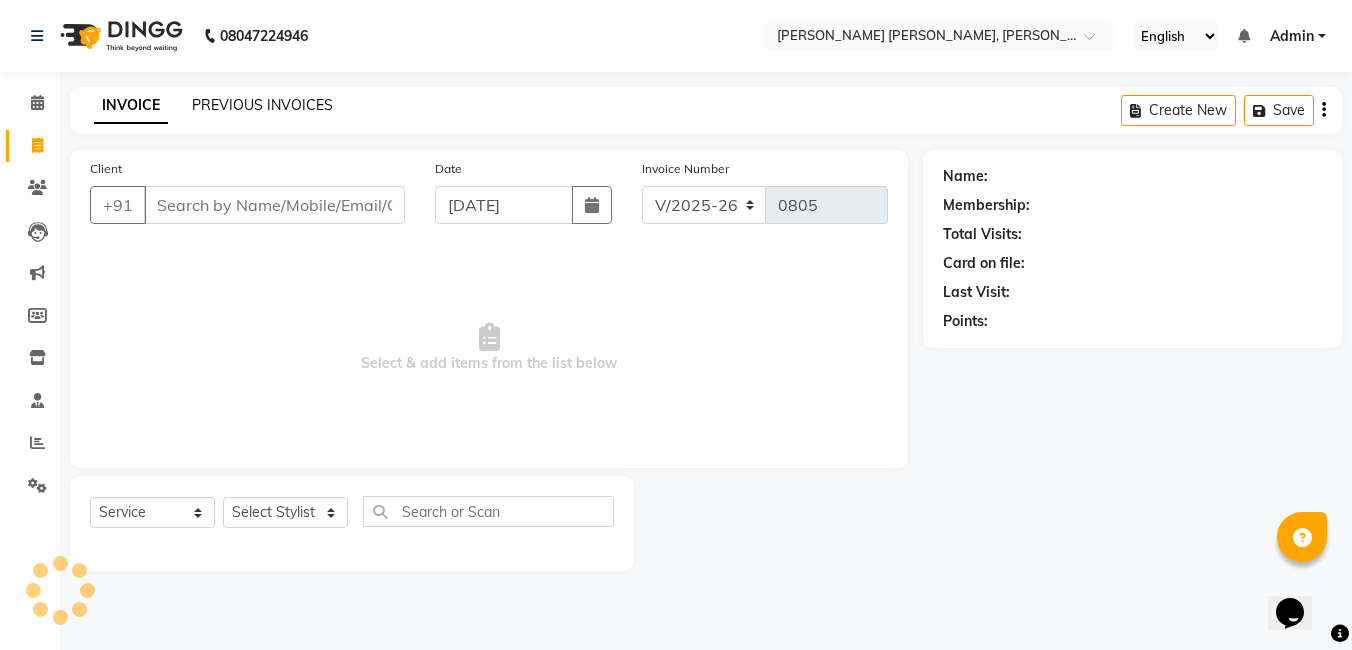 click on "PREVIOUS INVOICES" 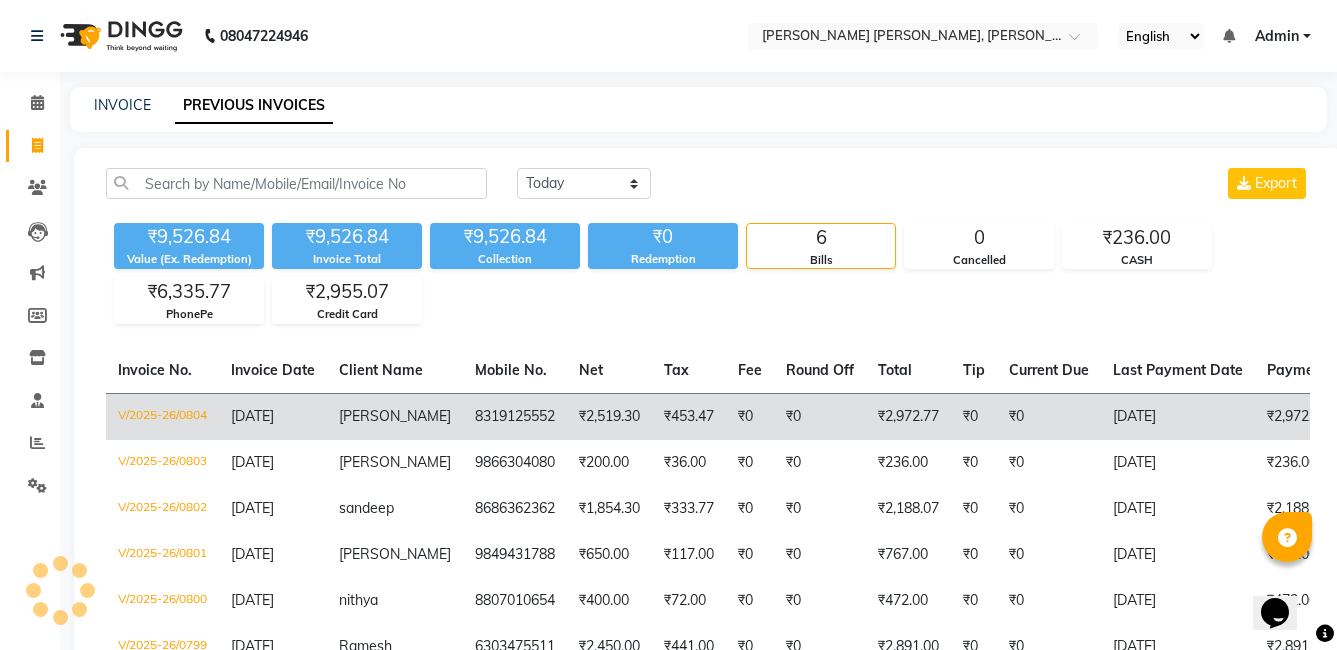 scroll, scrollTop: 144, scrollLeft: 0, axis: vertical 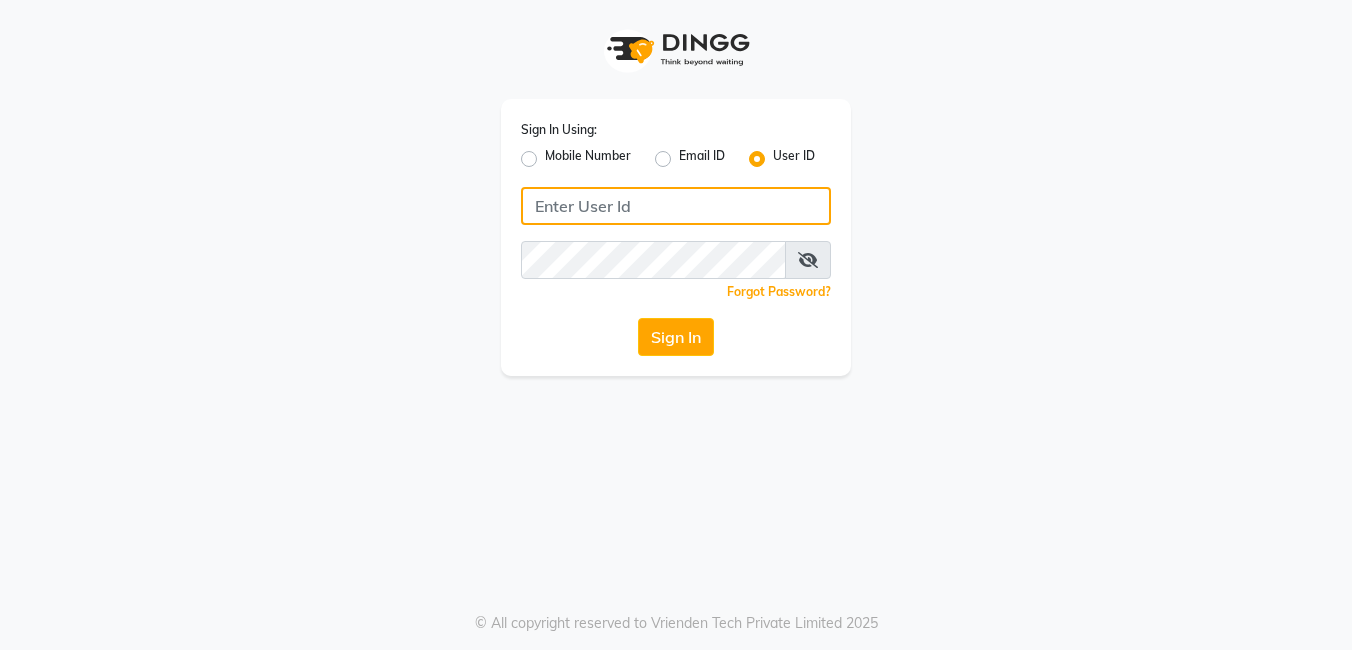 click 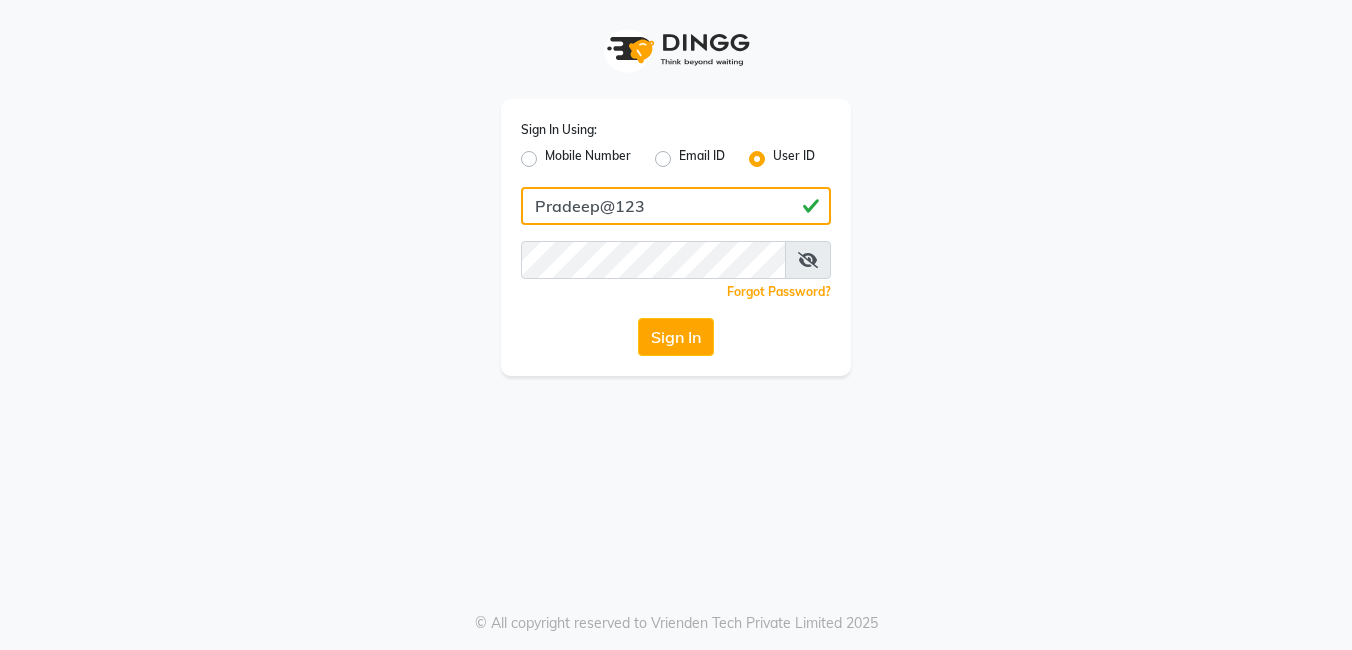 type on "Pradeep@123" 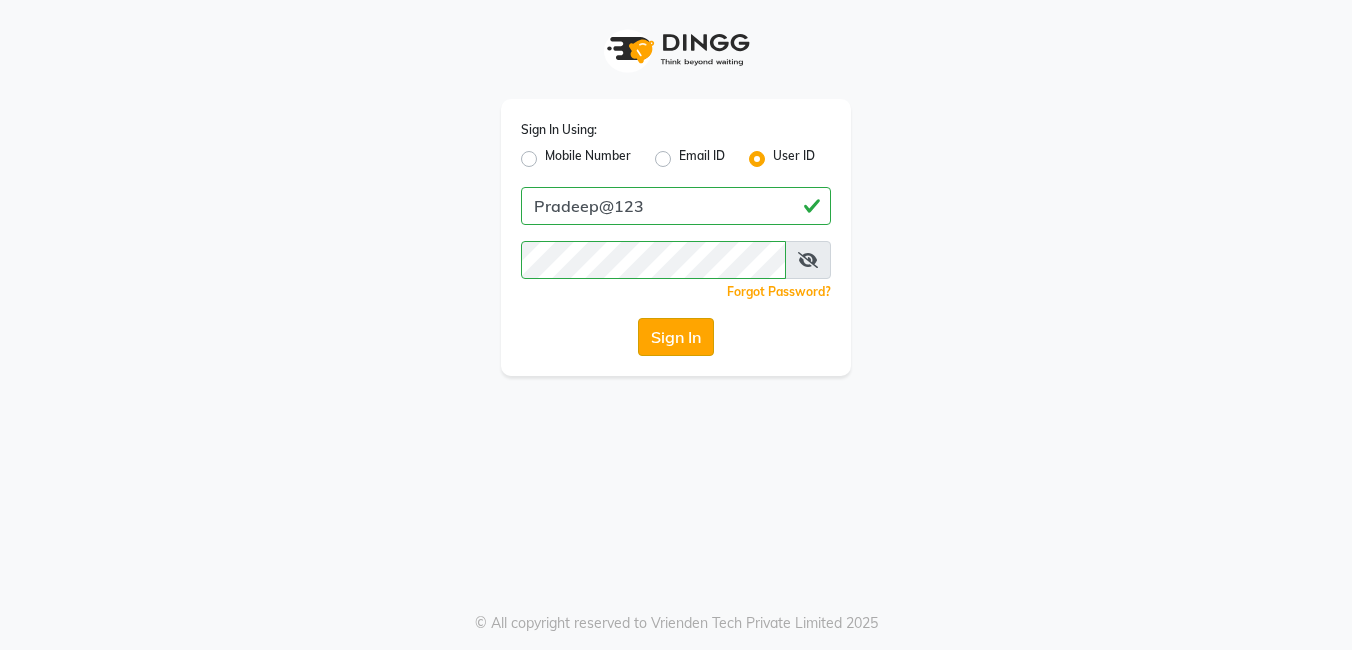 click on "Sign In" 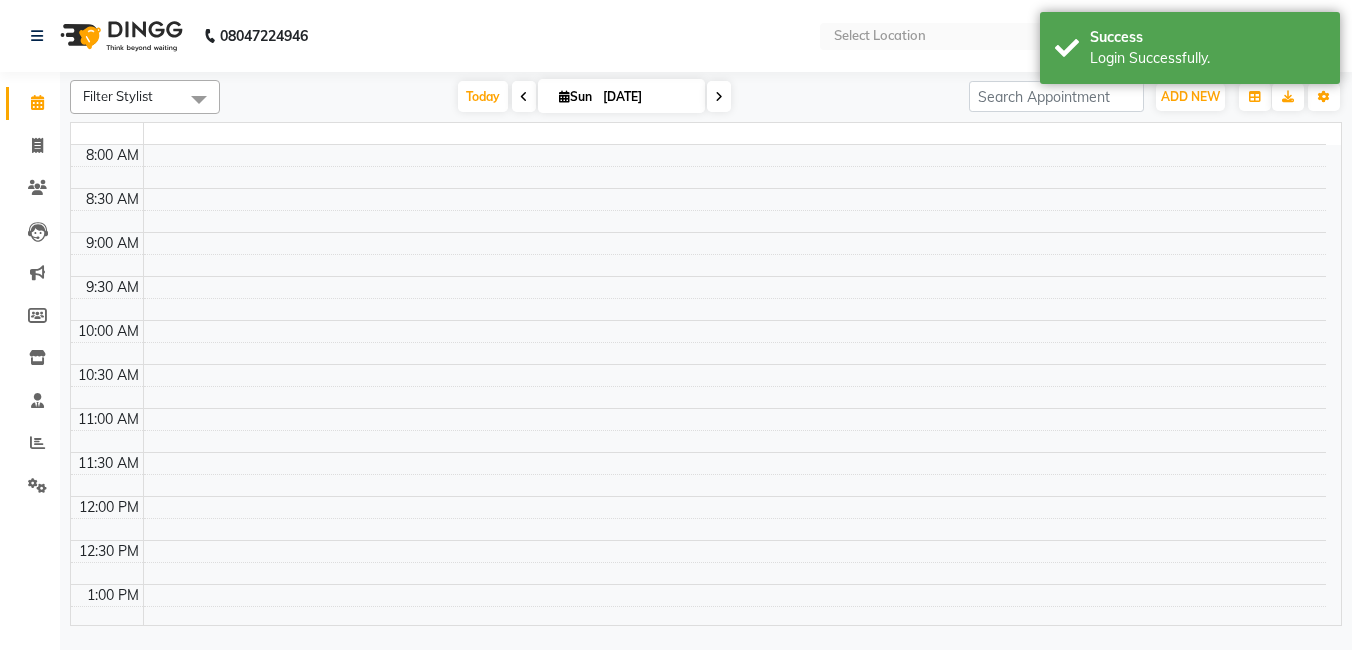select on "en" 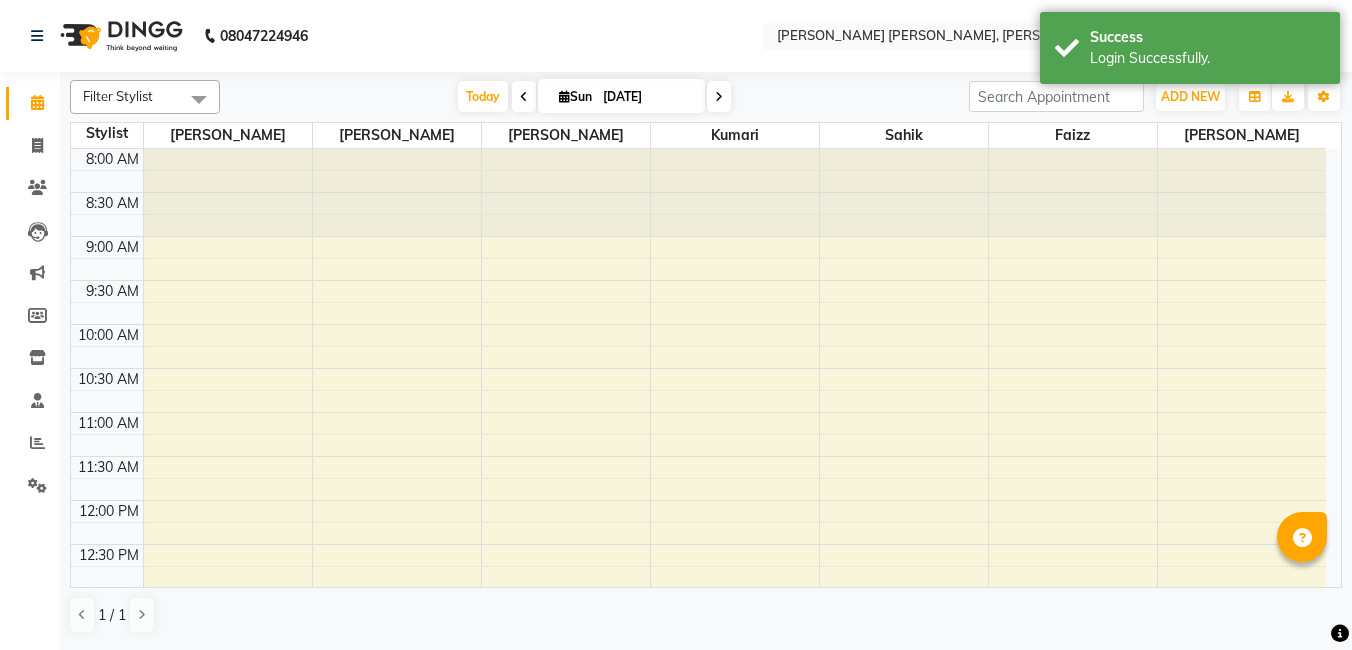 scroll, scrollTop: 0, scrollLeft: 0, axis: both 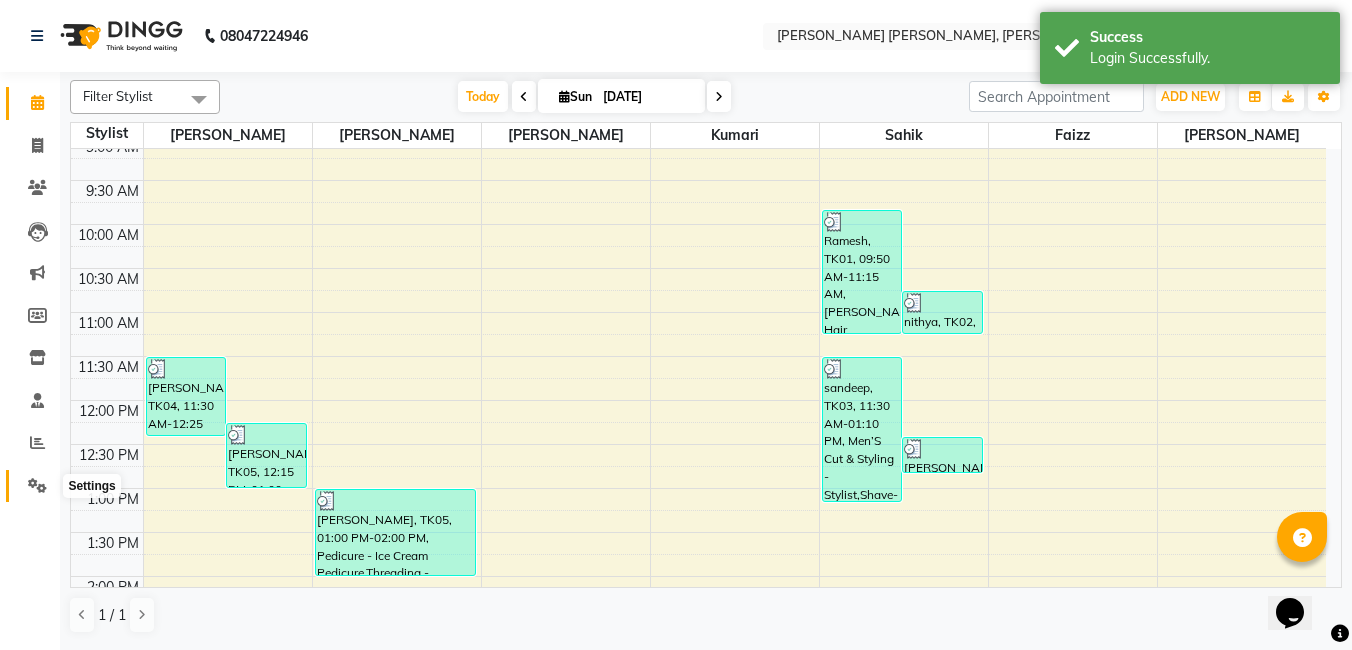 click 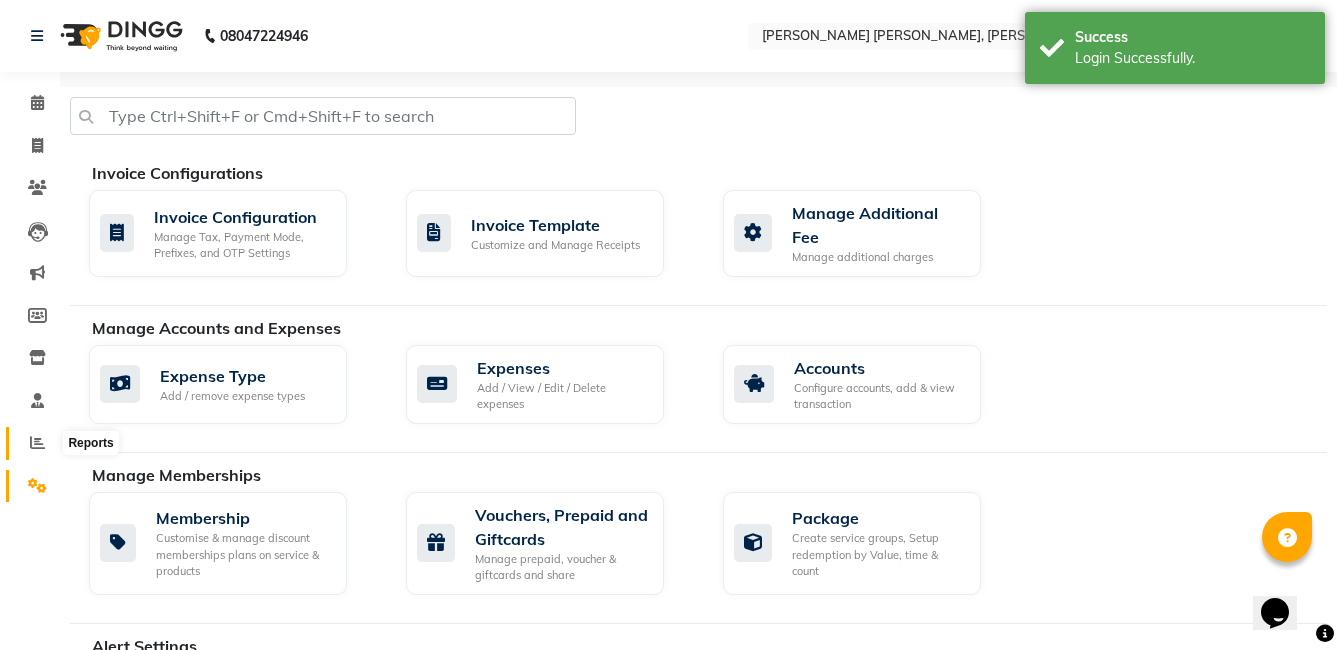 click 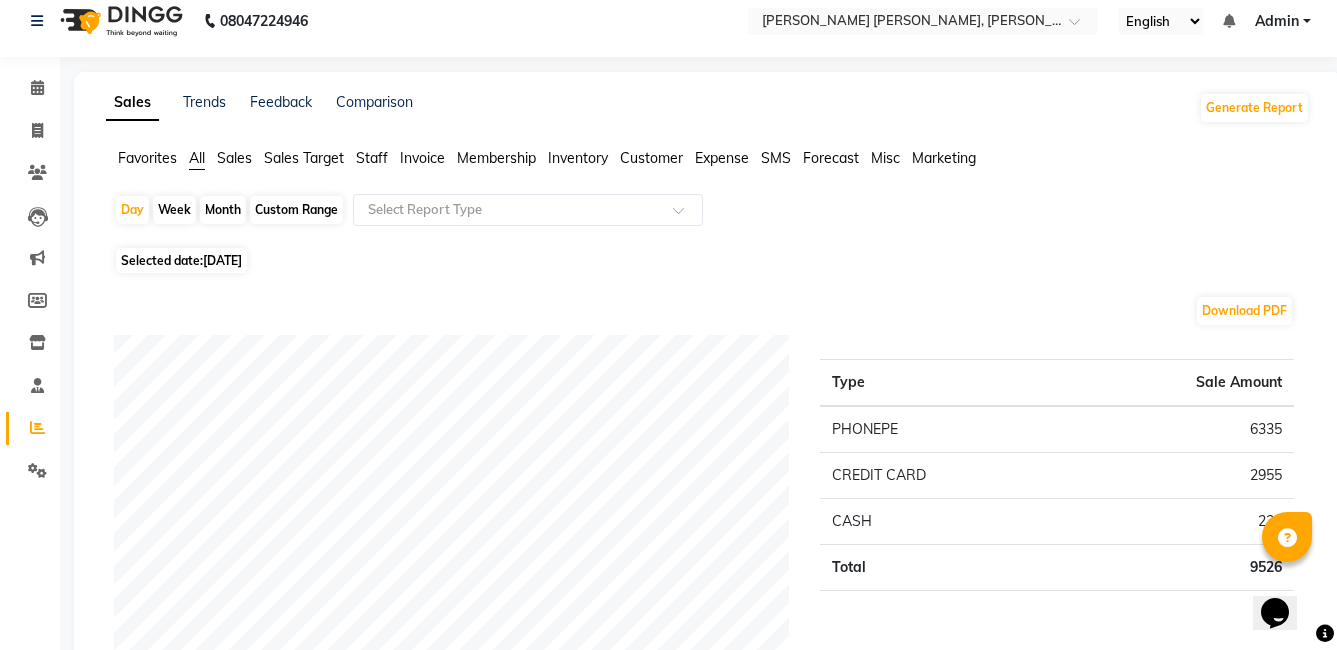 scroll, scrollTop: 0, scrollLeft: 0, axis: both 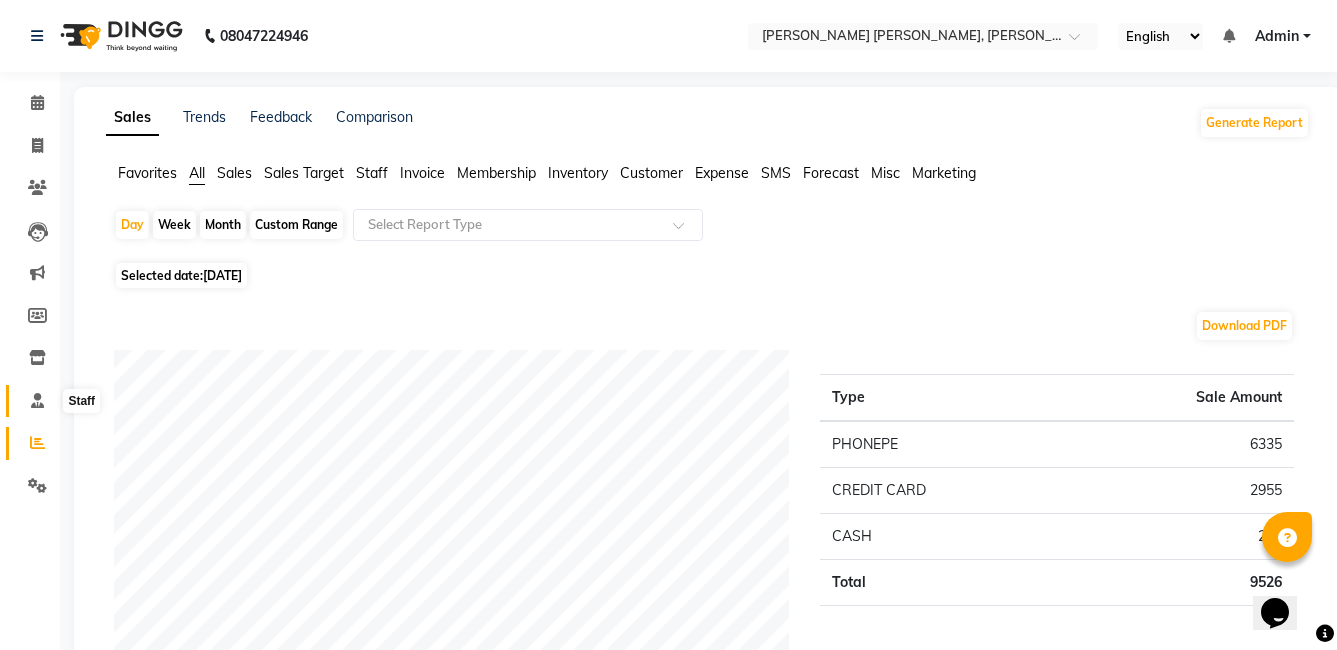 click 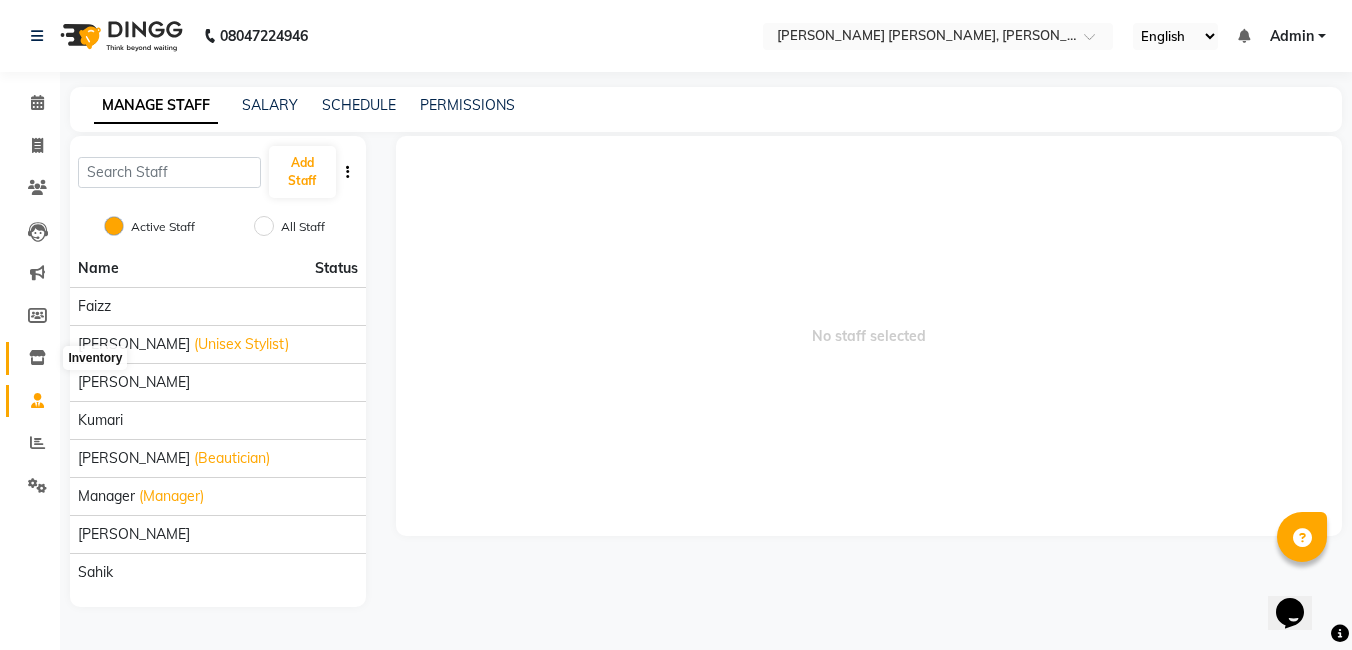 click 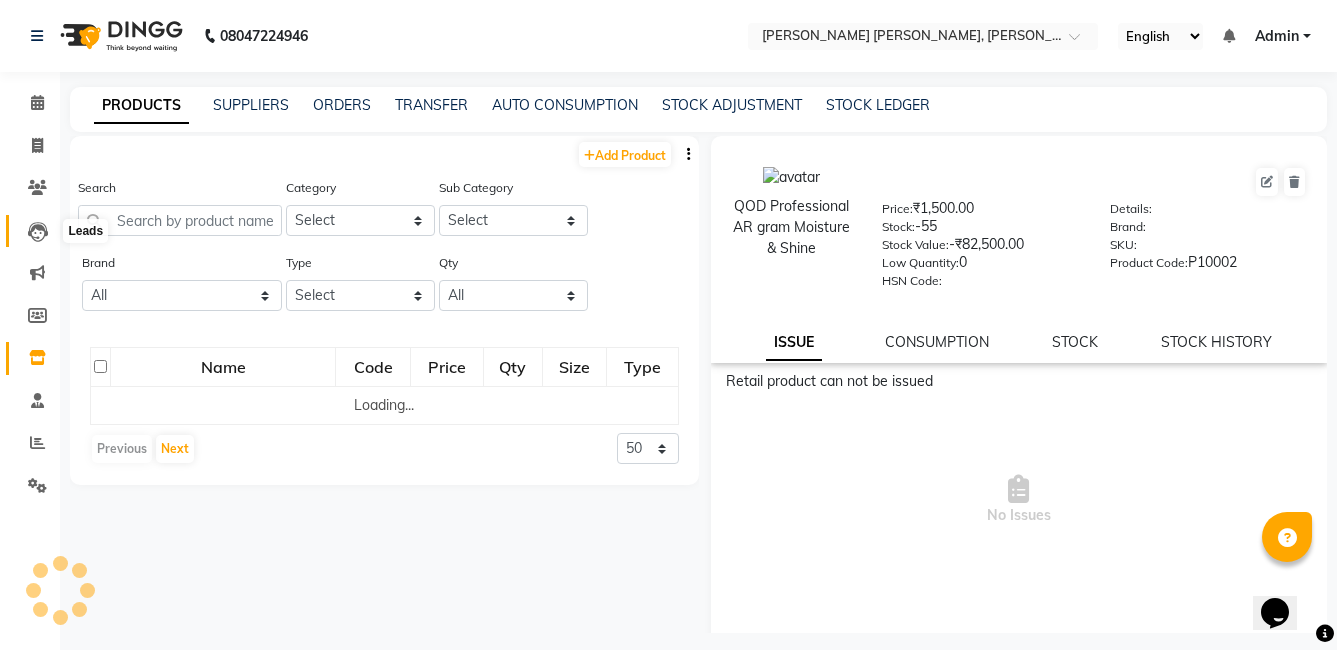 click 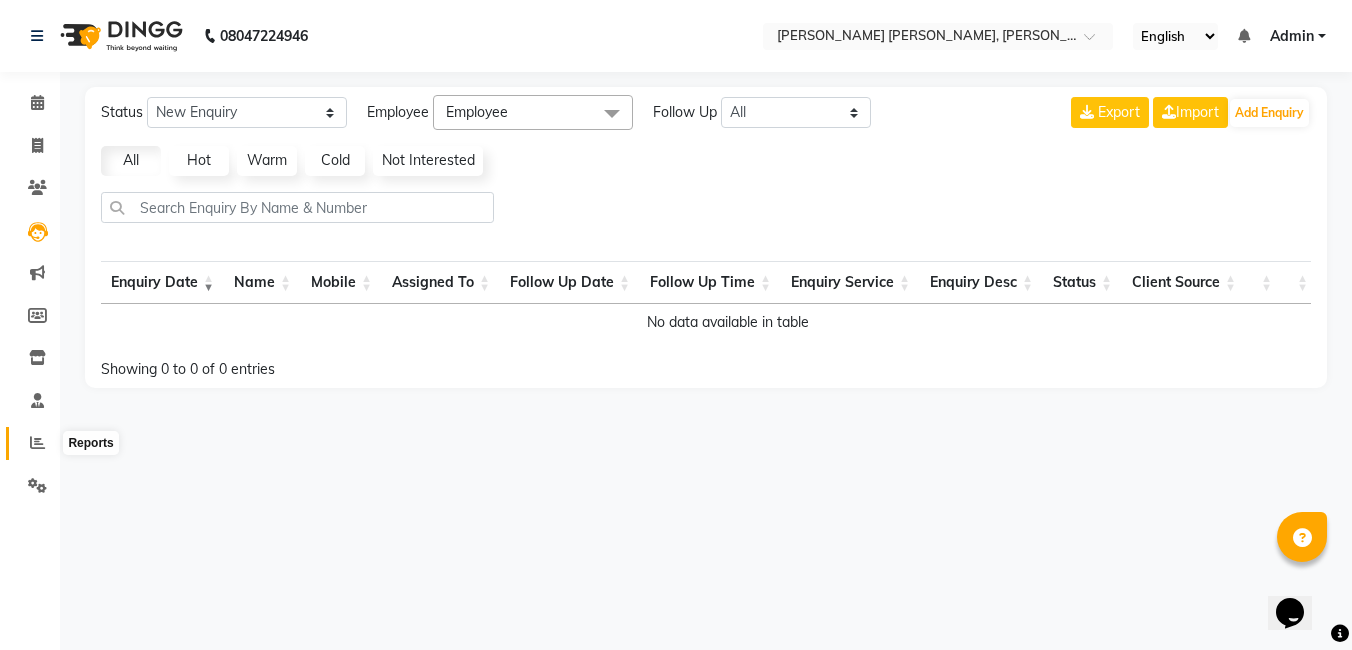 click 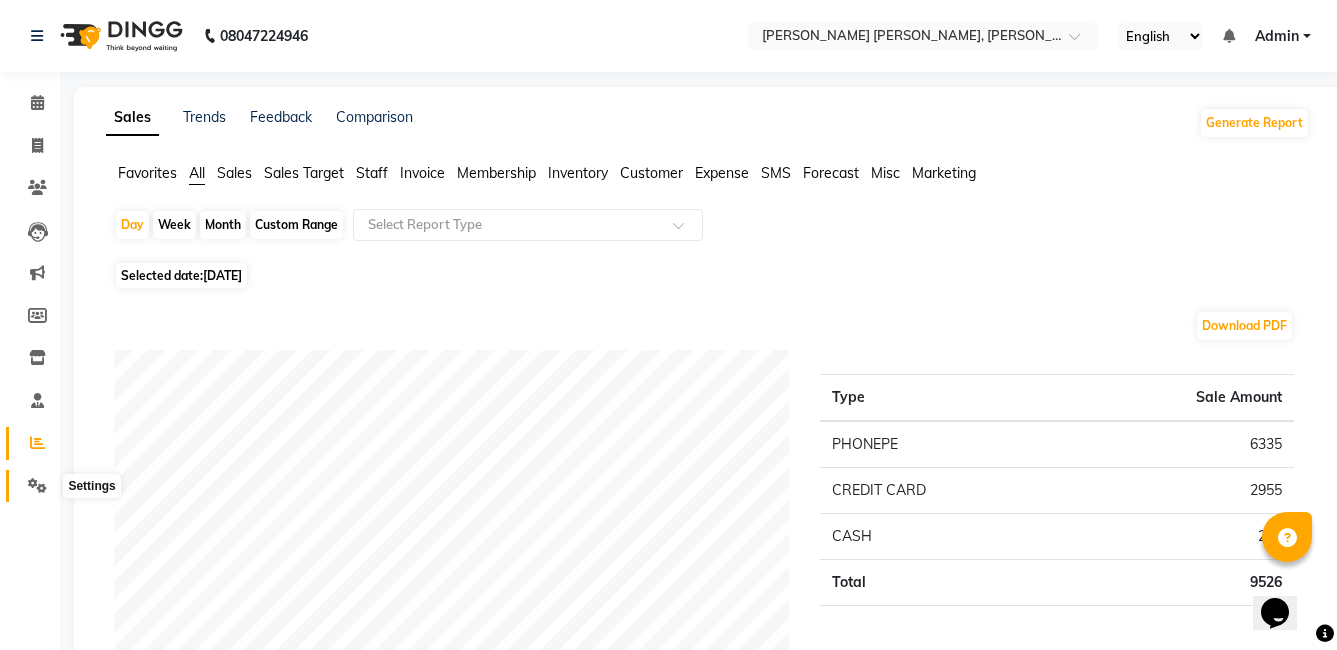 click 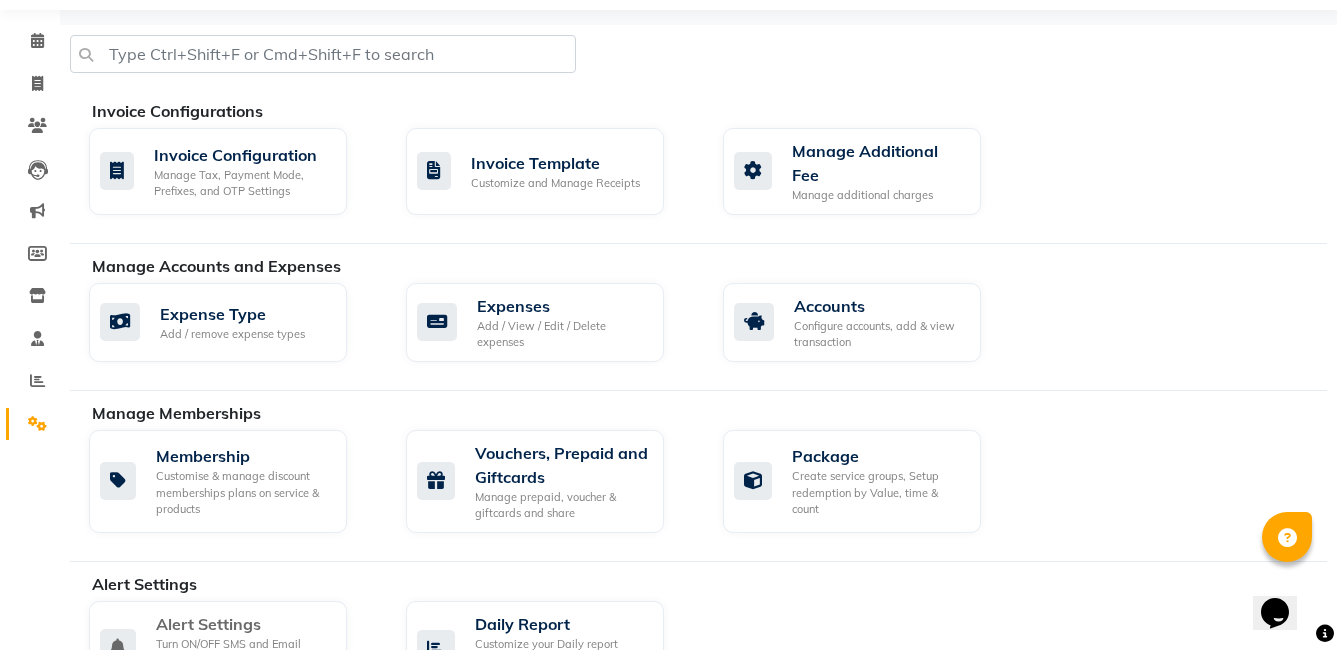scroll, scrollTop: 0, scrollLeft: 0, axis: both 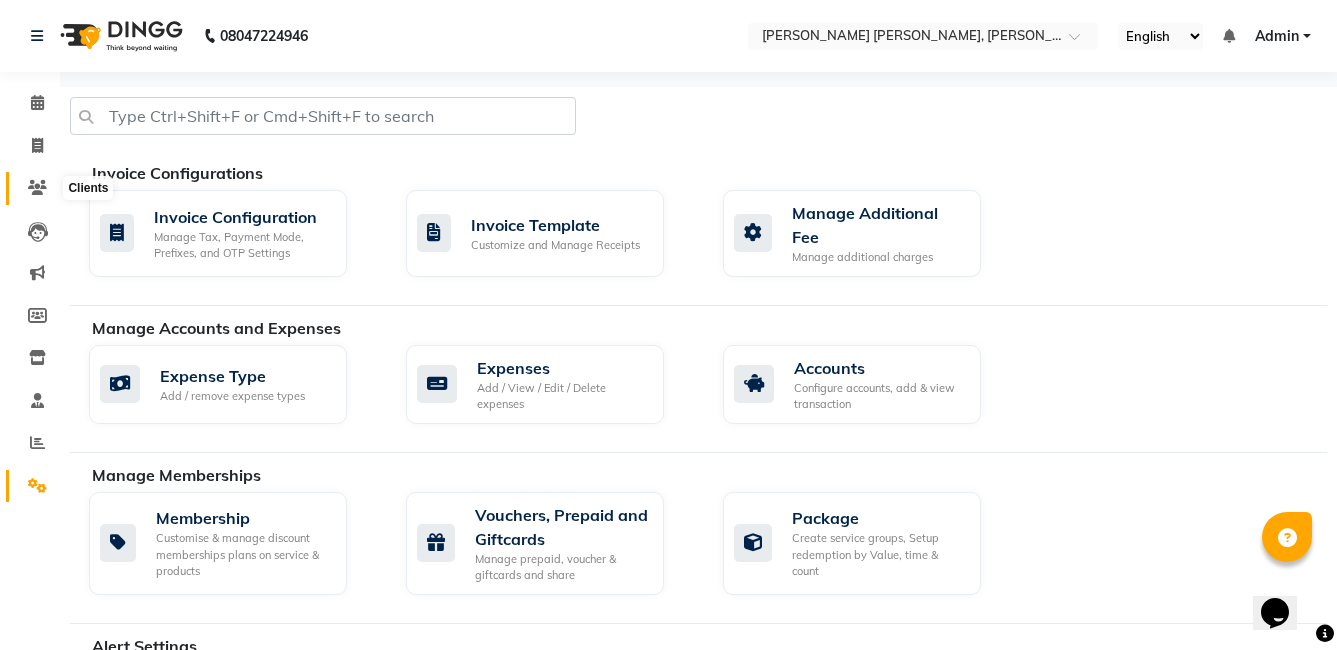click 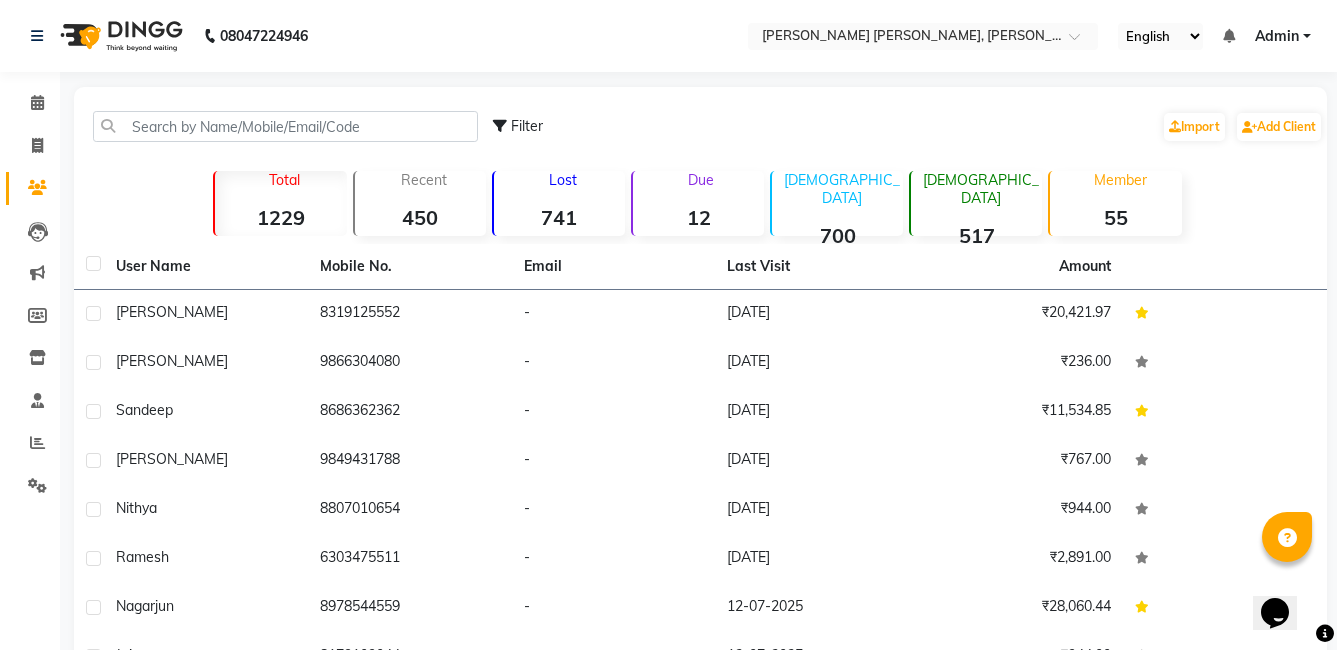 click on "741" 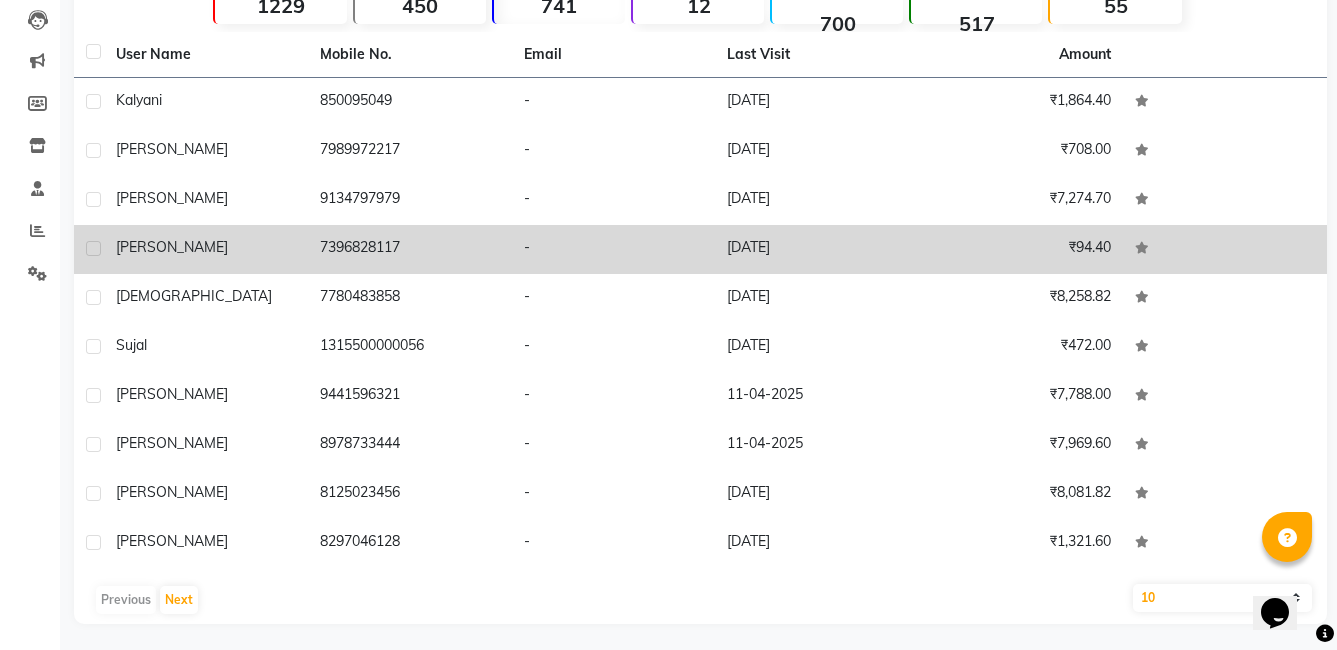 scroll, scrollTop: 216, scrollLeft: 0, axis: vertical 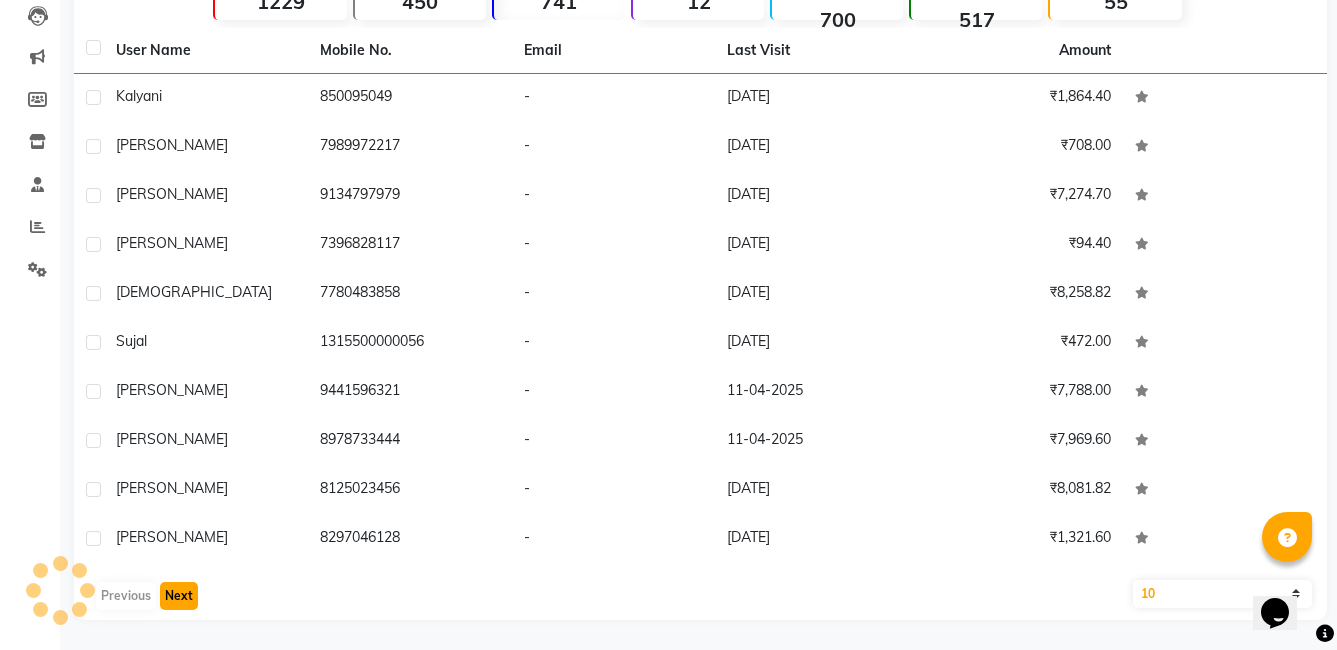 click on "Next" 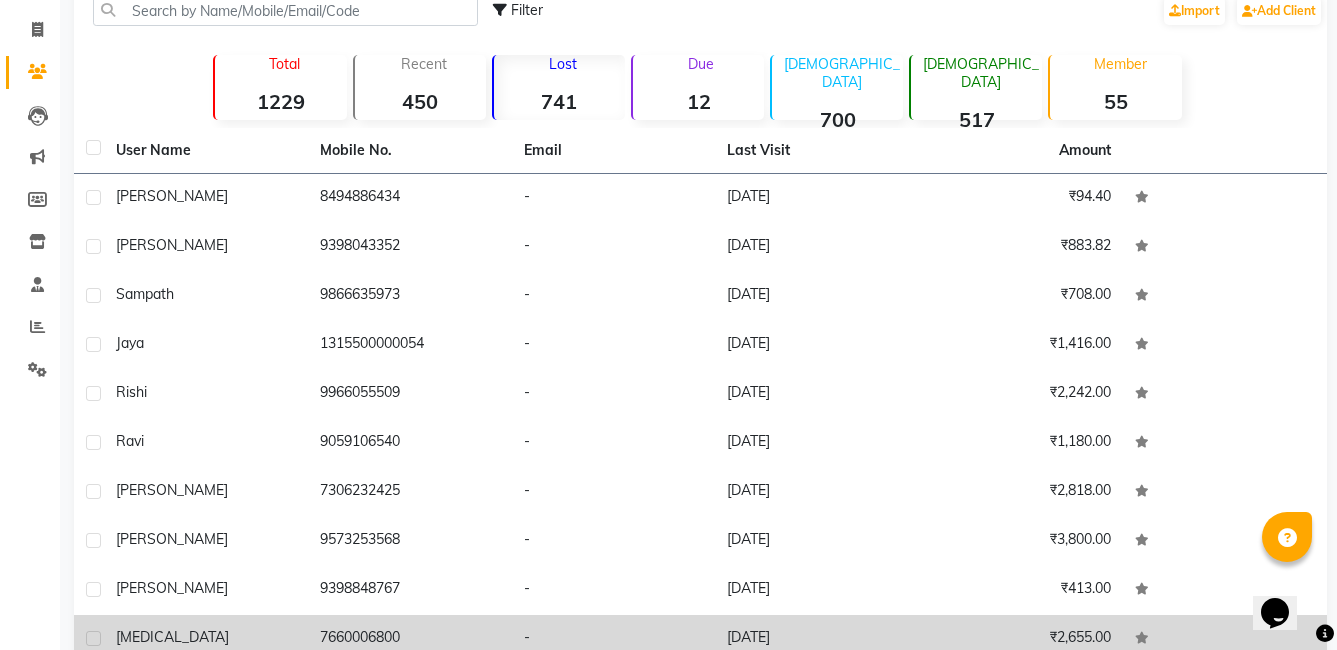 scroll, scrollTop: 216, scrollLeft: 0, axis: vertical 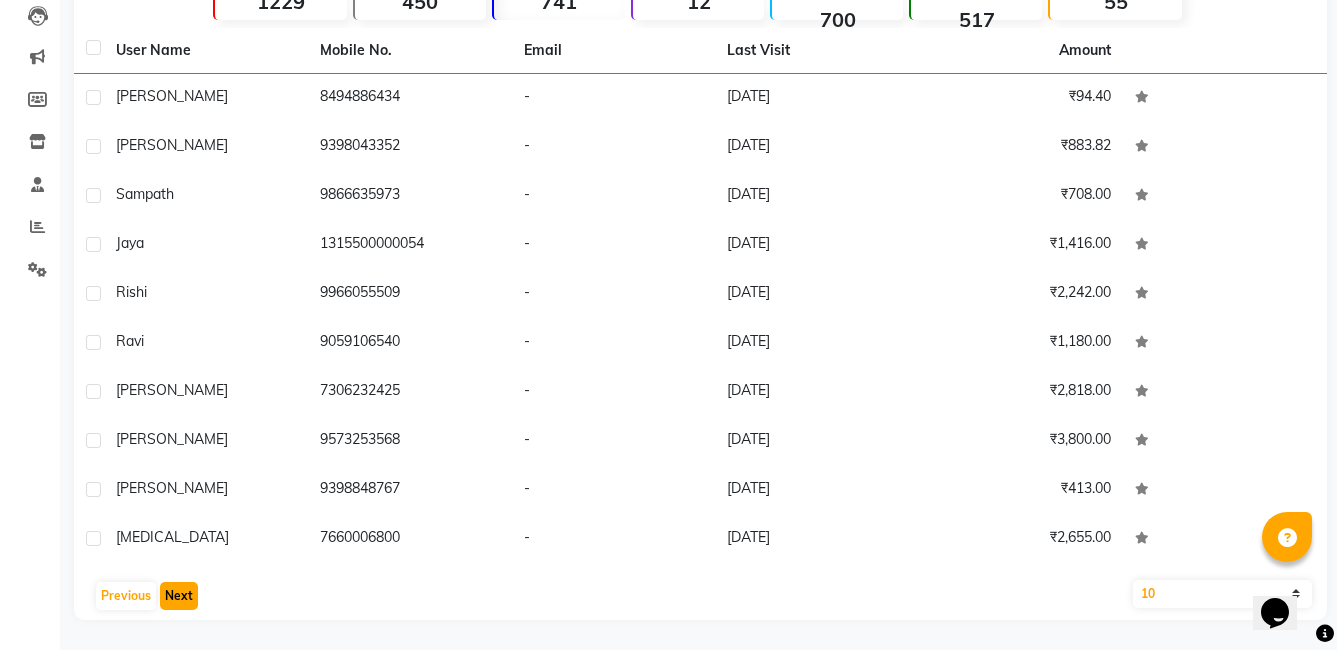 click on "Next" 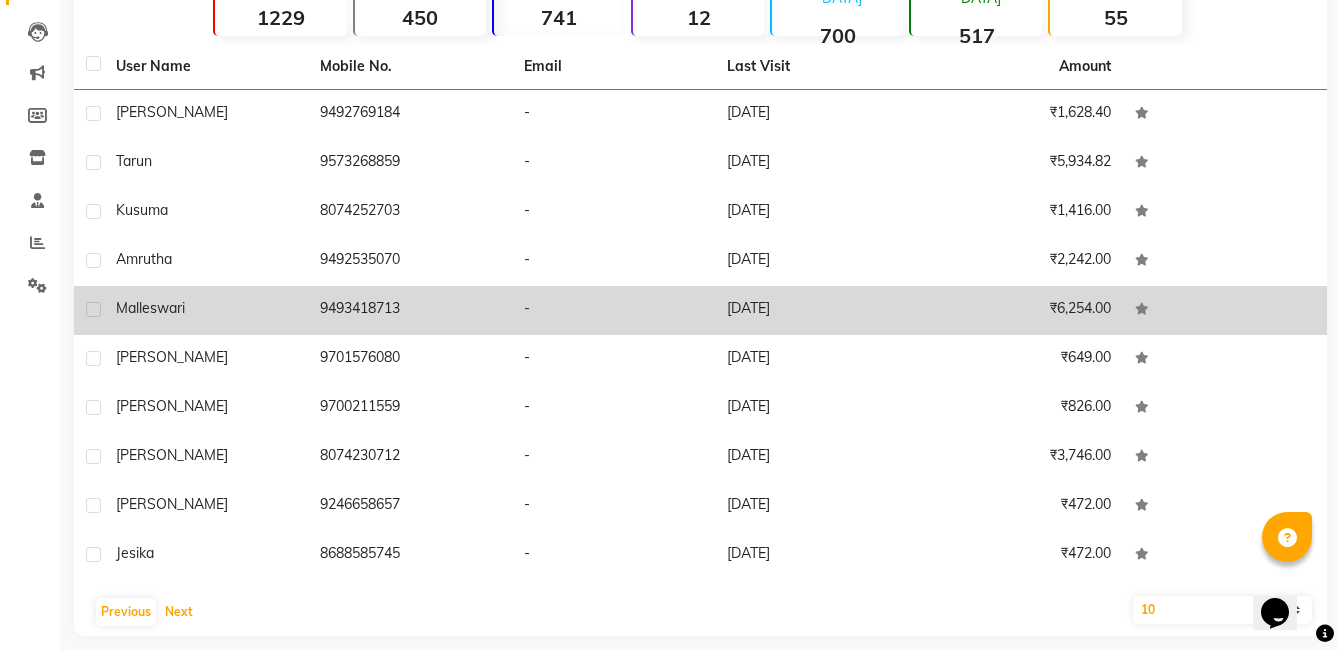 scroll, scrollTop: 100, scrollLeft: 0, axis: vertical 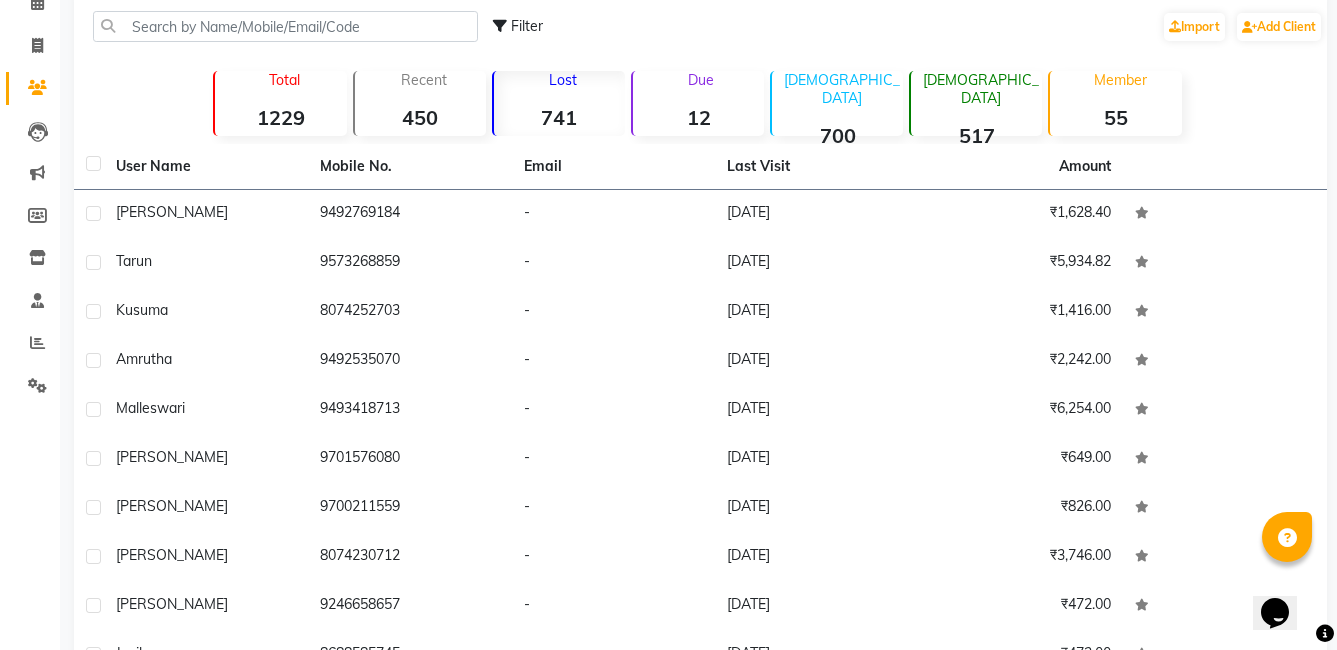 click on "Lost  741" 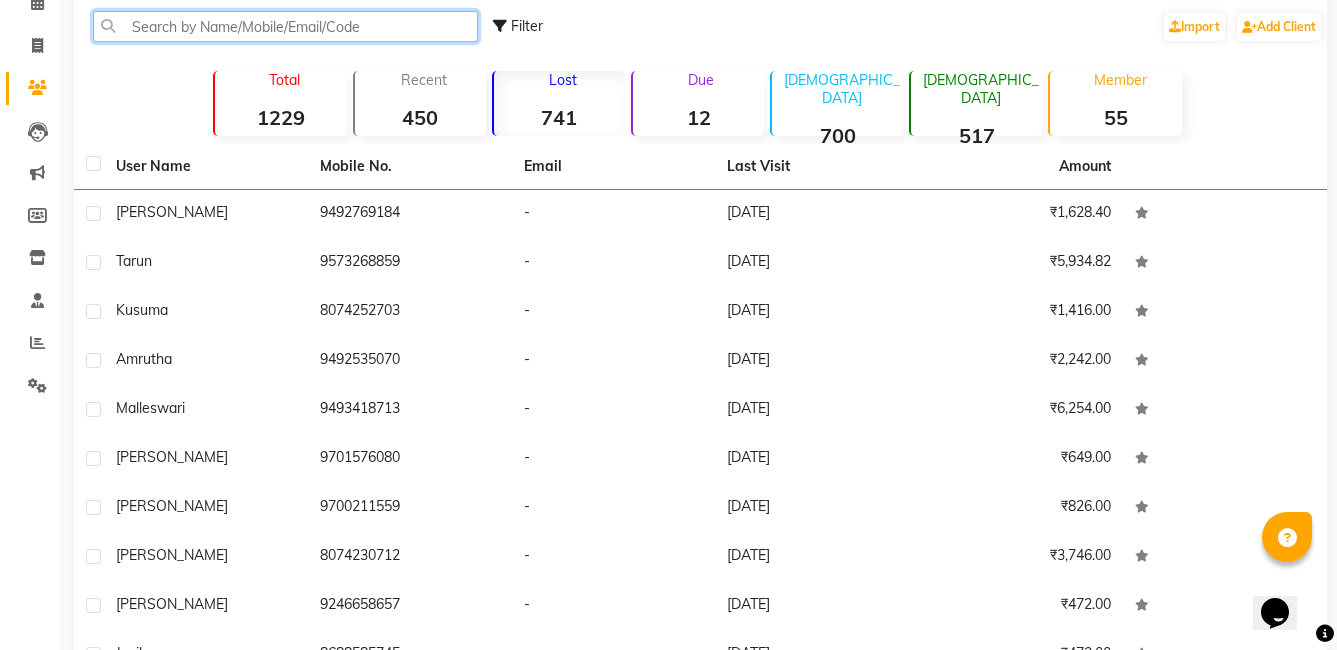 drag, startPoint x: 592, startPoint y: 101, endPoint x: 444, endPoint y: 28, distance: 165.02425 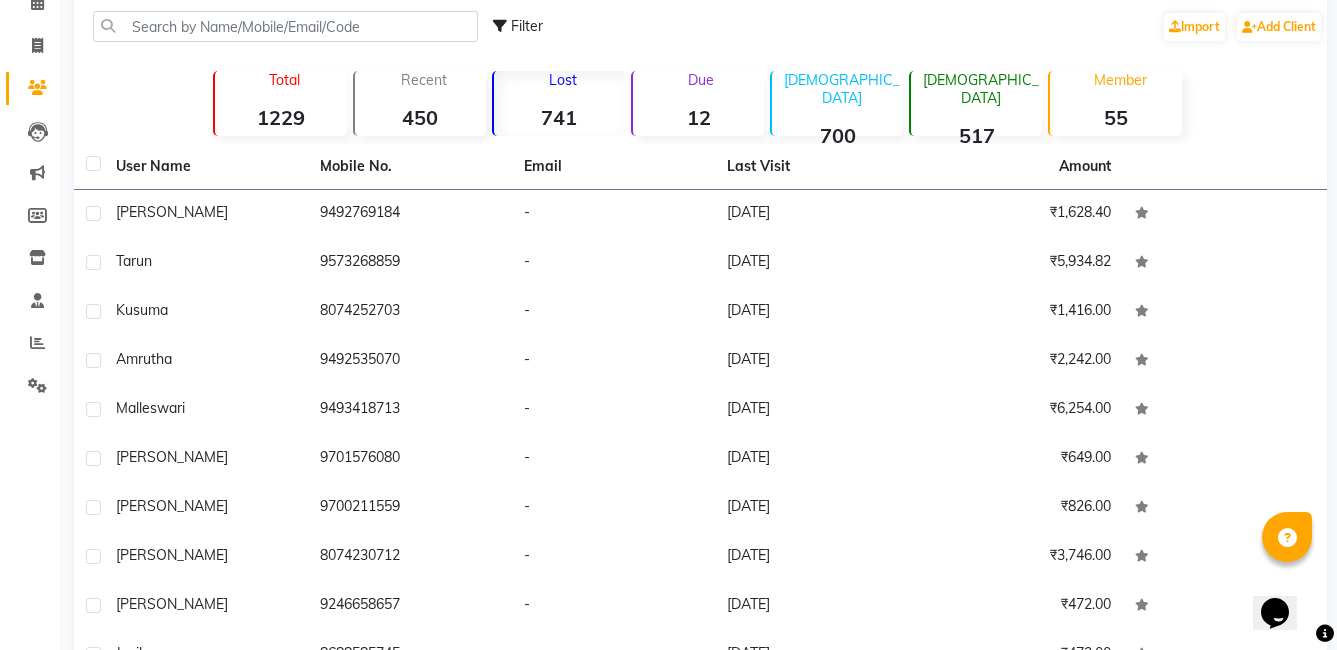 click on "Filter" 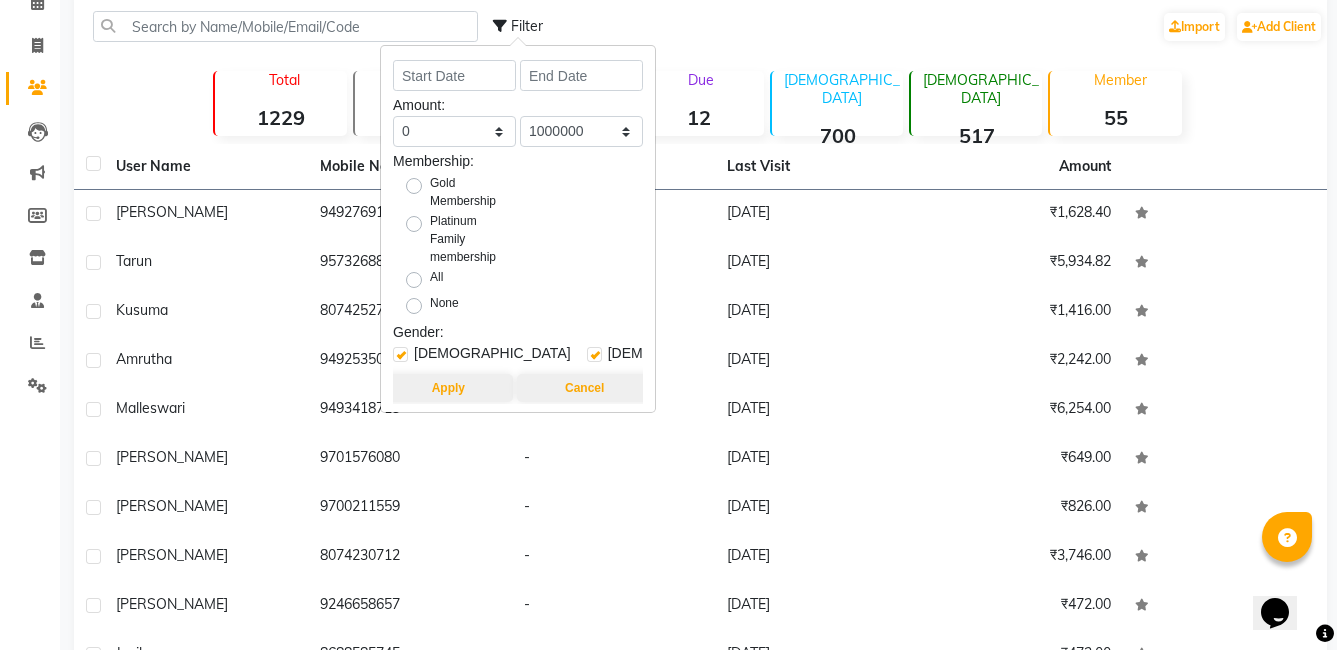 scroll, scrollTop: 34, scrollLeft: 0, axis: vertical 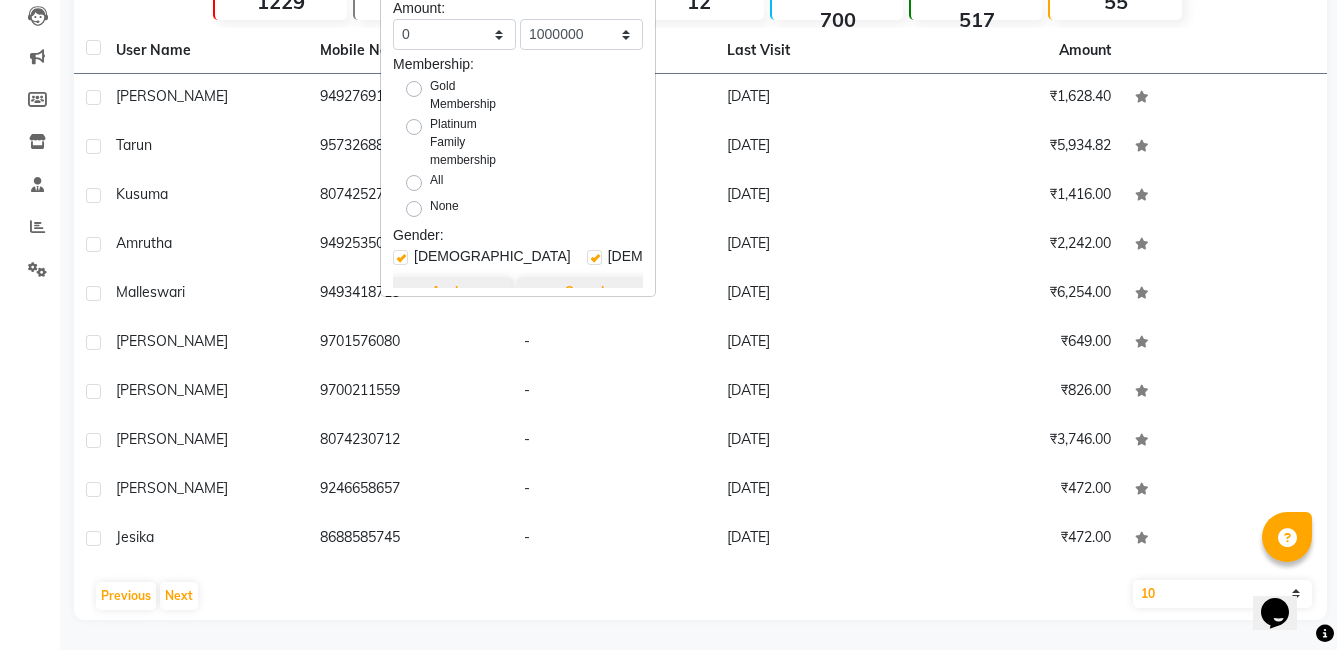 click on "Platinum Family membership" at bounding box center [466, 142] 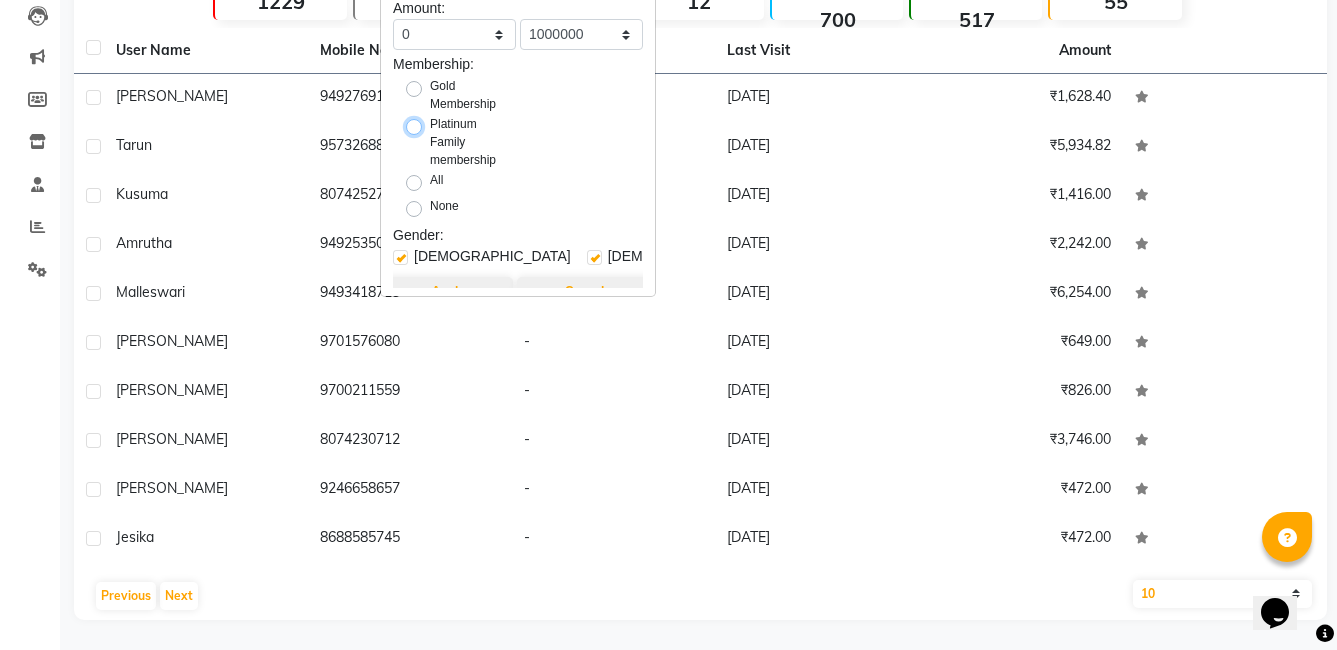 radio on "true" 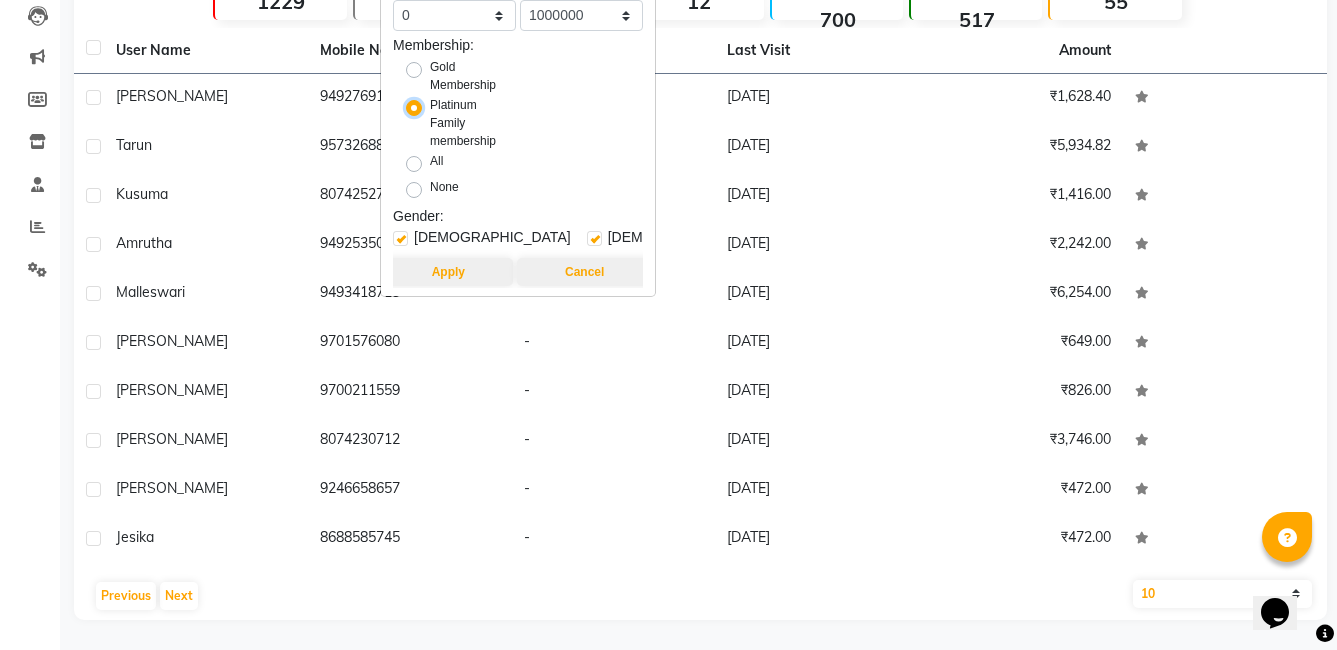scroll, scrollTop: 34, scrollLeft: 0, axis: vertical 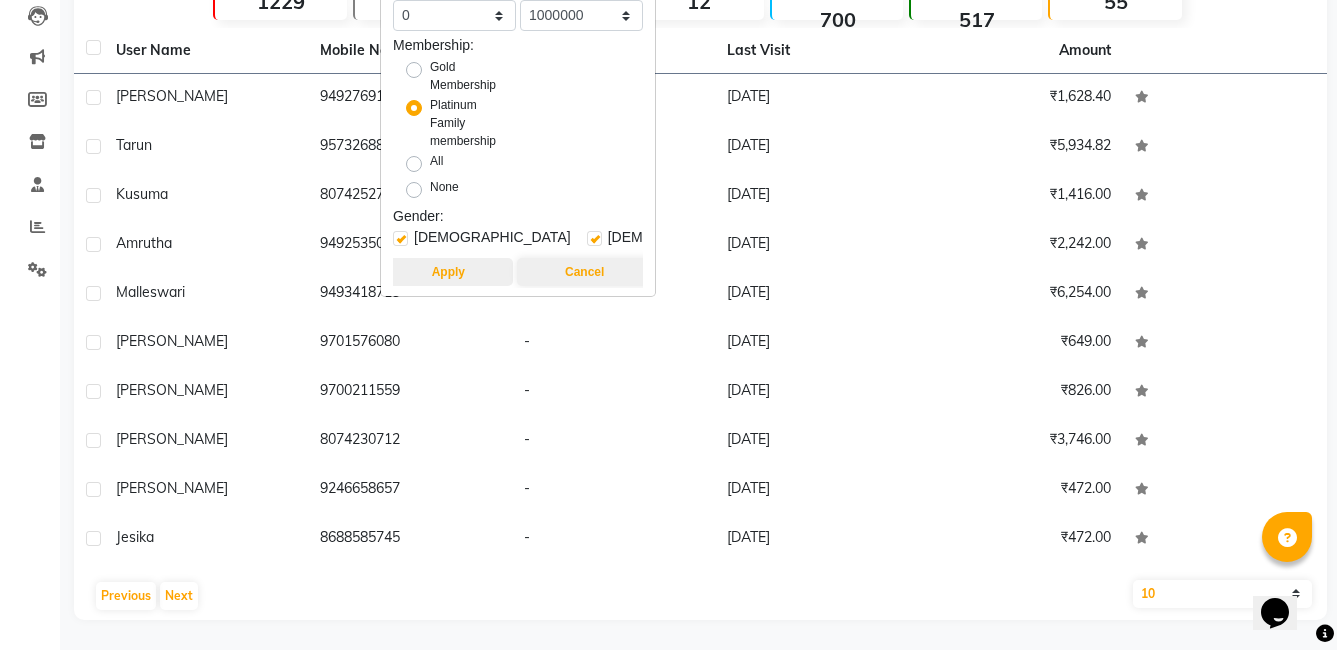 click on "Apply" at bounding box center (448, 272) 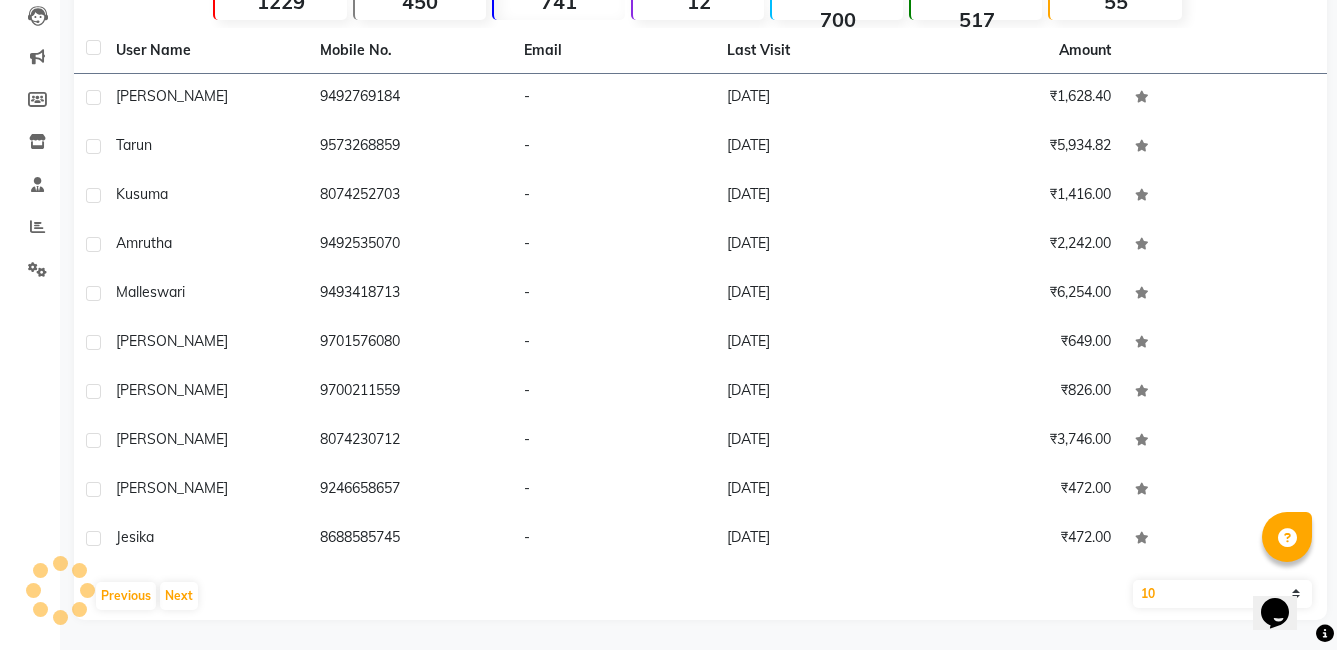 scroll, scrollTop: 114, scrollLeft: 0, axis: vertical 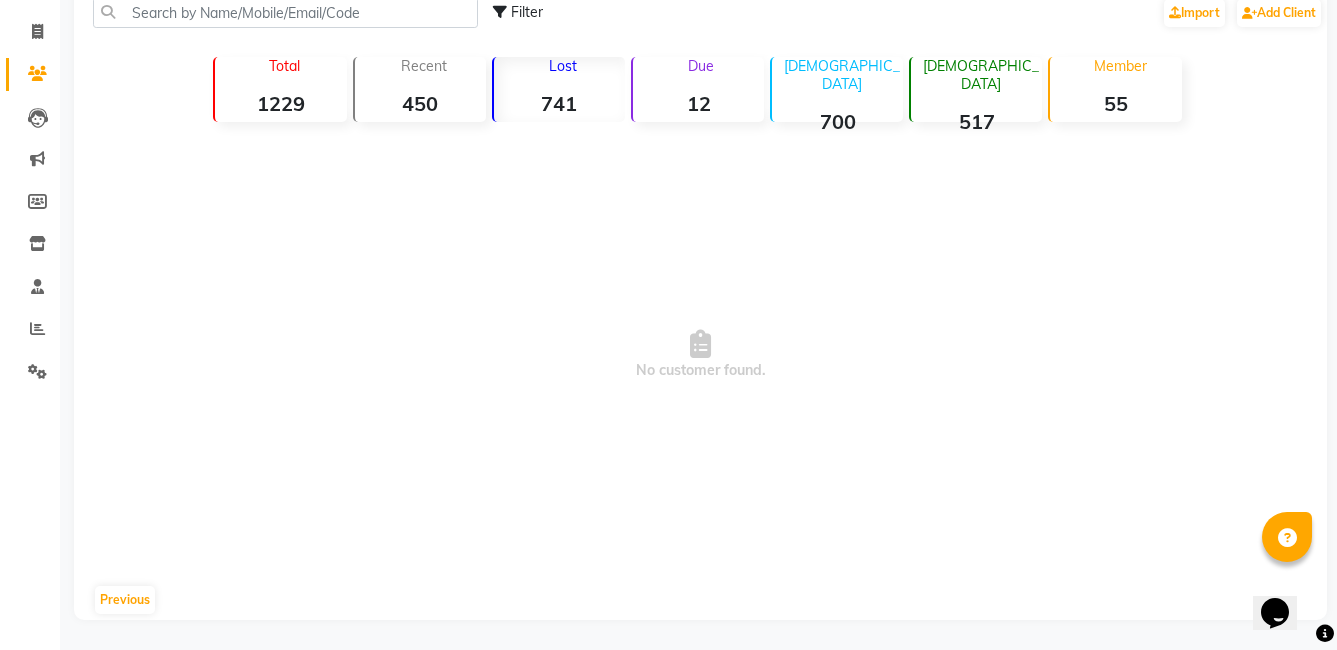 click on "741" 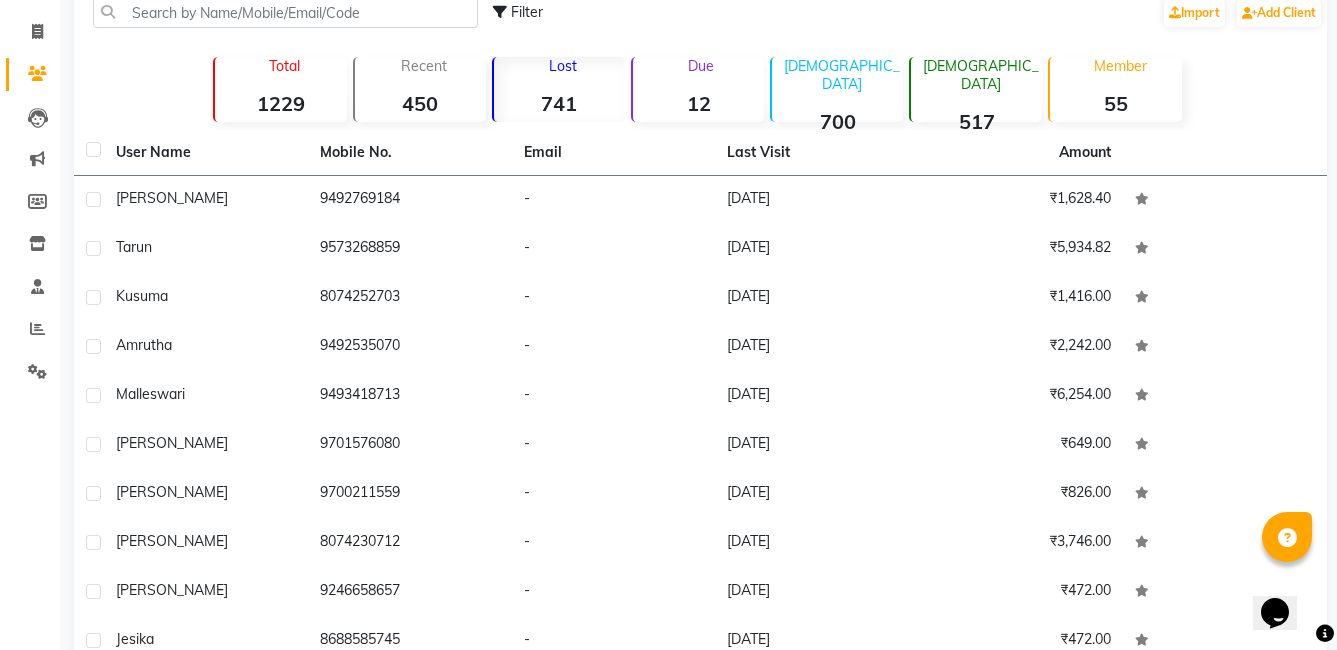 click on "741" 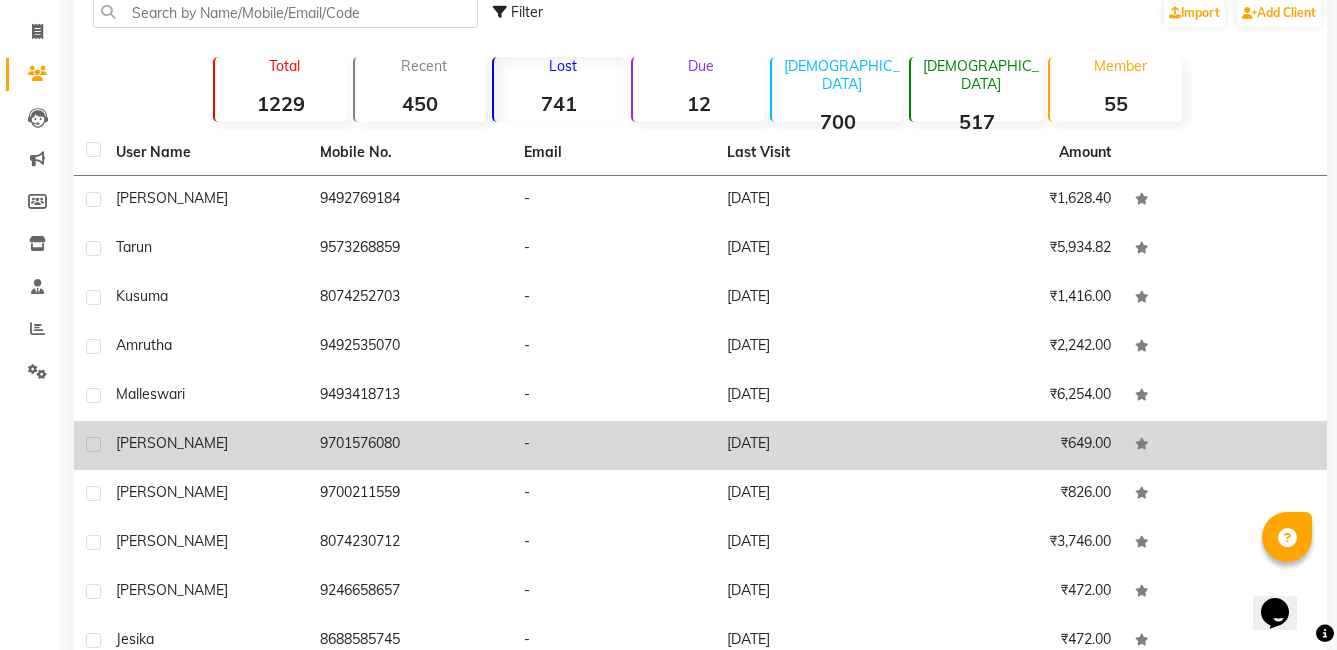 scroll, scrollTop: 216, scrollLeft: 0, axis: vertical 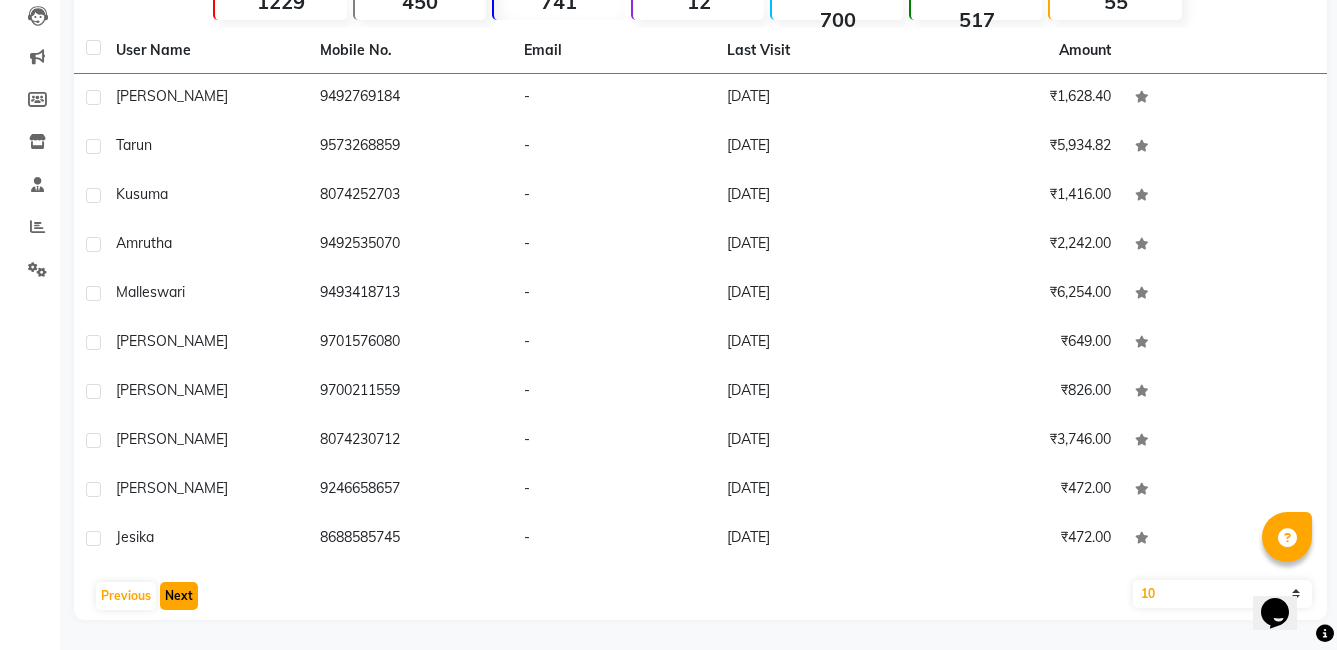 click on "Next" 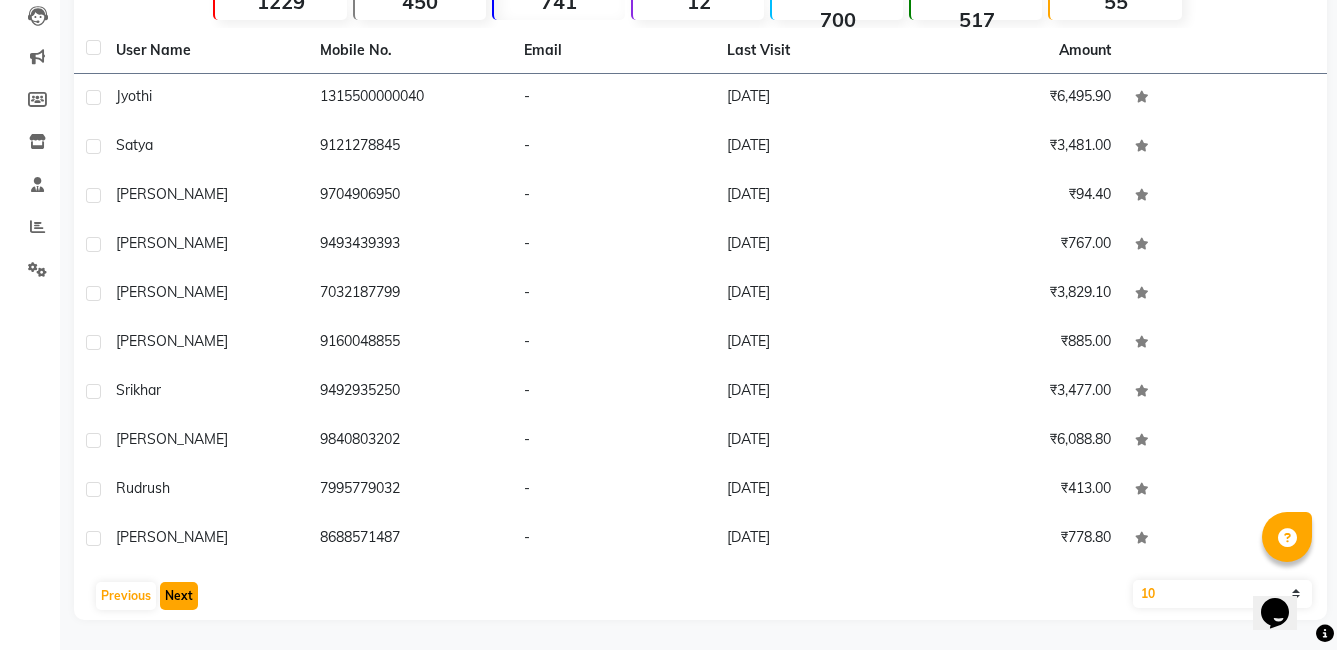 click on "Next" 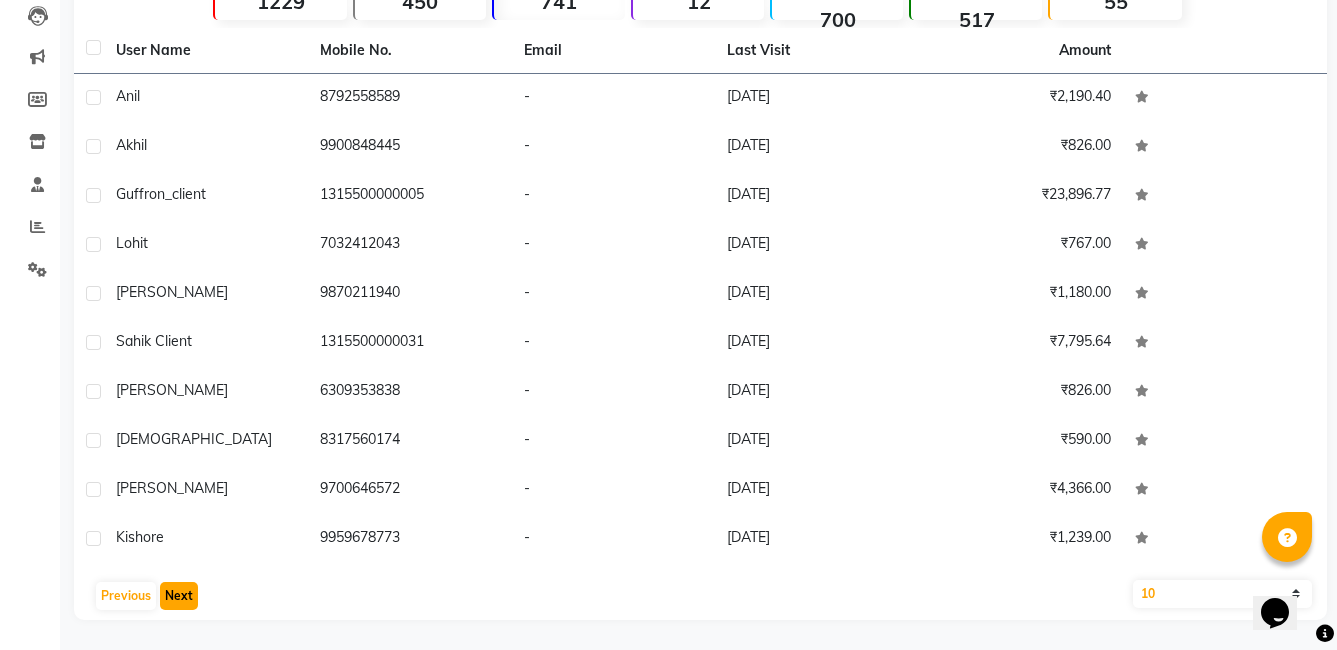 click on "Next" 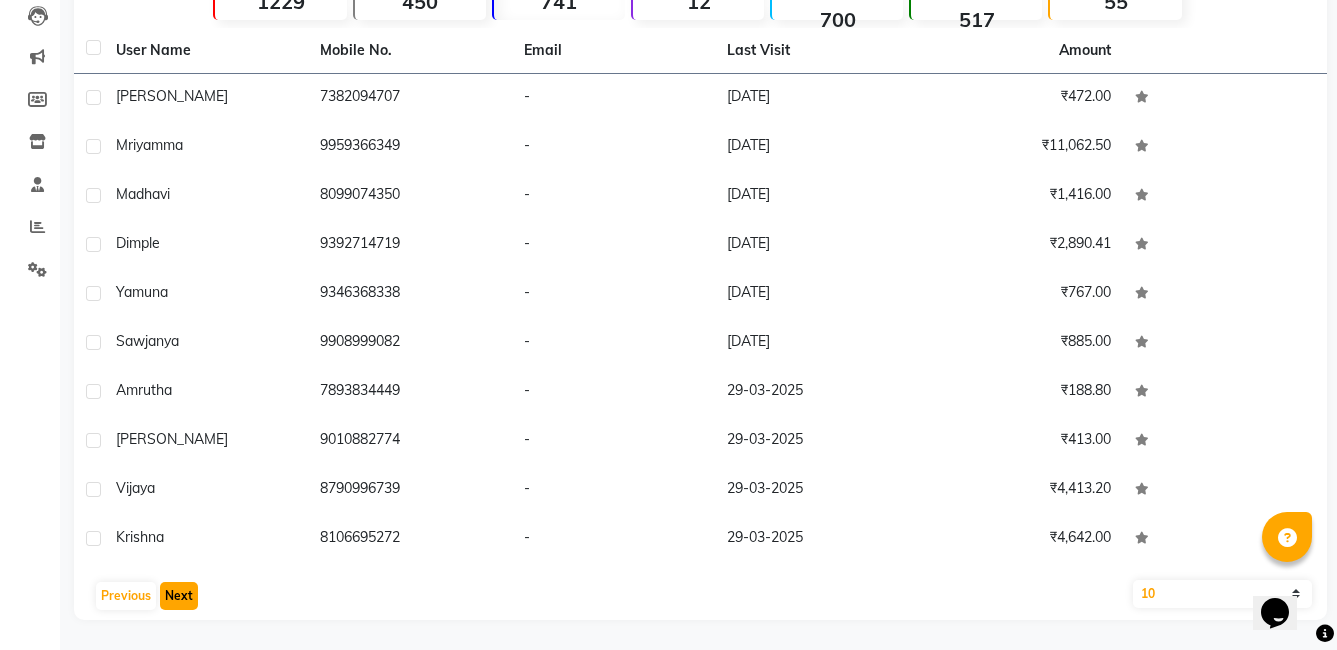 click on "Next" 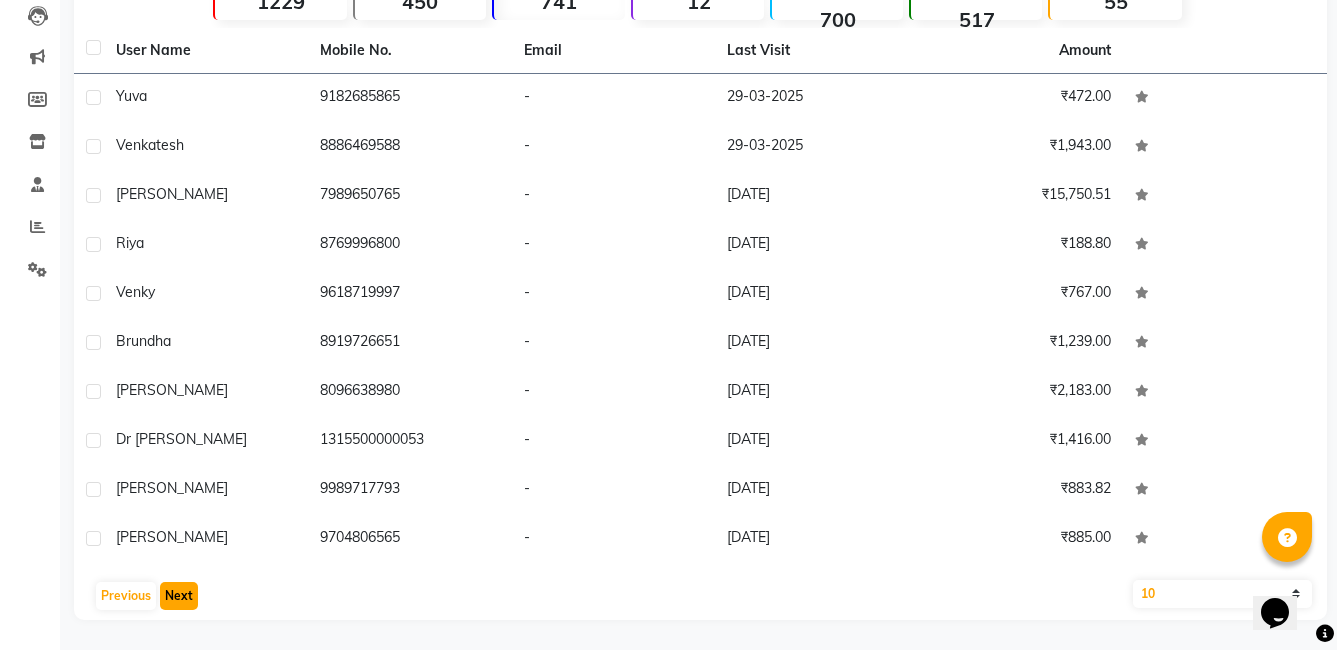 click on "Next" 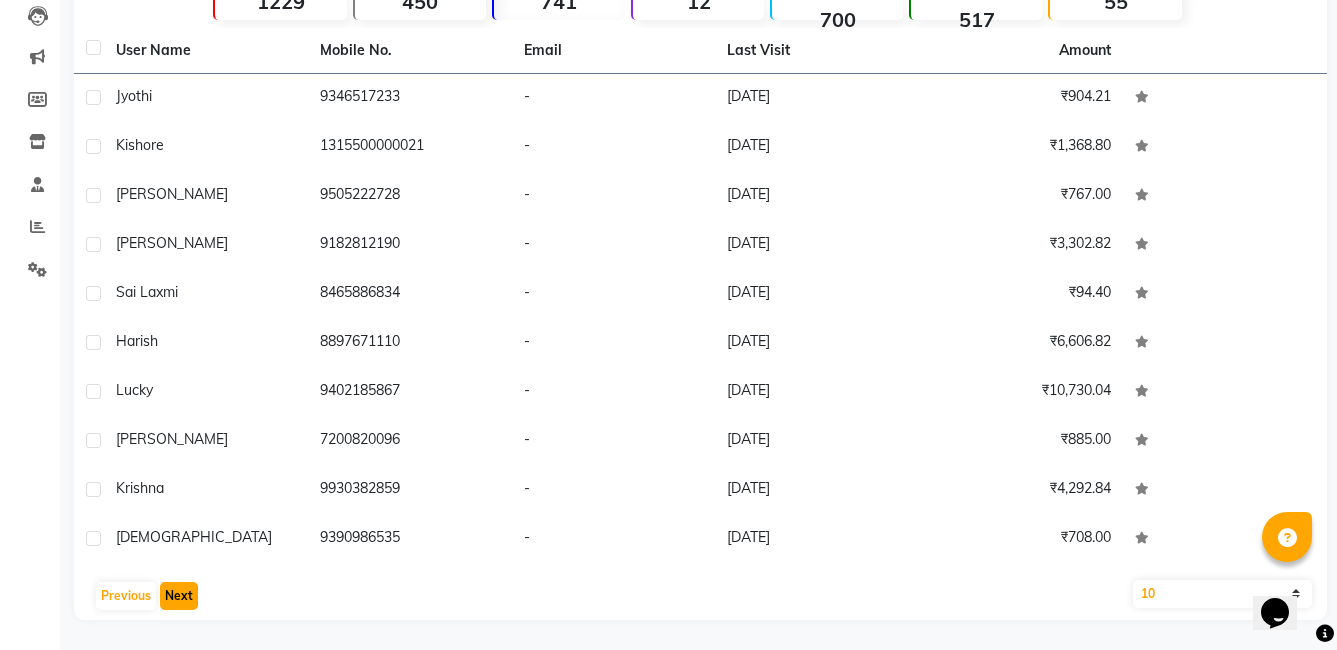click on "Next" 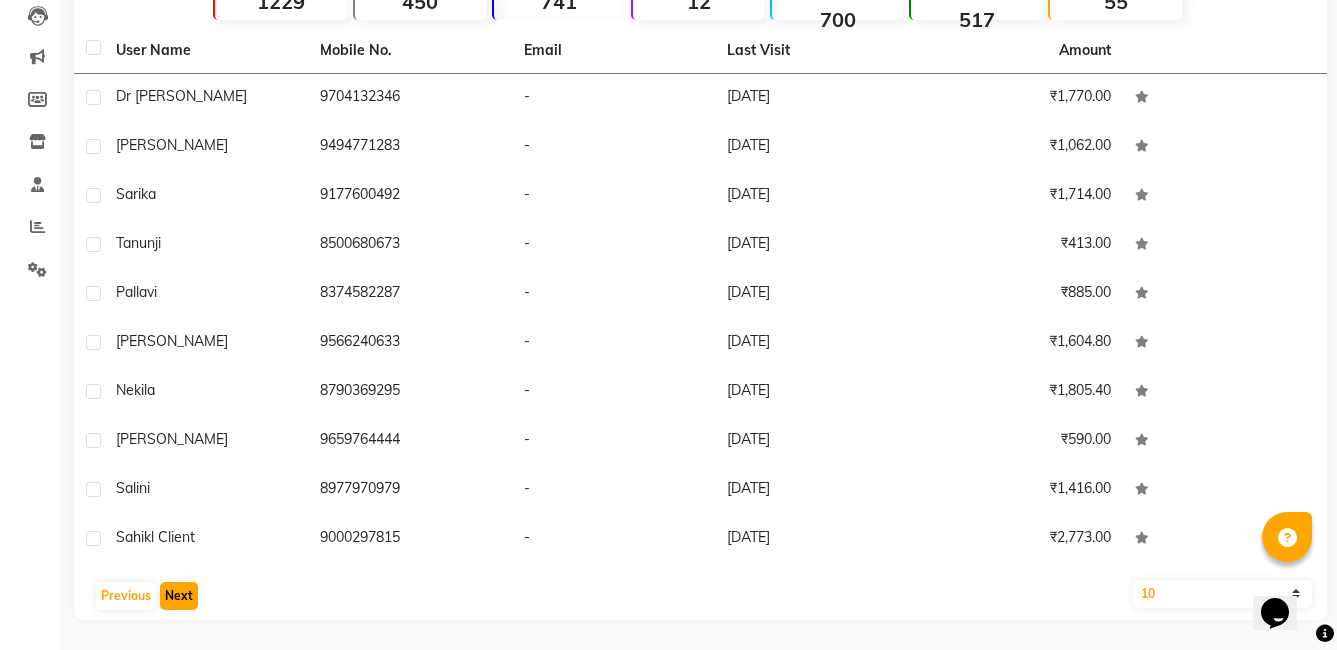 click on "Next" 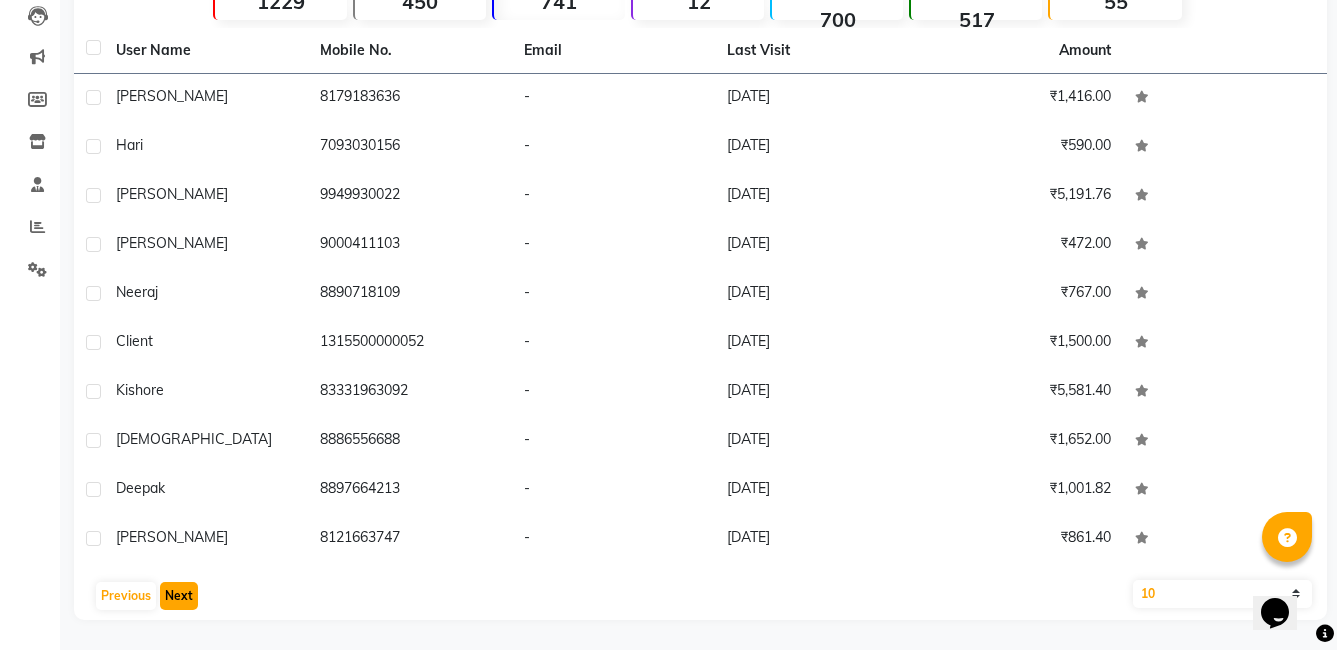 click on "Next" 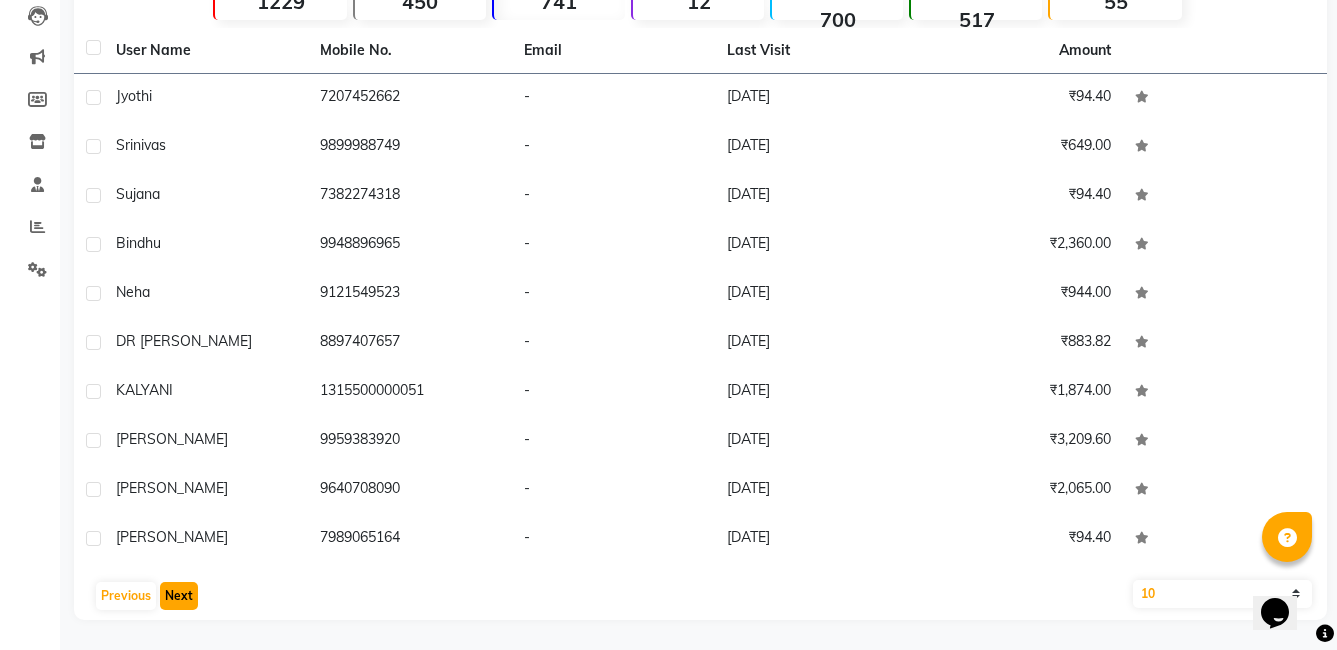 click on "Next" 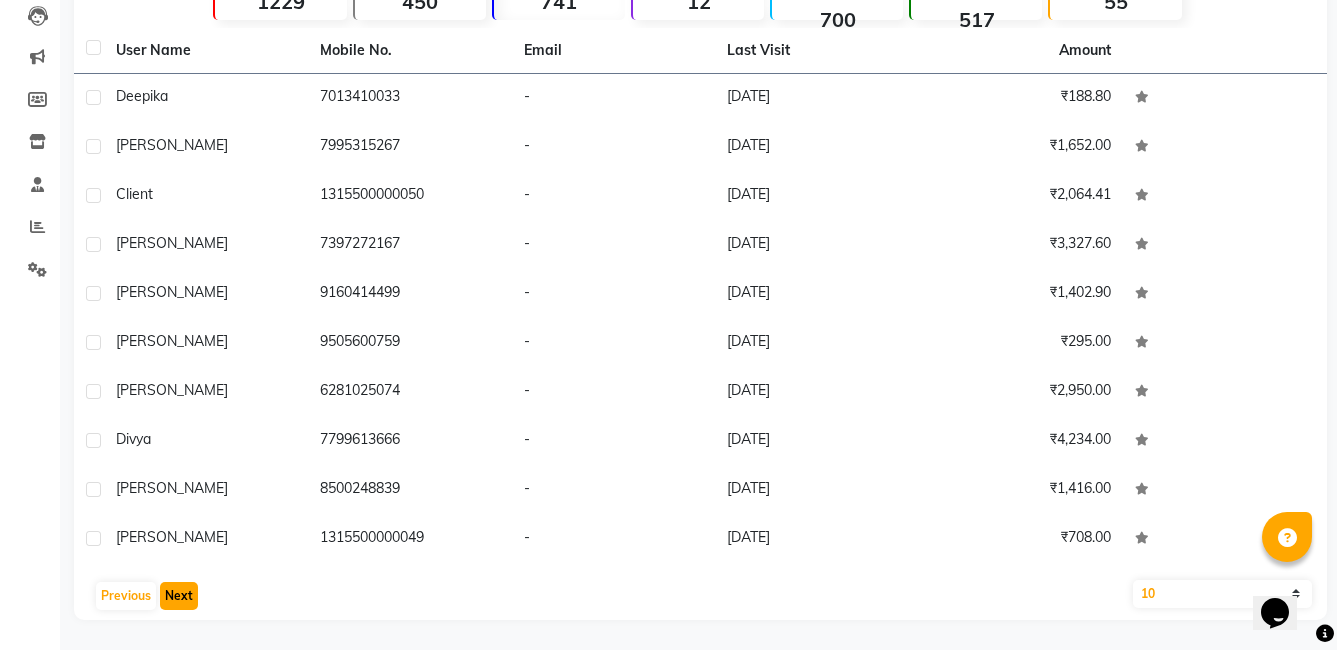 click on "Next" 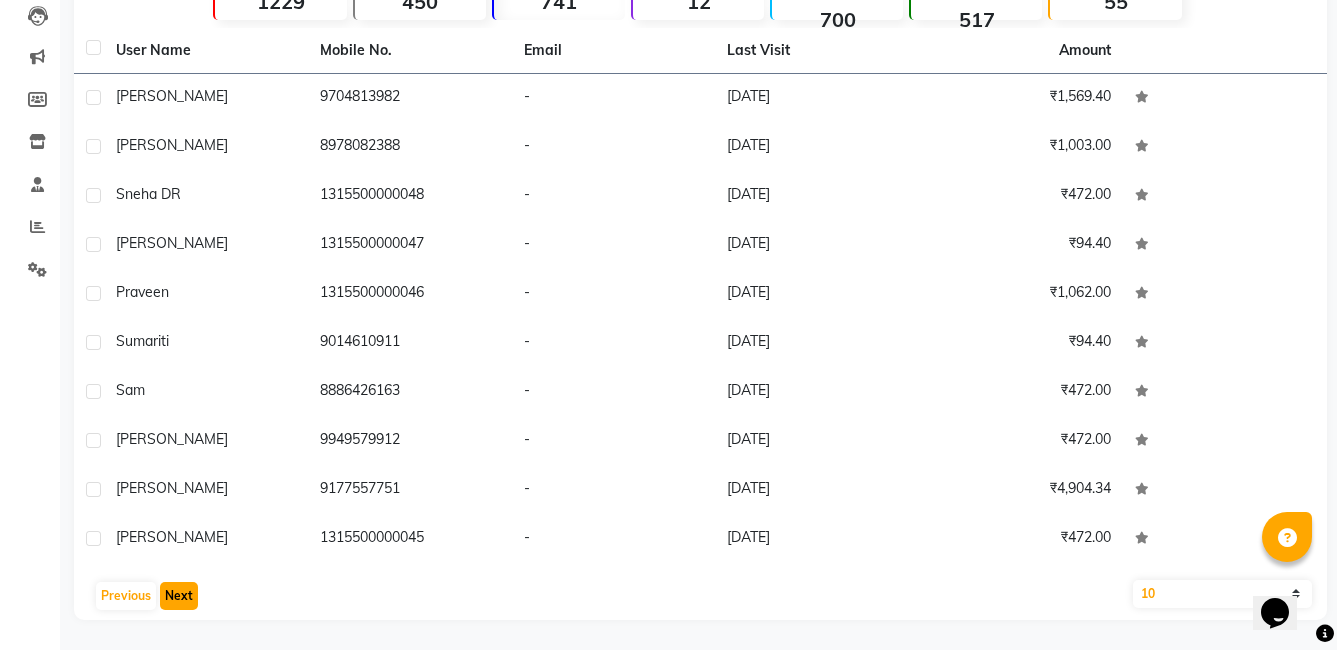 click on "Next" 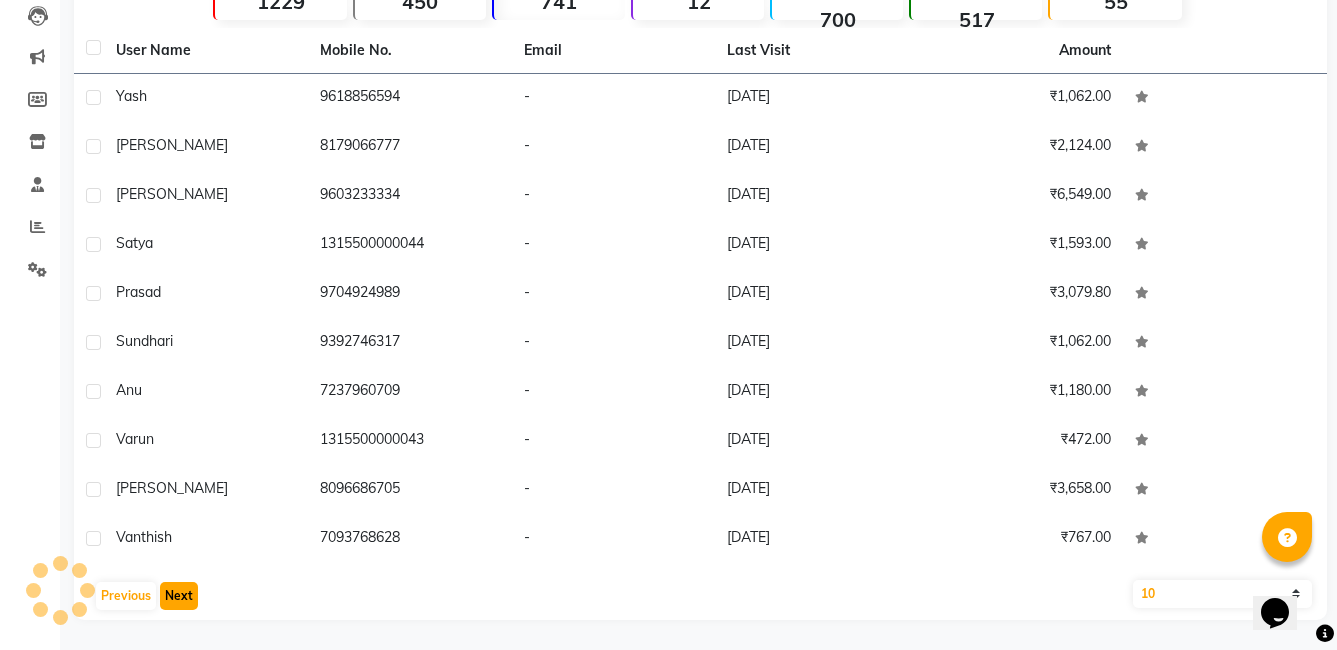 click on "Next" 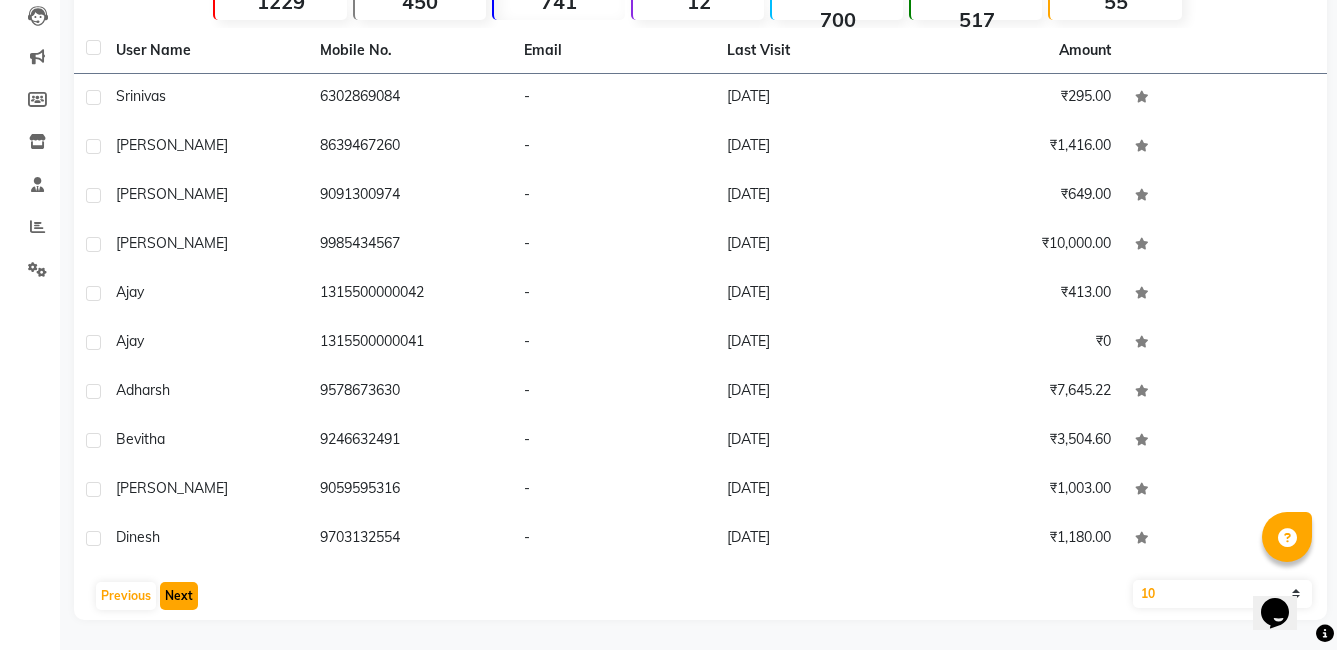 click on "Next" 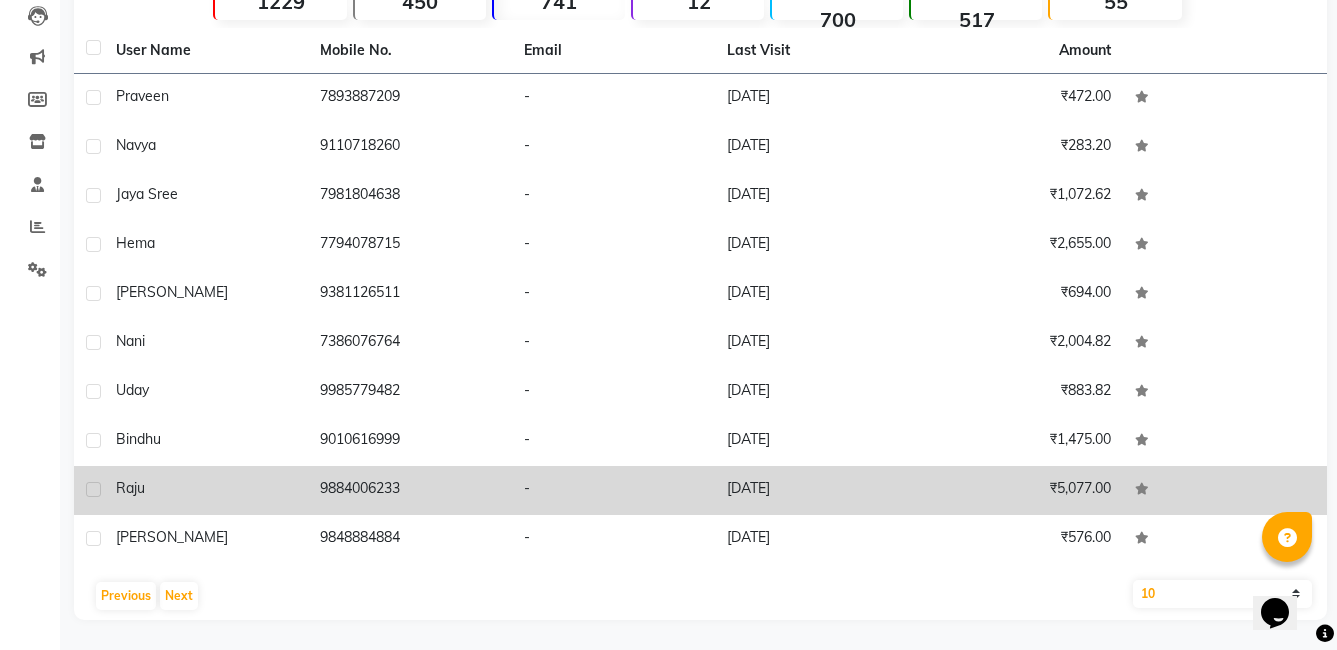 click on "-" 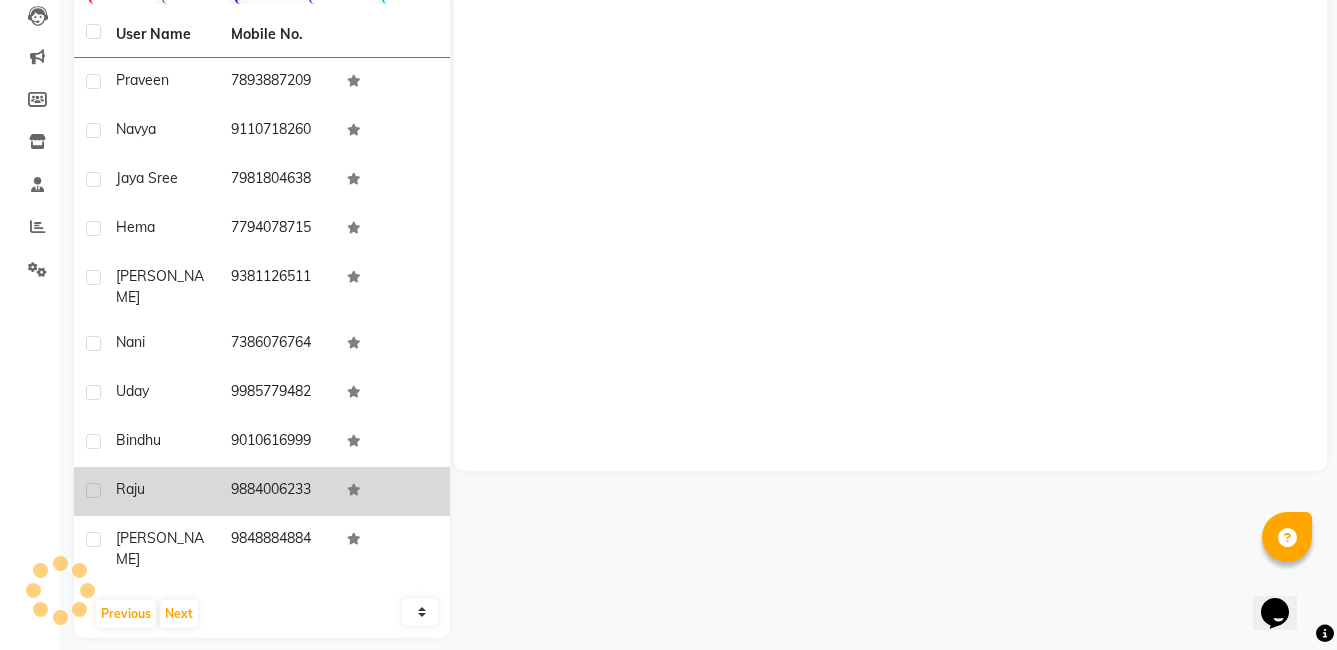 scroll, scrollTop: 200, scrollLeft: 0, axis: vertical 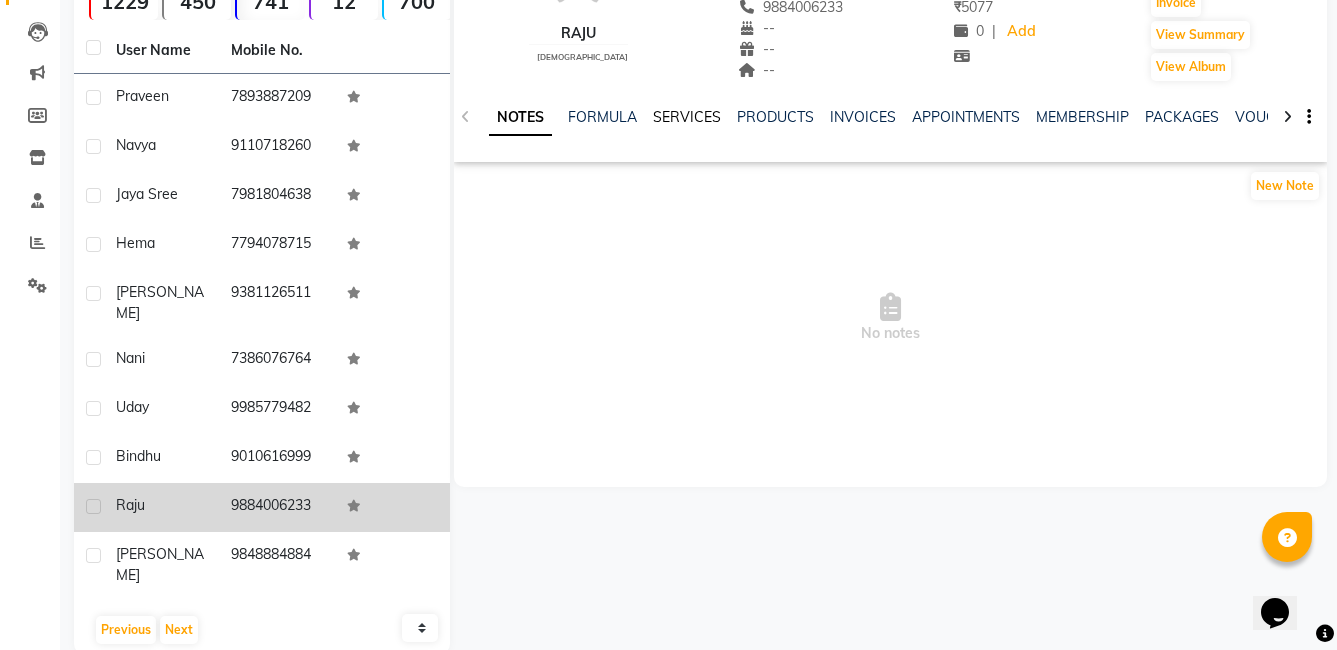 click on "SERVICES" 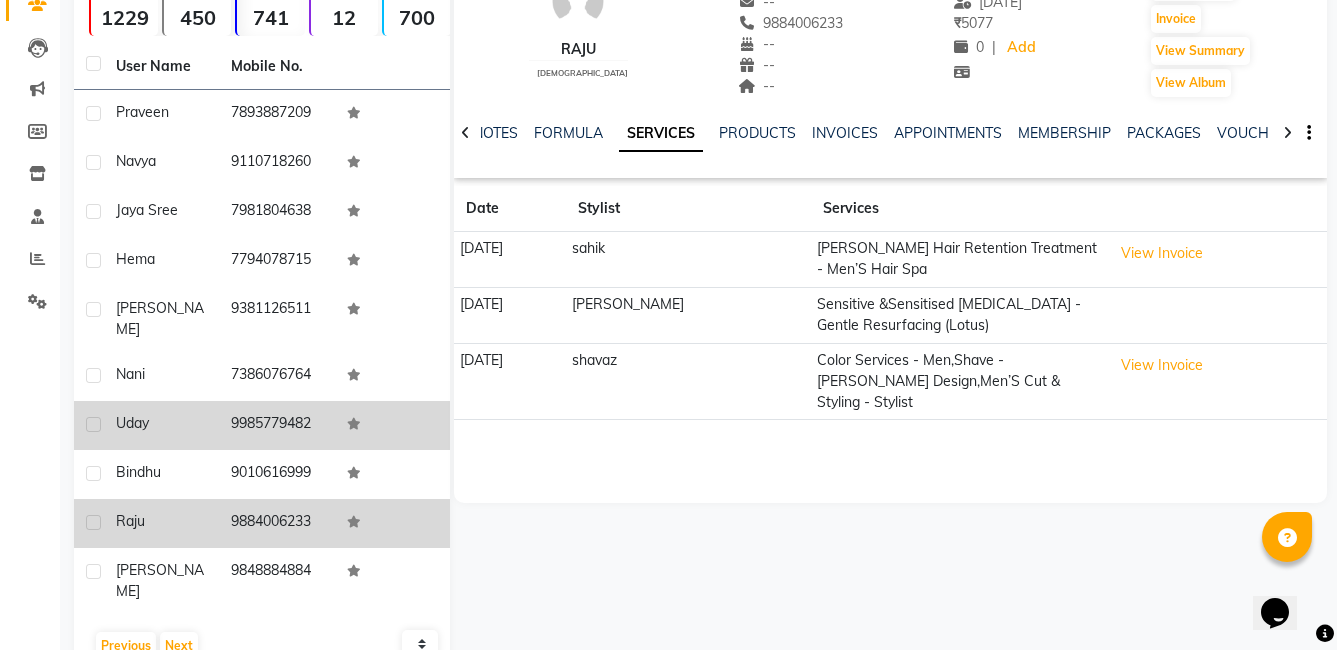 scroll, scrollTop: 200, scrollLeft: 0, axis: vertical 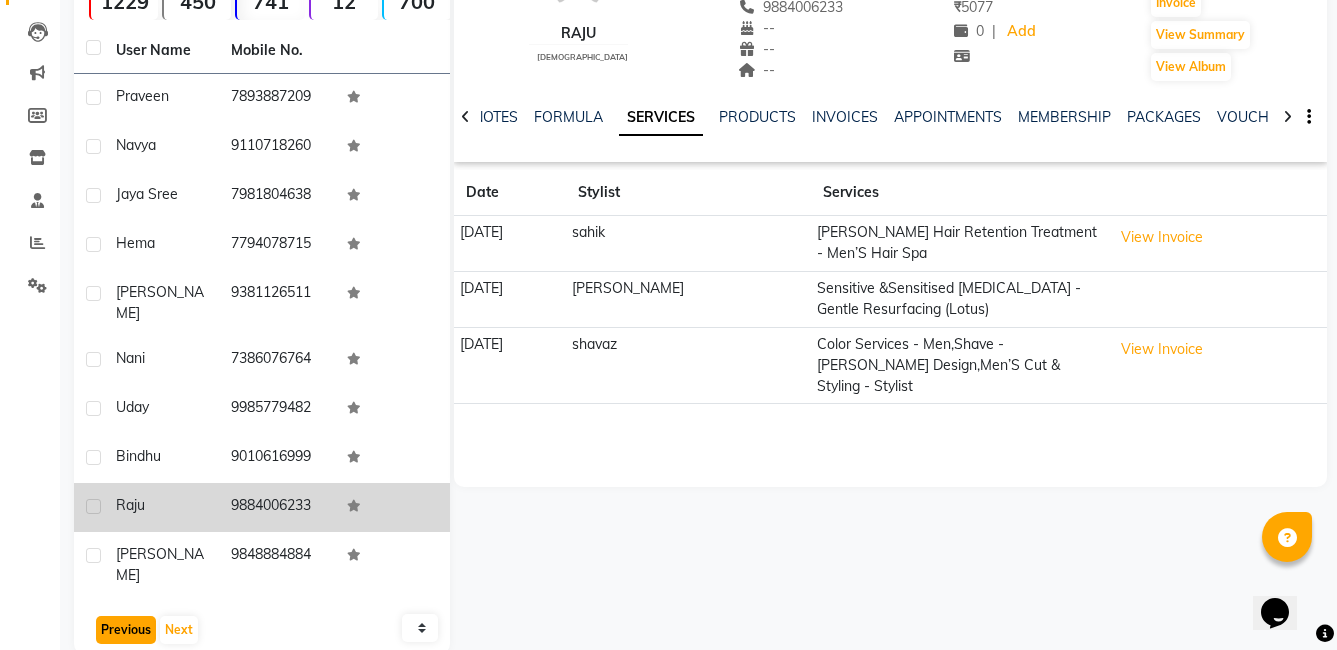click on "Previous" 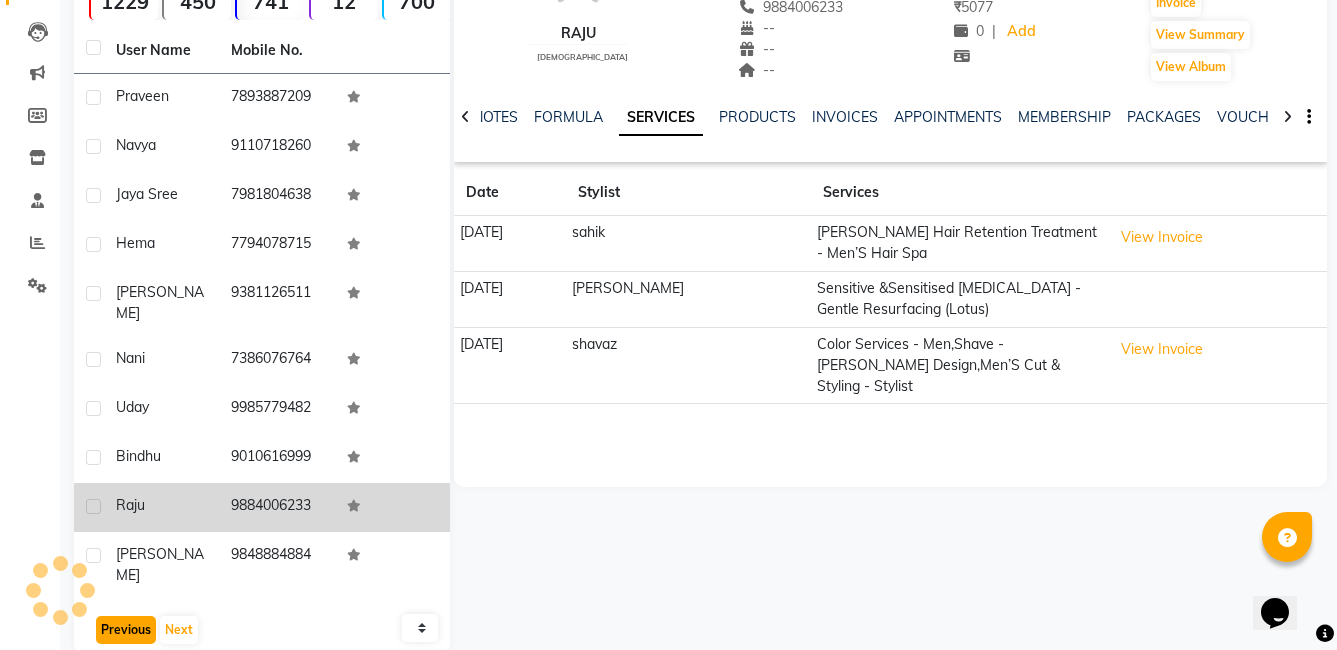 click on "Previous" 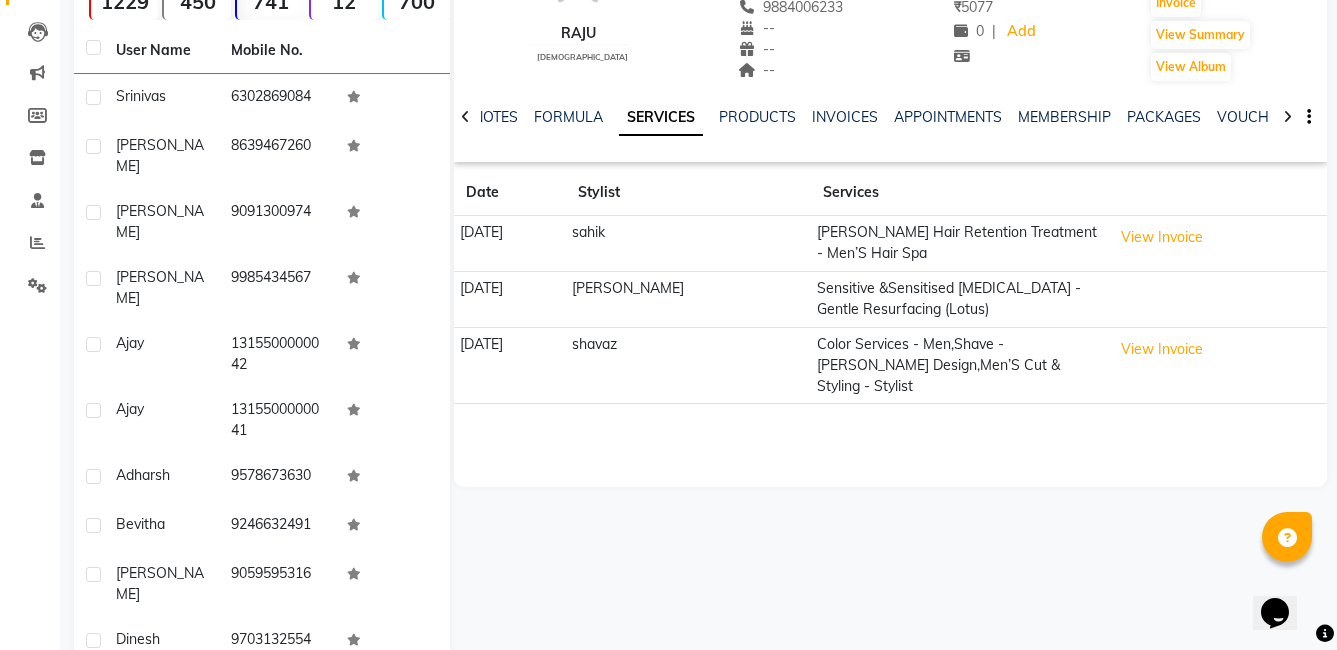 click on "Previous" 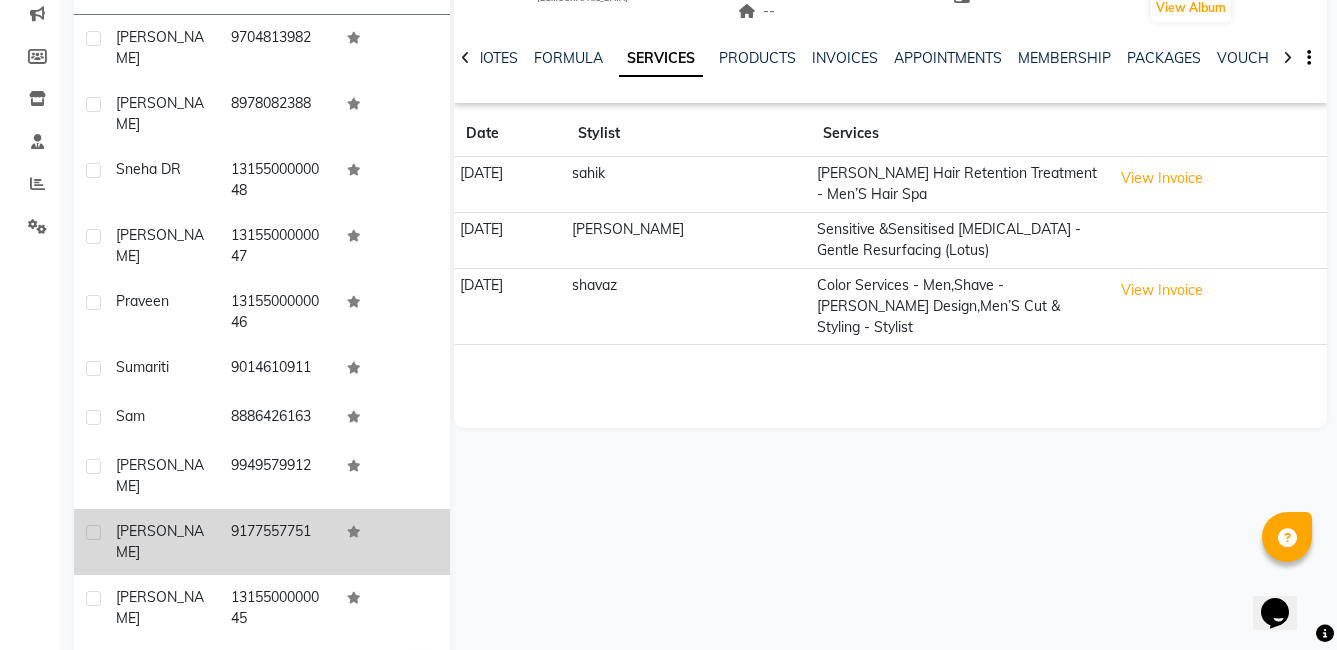 scroll, scrollTop: 285, scrollLeft: 0, axis: vertical 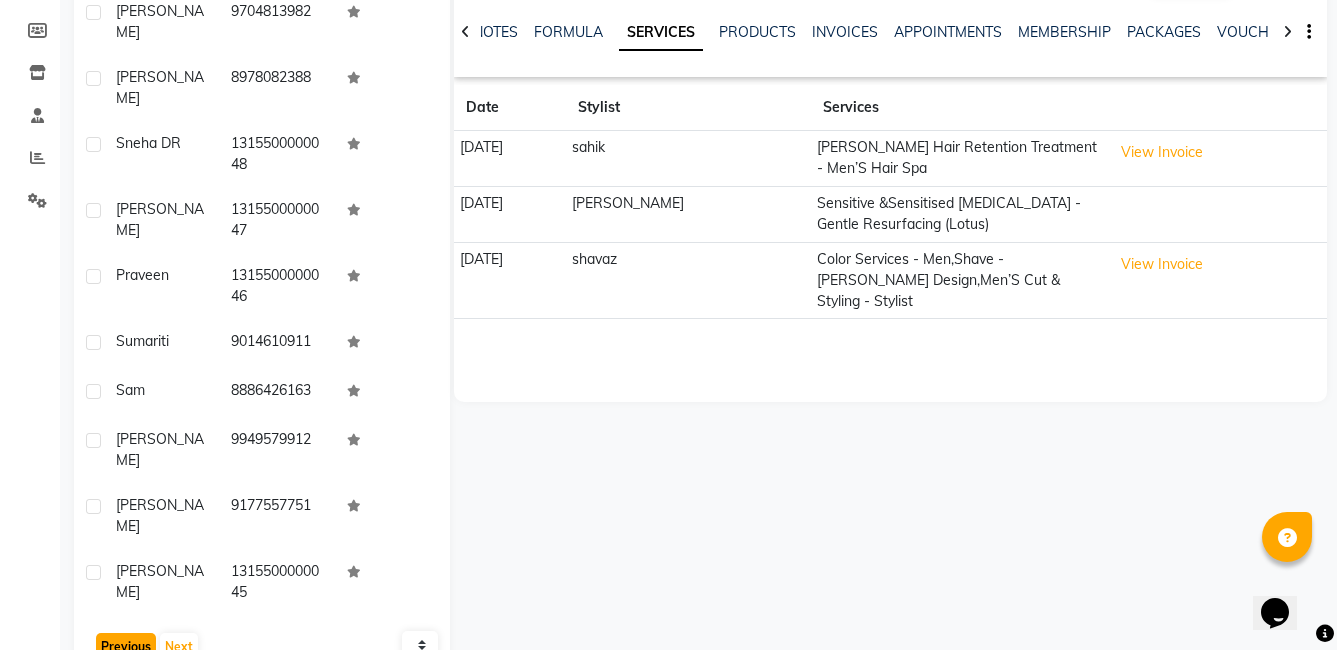 click on "Previous" 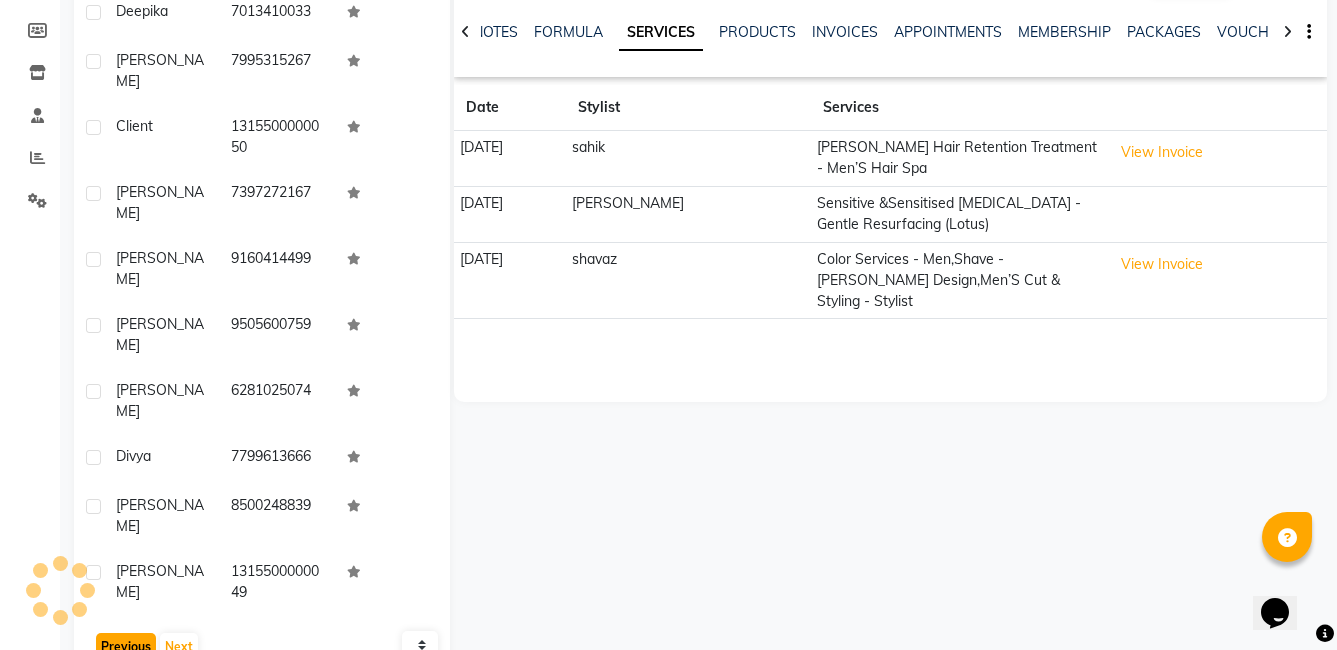 scroll, scrollTop: 251, scrollLeft: 0, axis: vertical 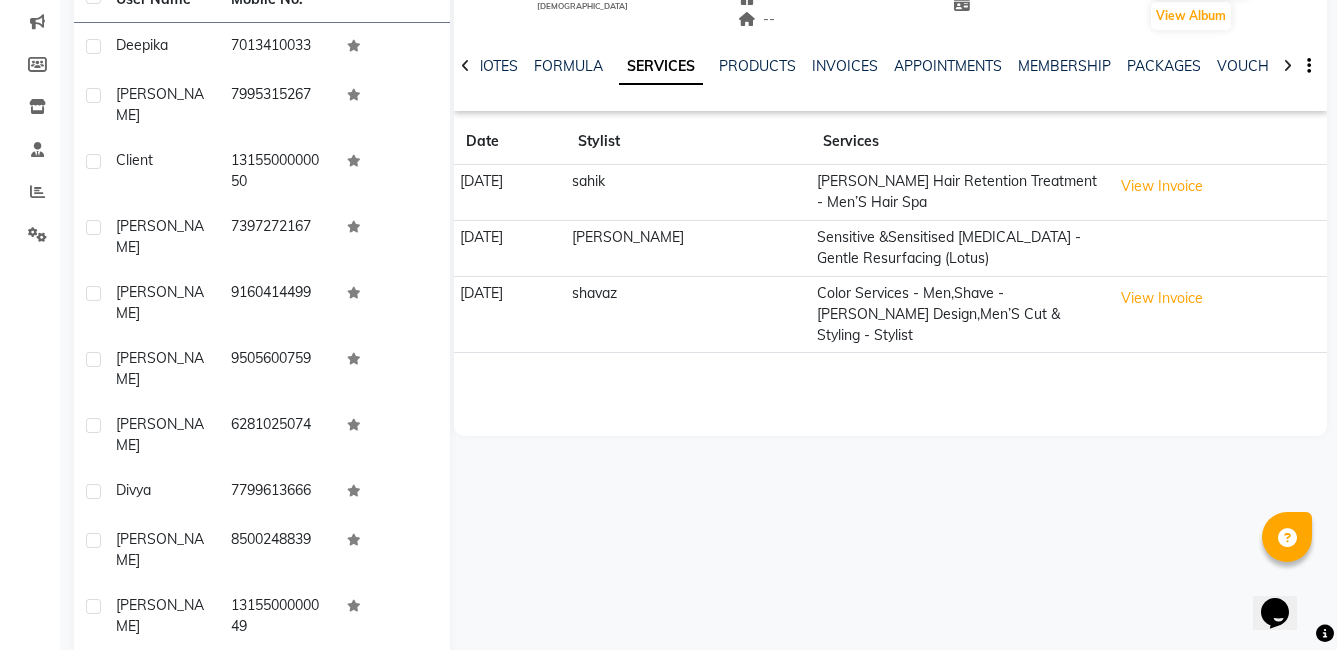 click on "Previous" 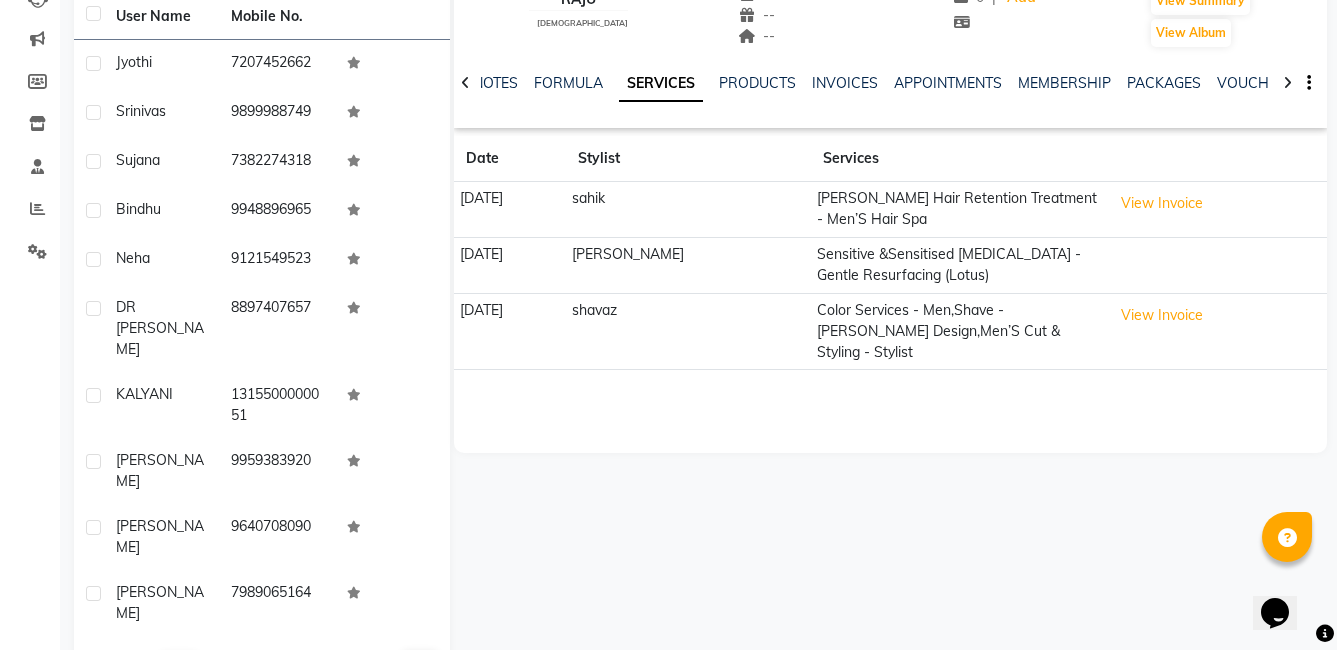 click on "Previous" 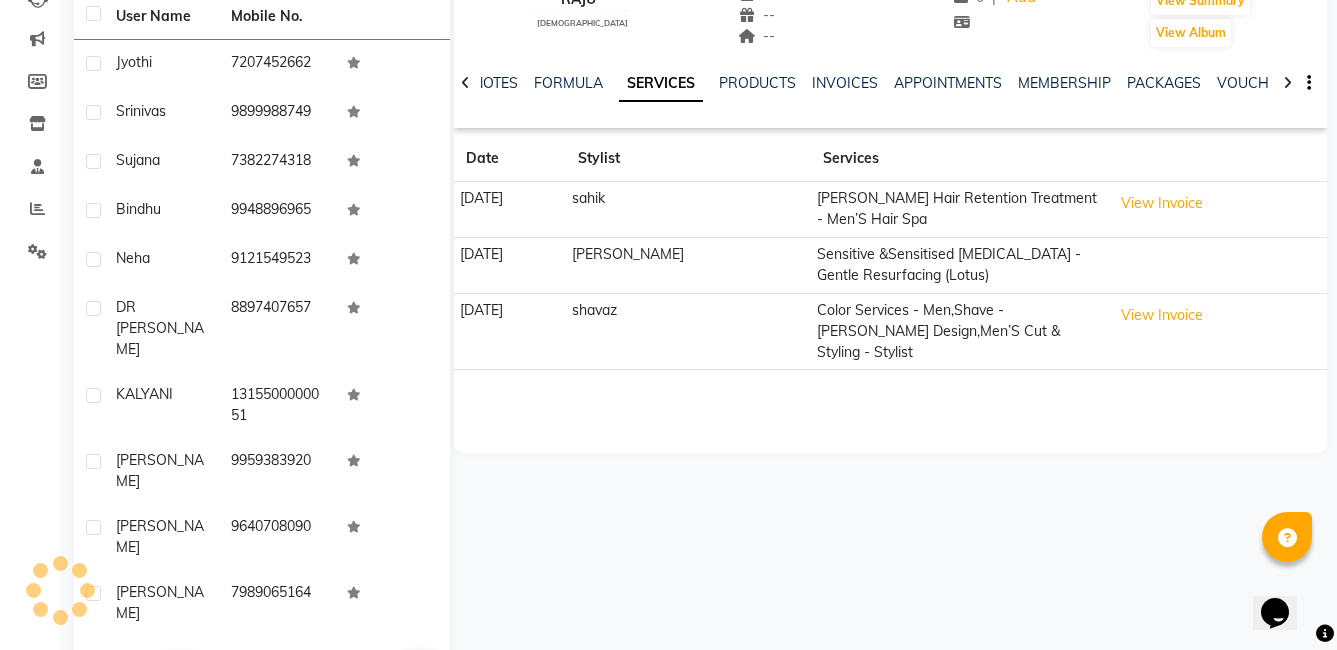 click on "Previous" 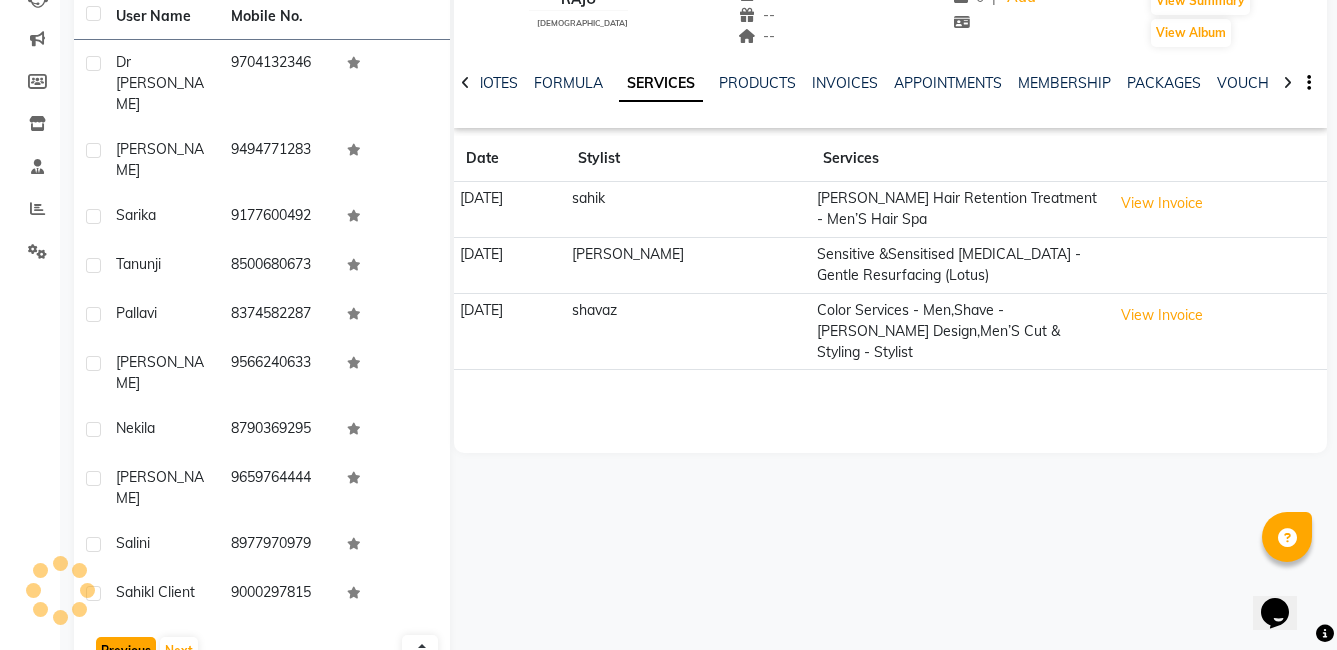 click on "Previous" 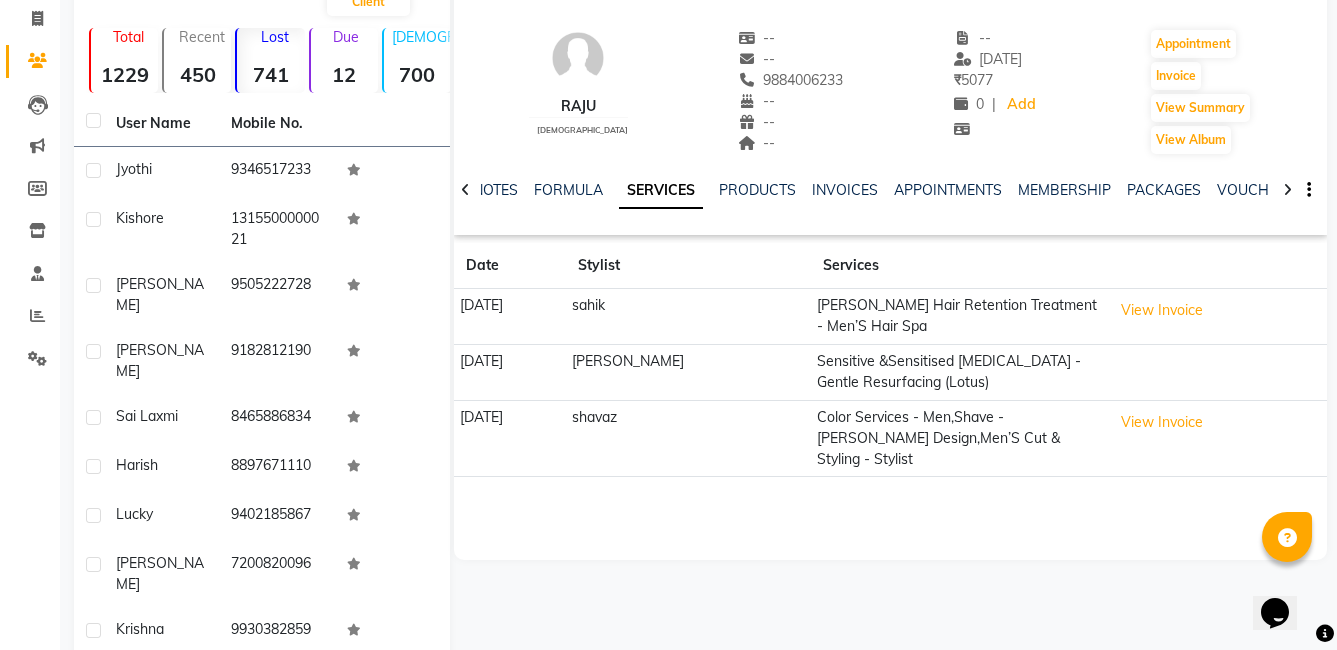 scroll, scrollTop: 17, scrollLeft: 0, axis: vertical 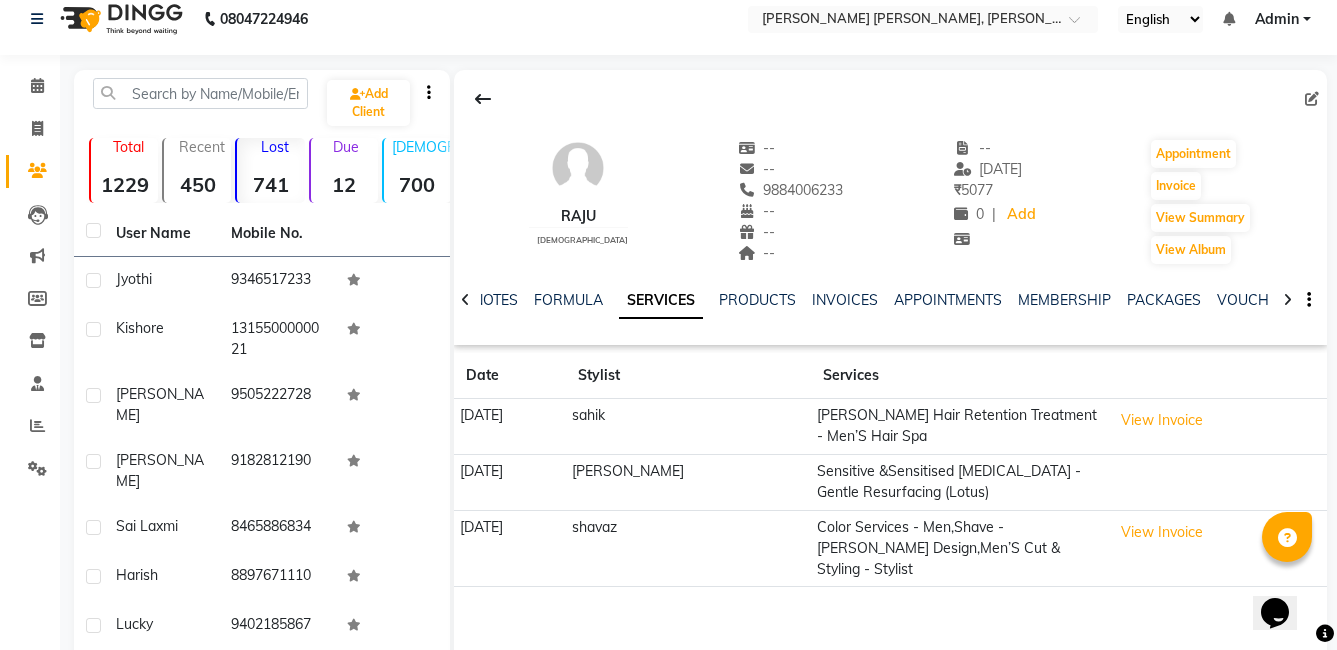 click on "741" 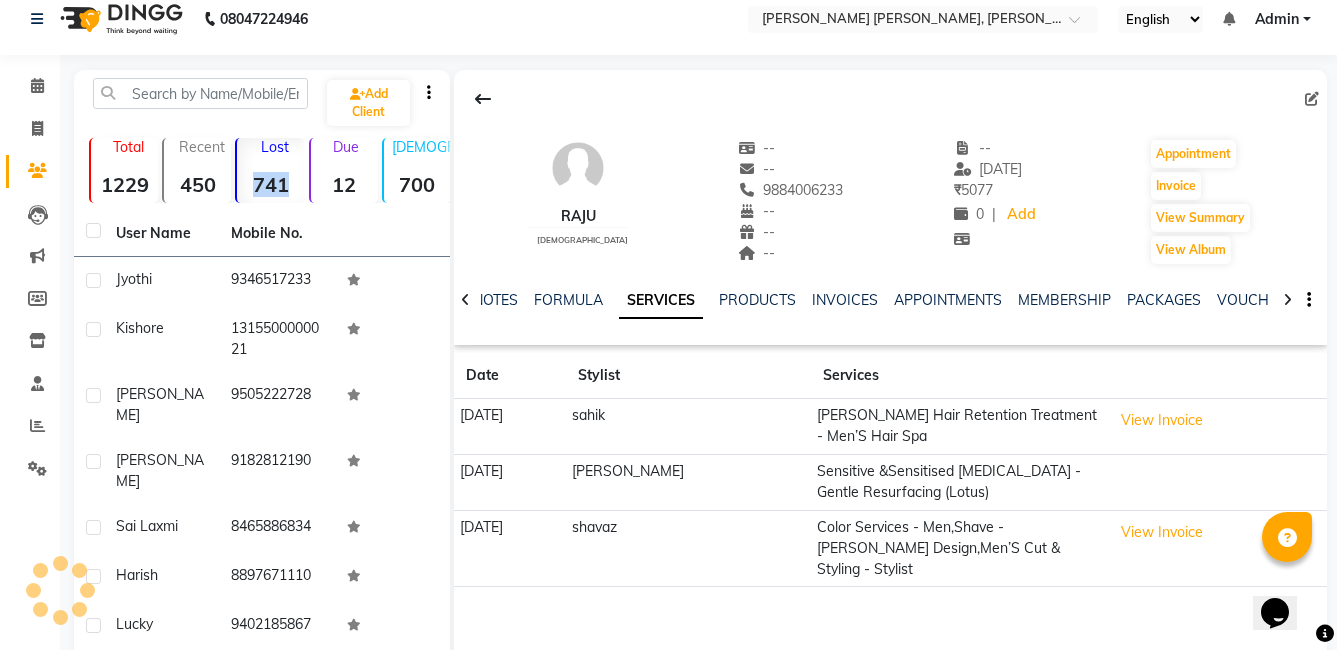 click on "741" 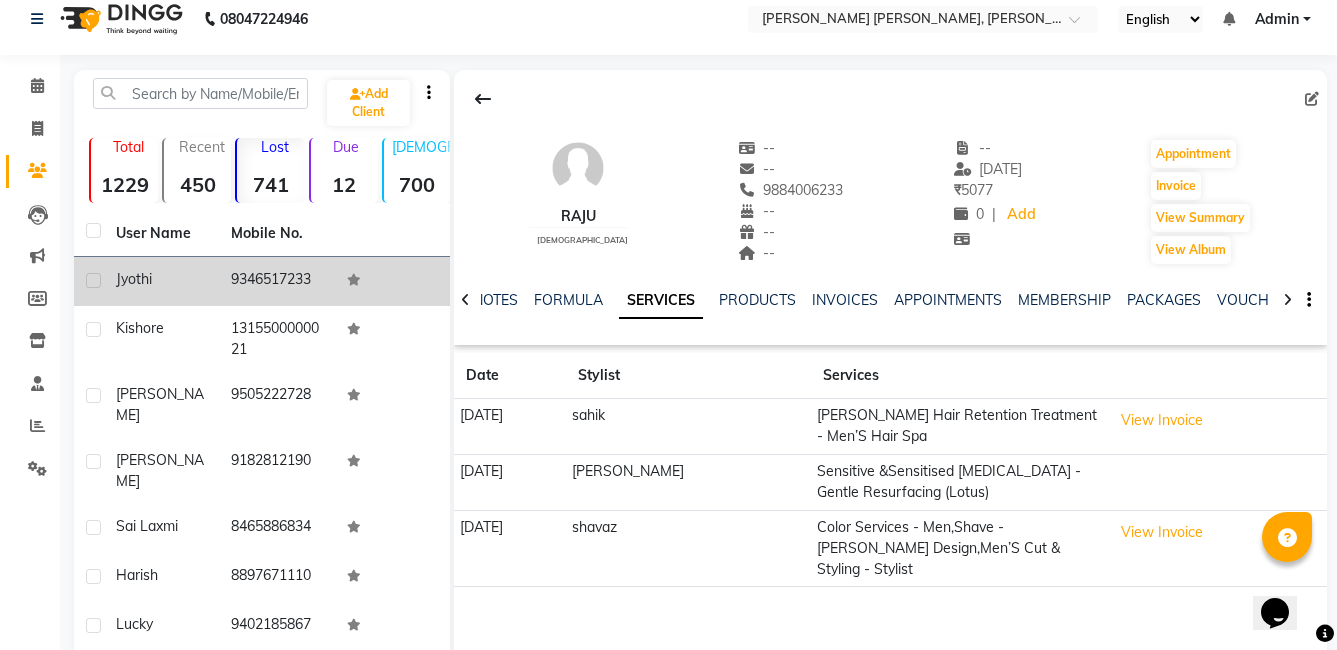 drag, startPoint x: 266, startPoint y: 192, endPoint x: 298, endPoint y: 295, distance: 107.856384 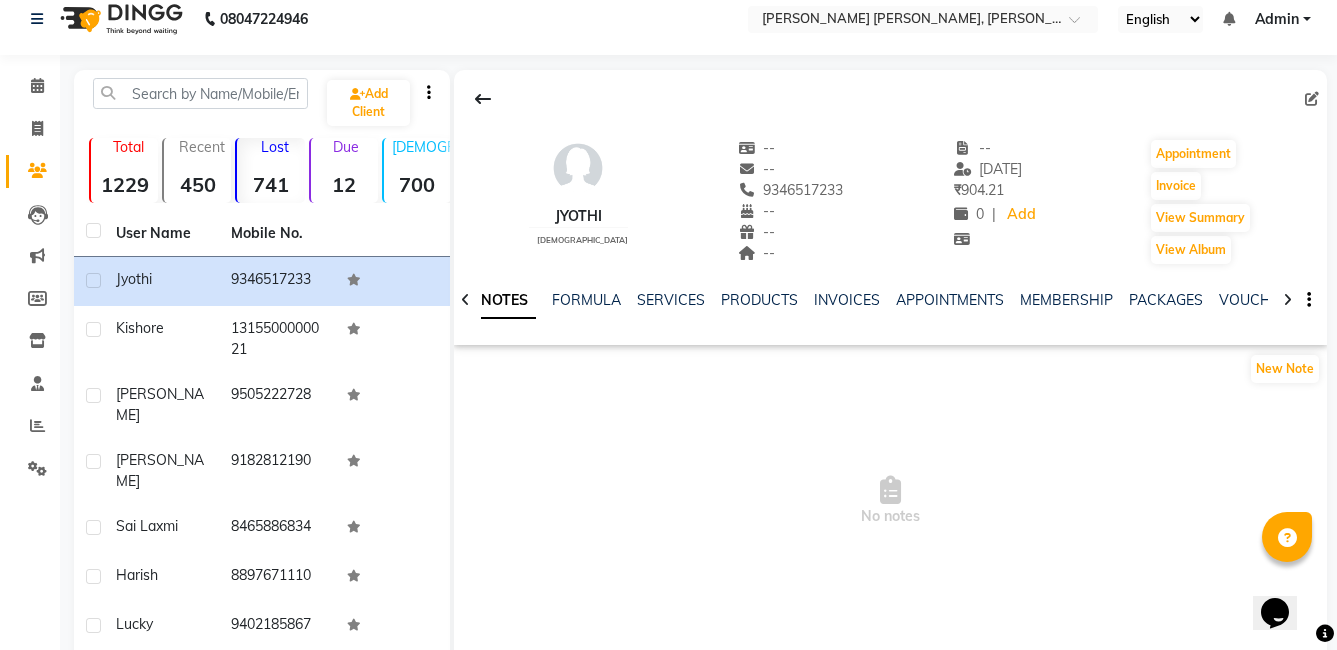 click on "741" 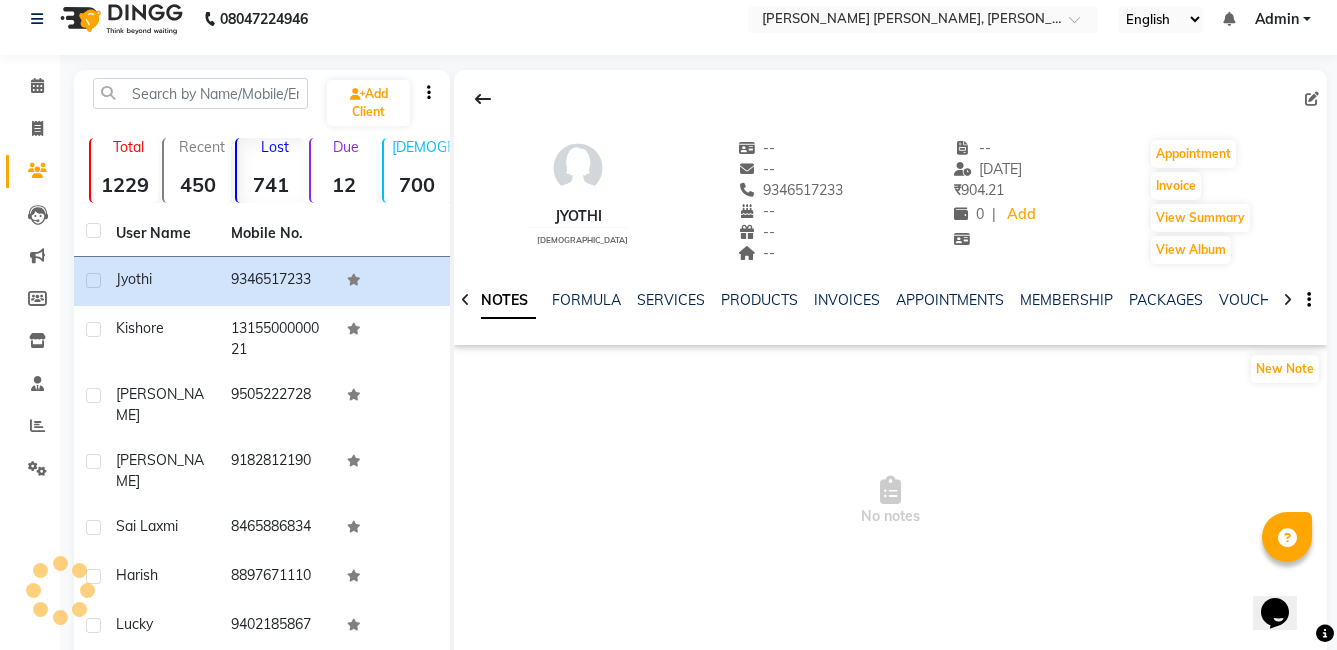 select on "female" 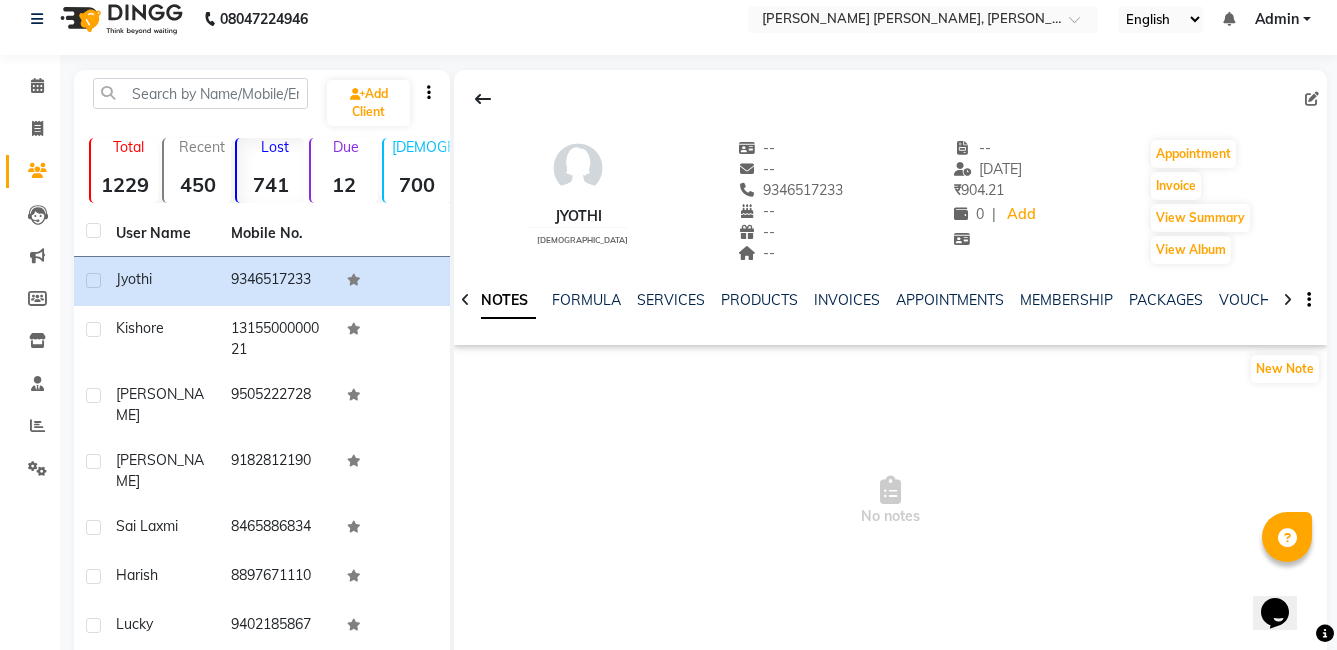 click on "Lost  741" 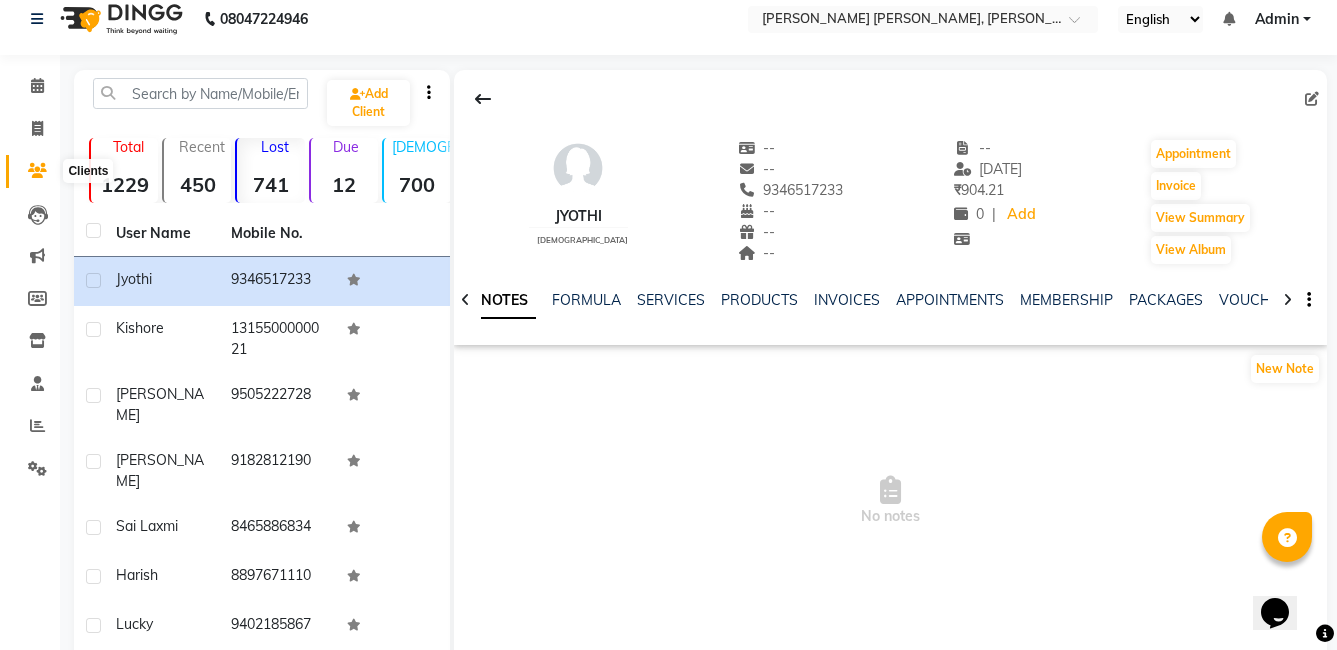 click 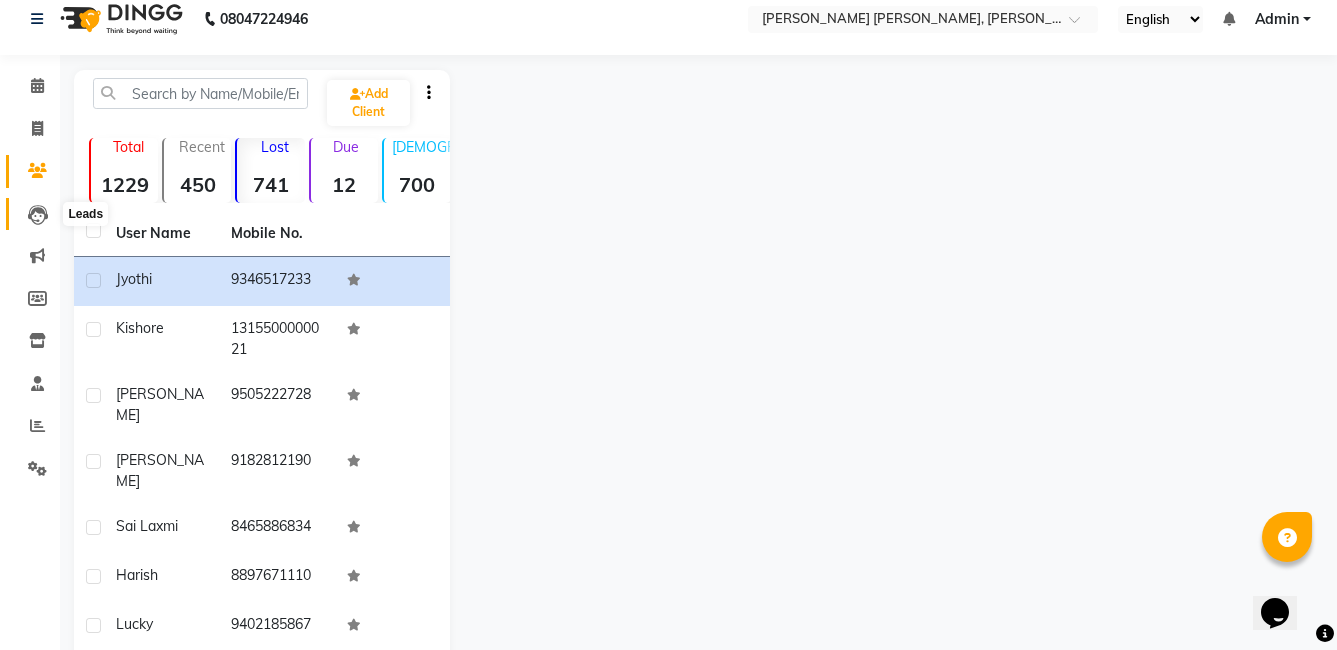 click 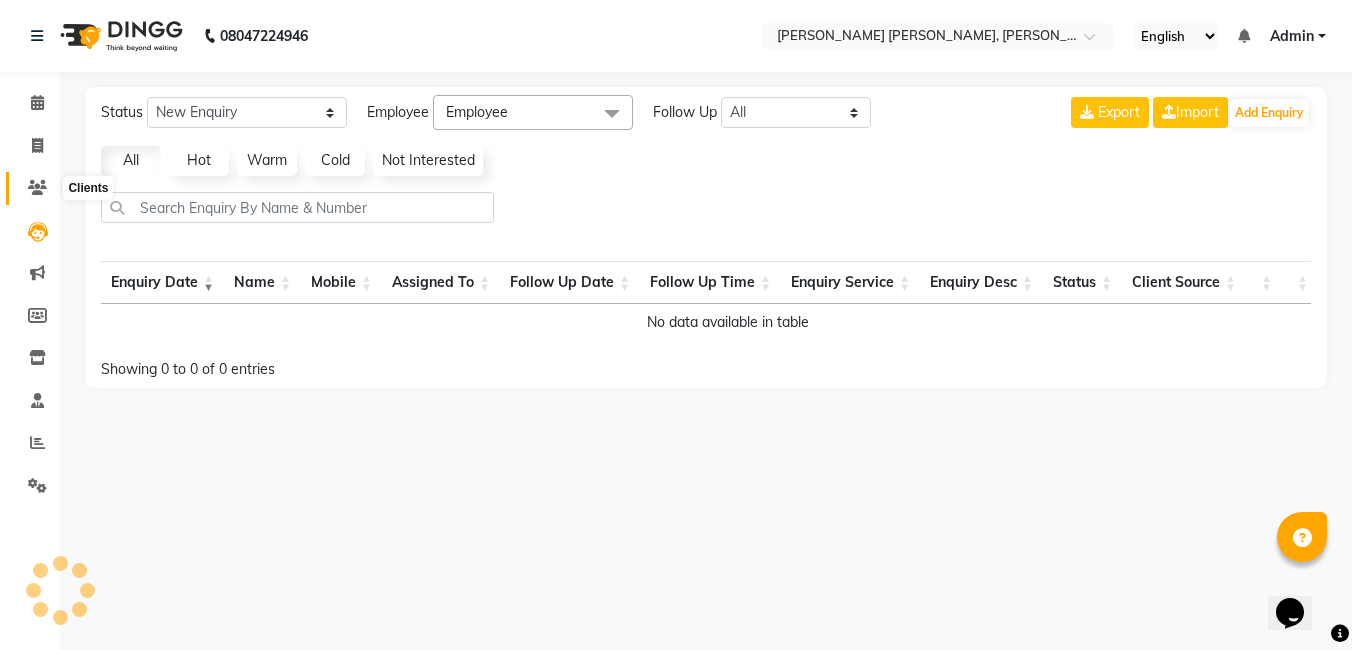 click 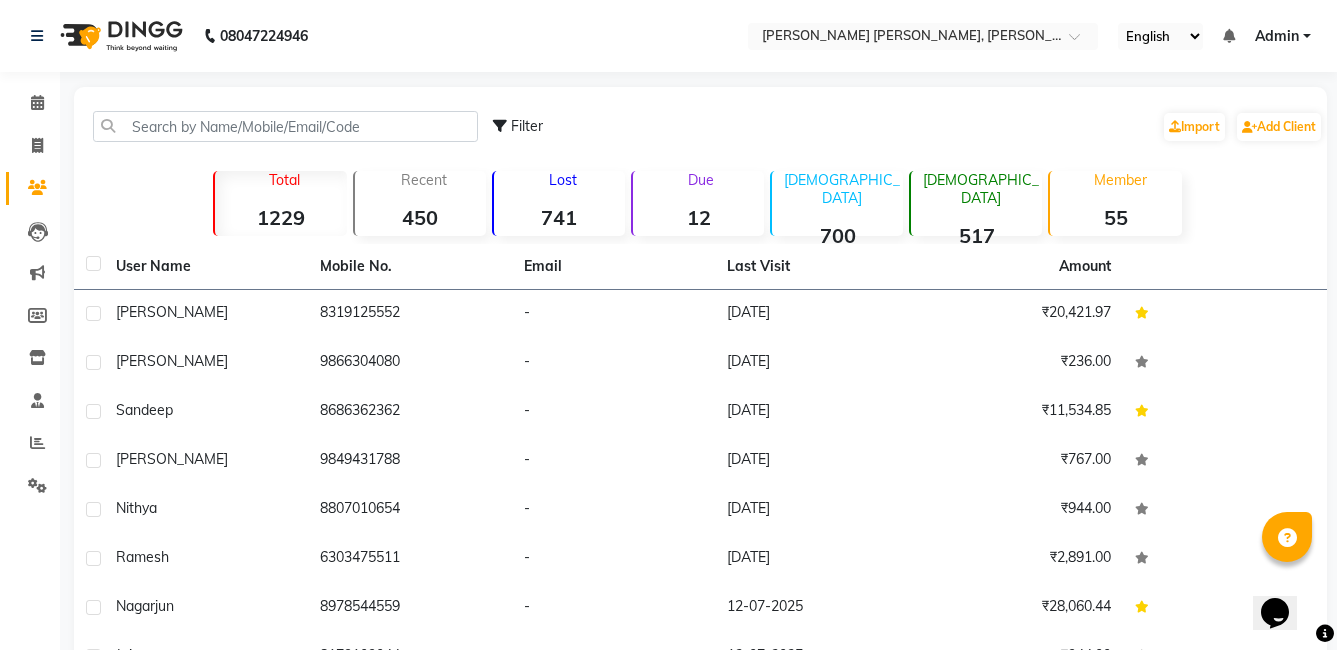 click on "517" 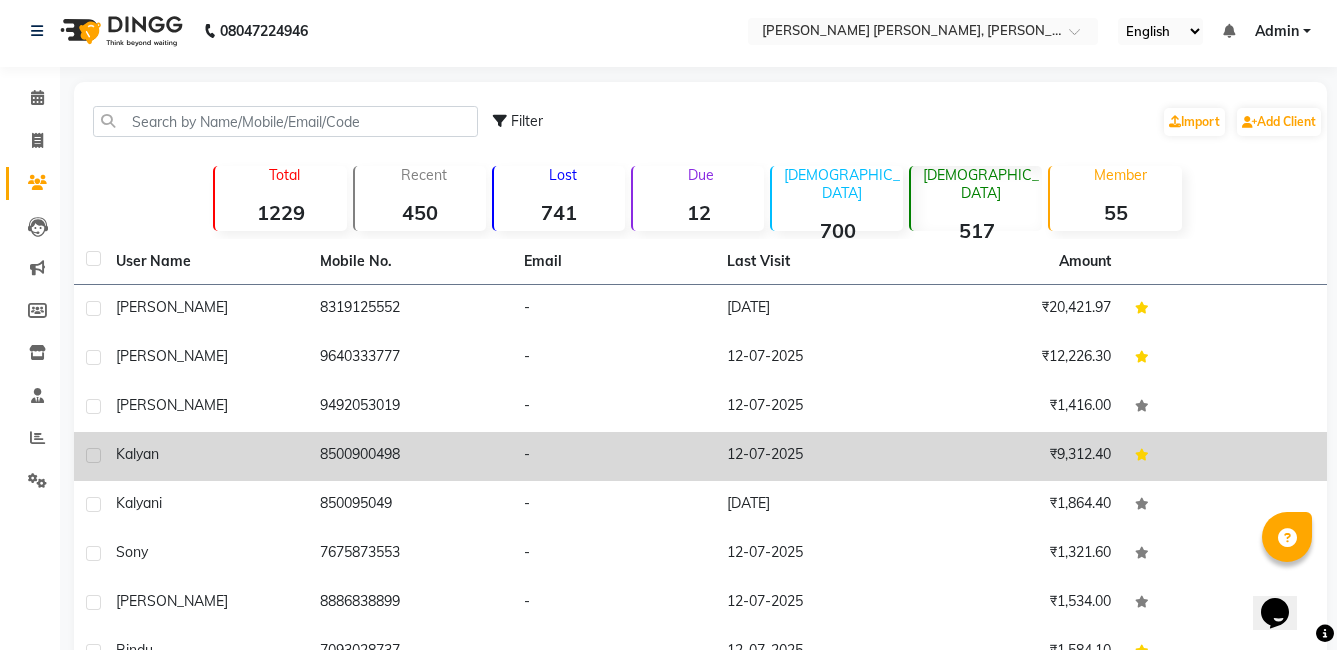 scroll, scrollTop: 0, scrollLeft: 0, axis: both 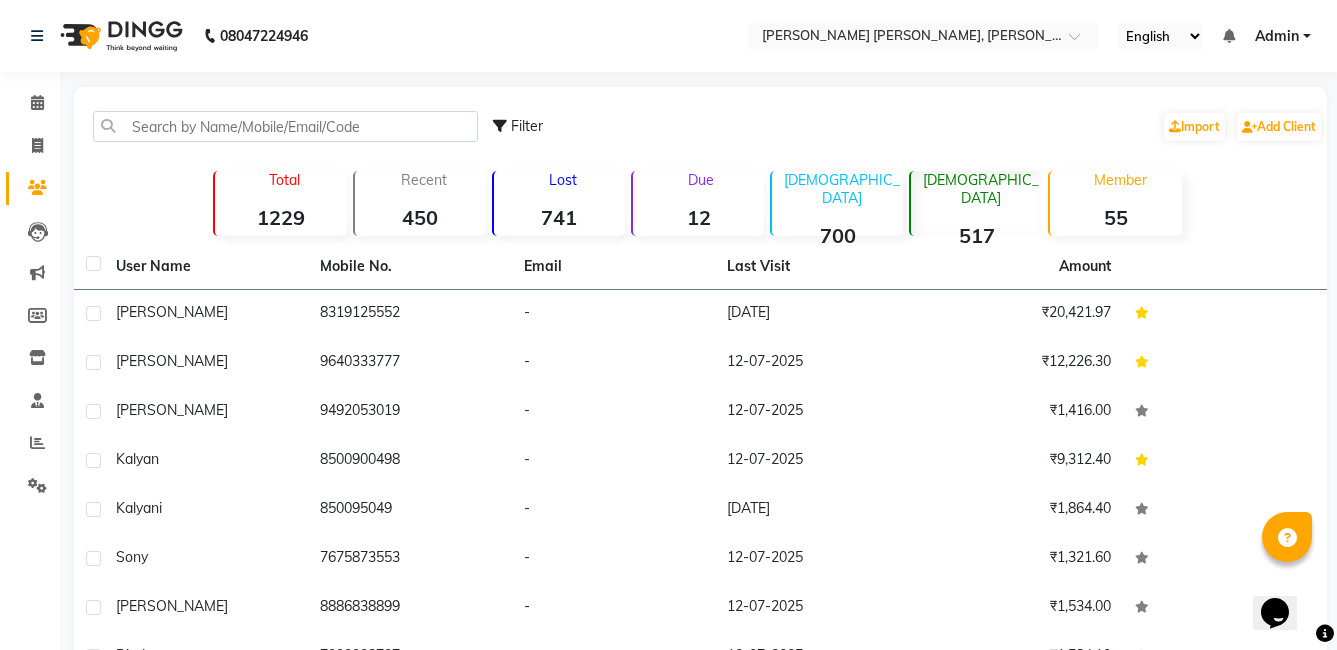 click on "741" 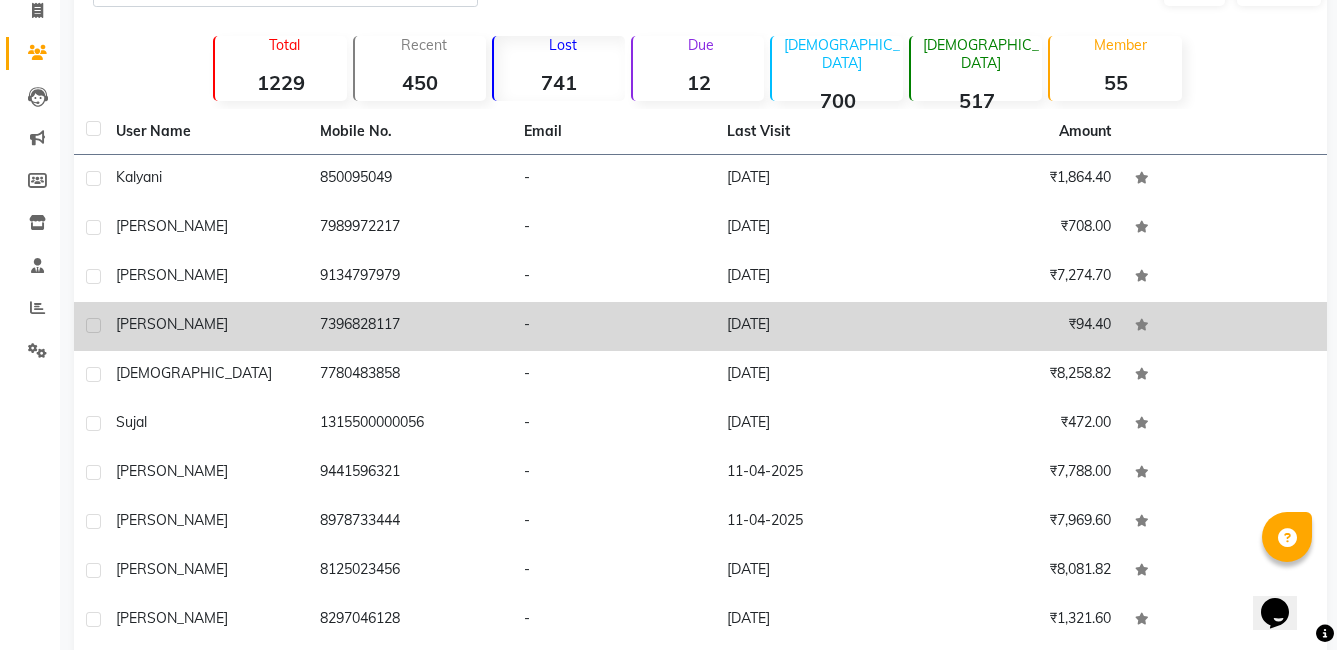 scroll, scrollTop: 100, scrollLeft: 0, axis: vertical 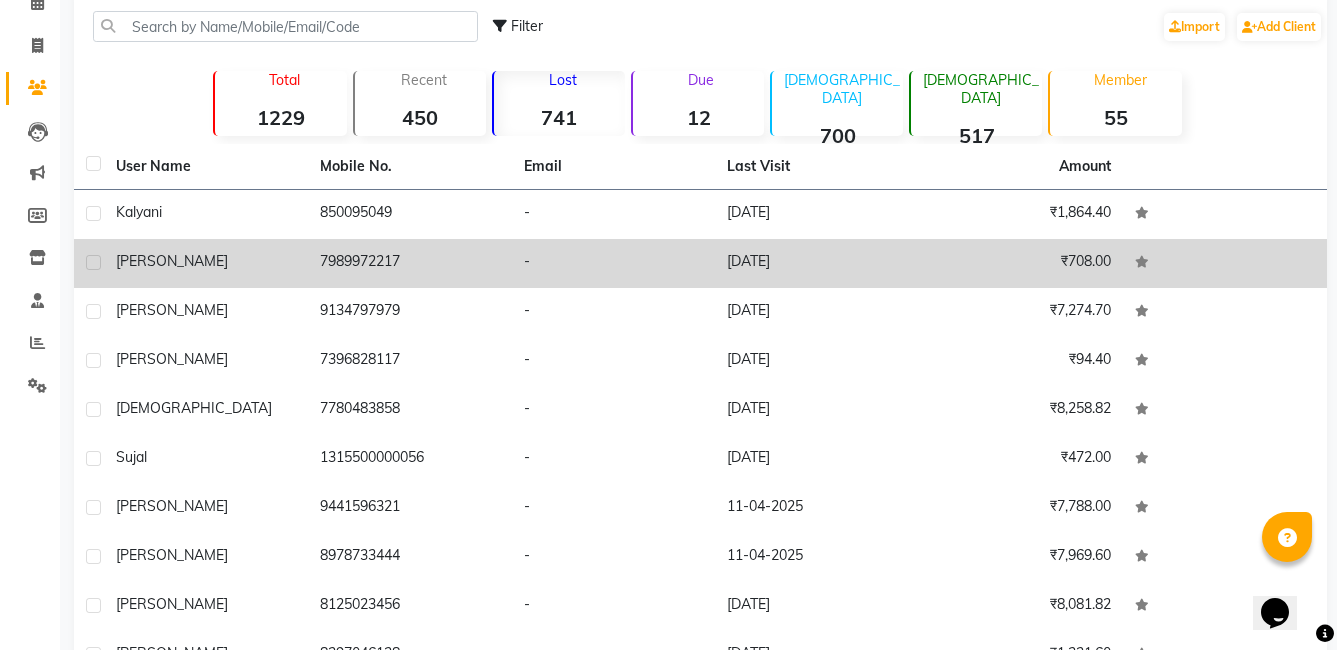 click 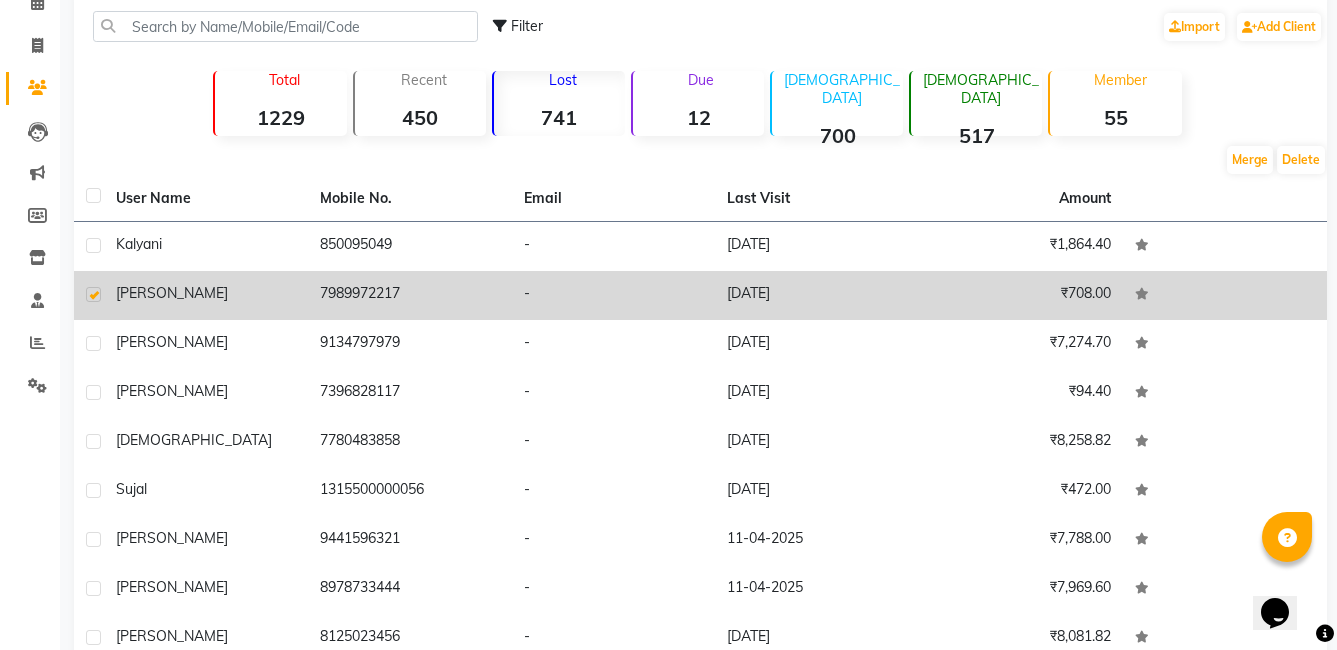 click 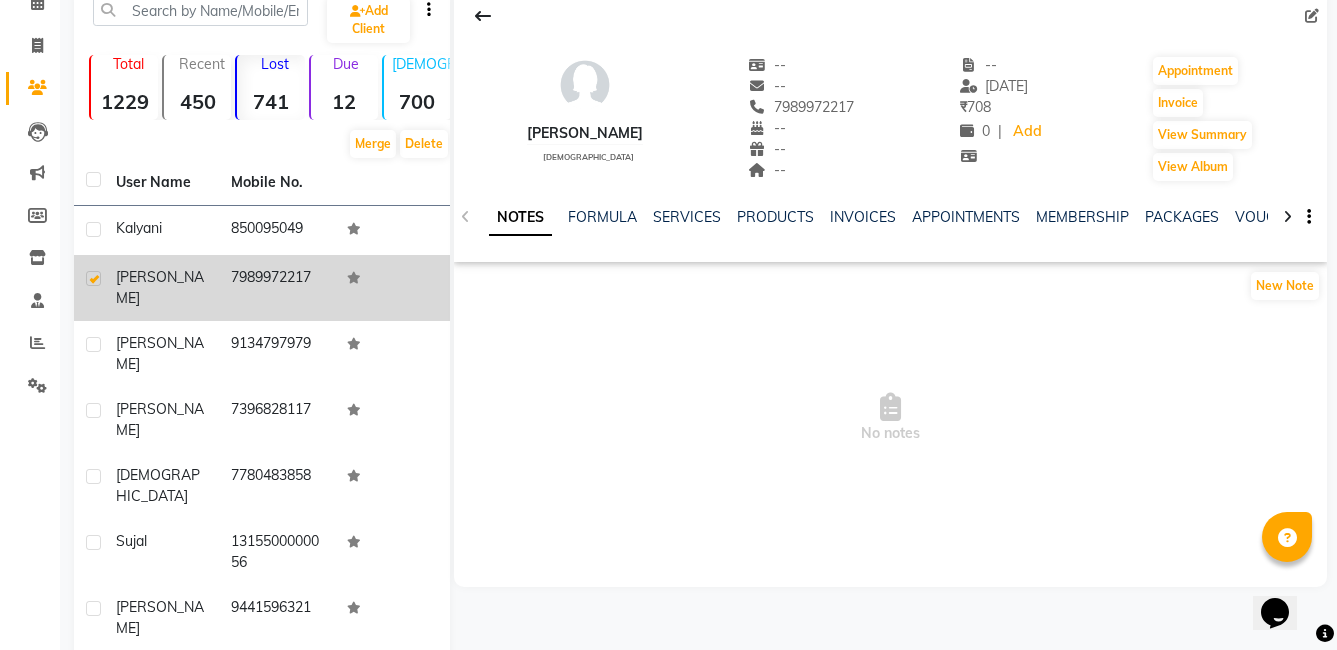click 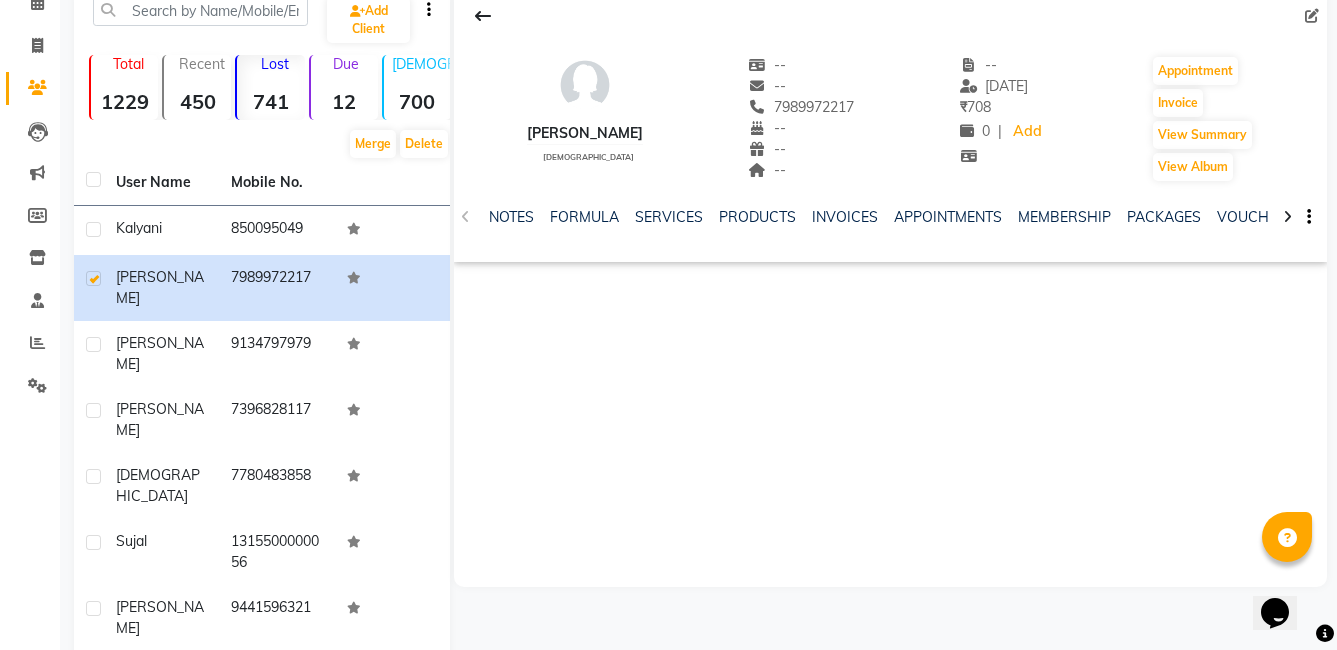 drag, startPoint x: 355, startPoint y: 276, endPoint x: 1069, endPoint y: 406, distance: 725.7382 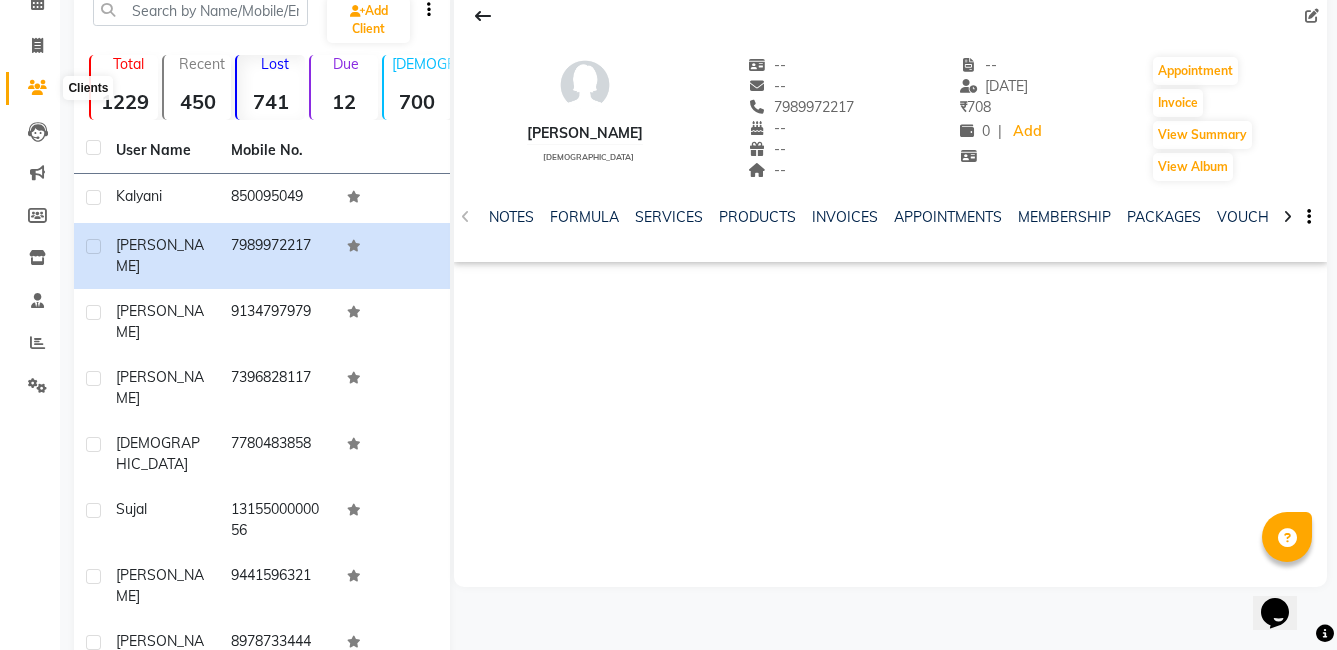 click 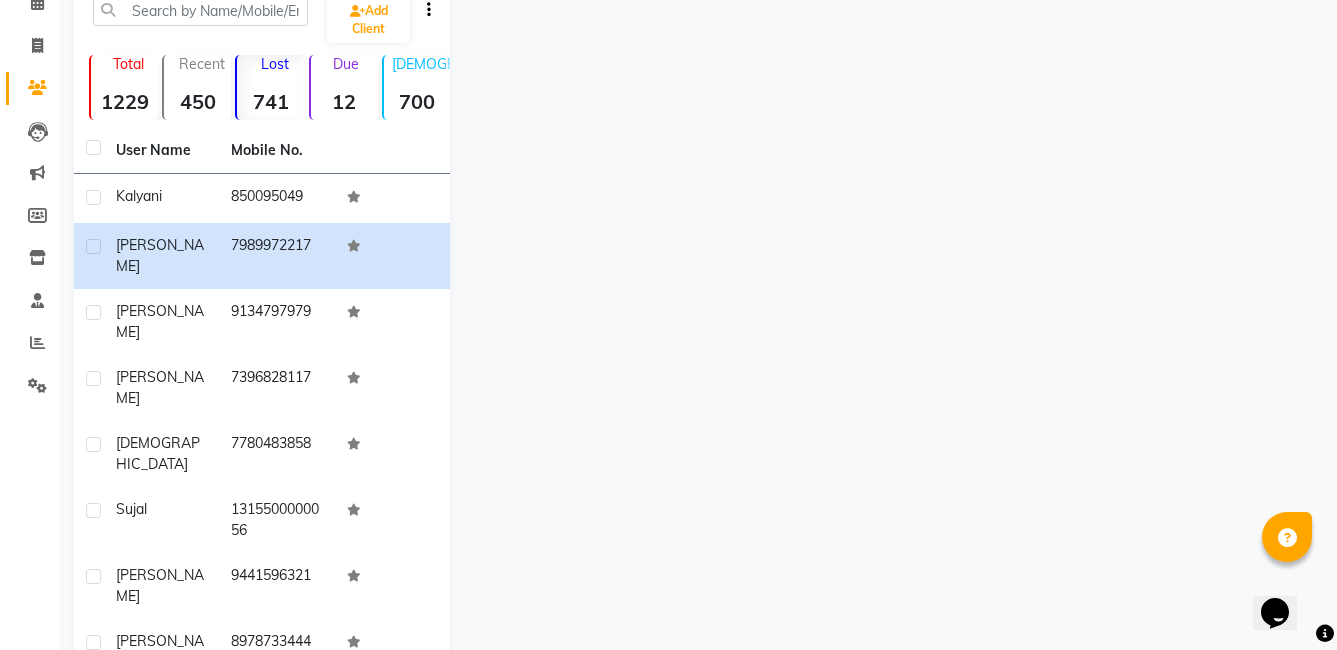 click on "Lost  741" 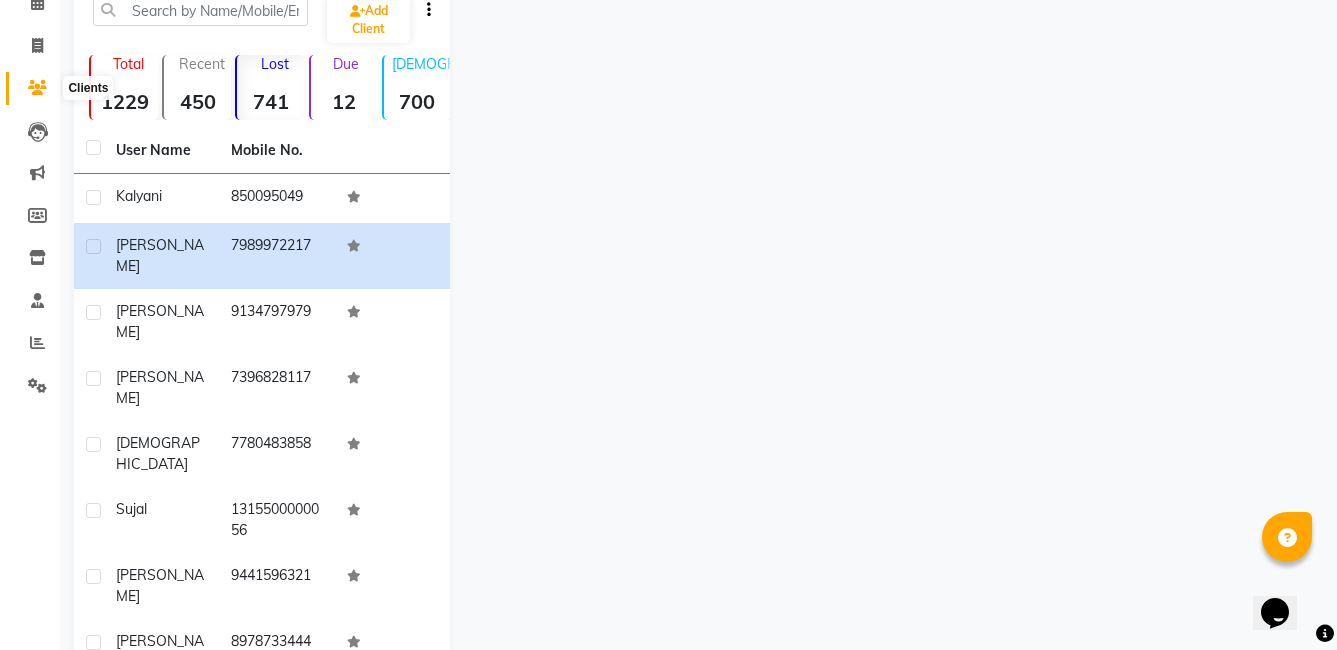 click 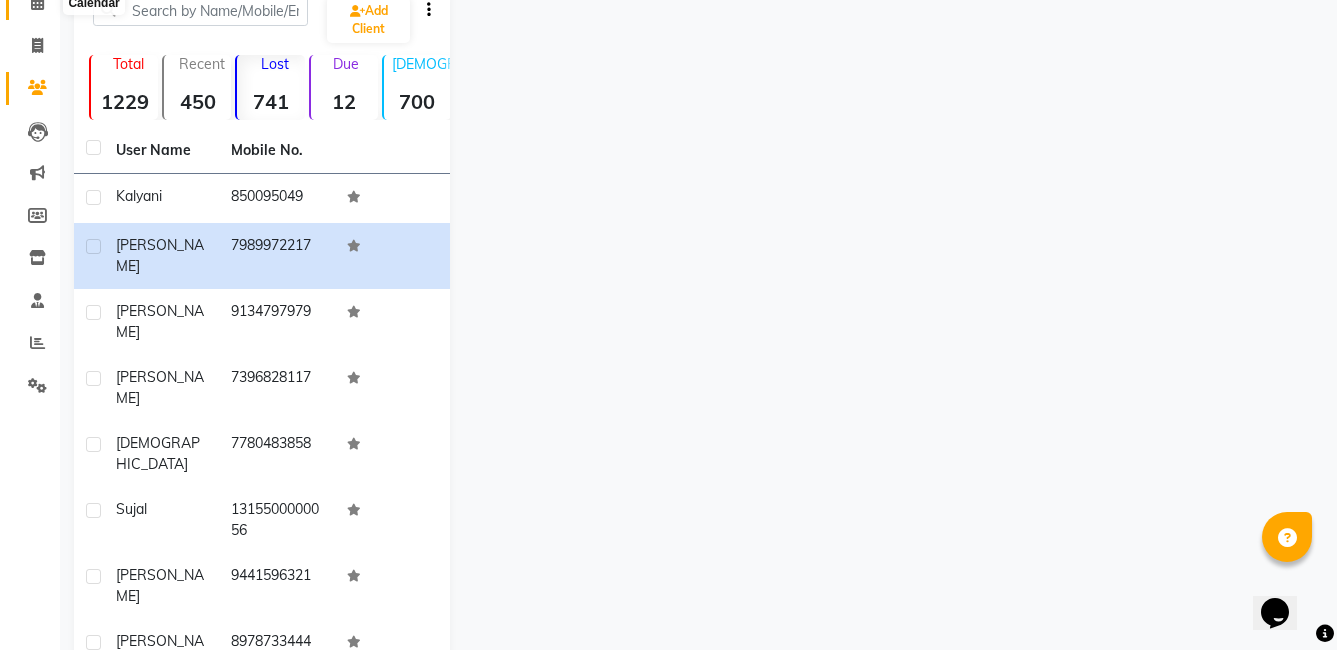 click 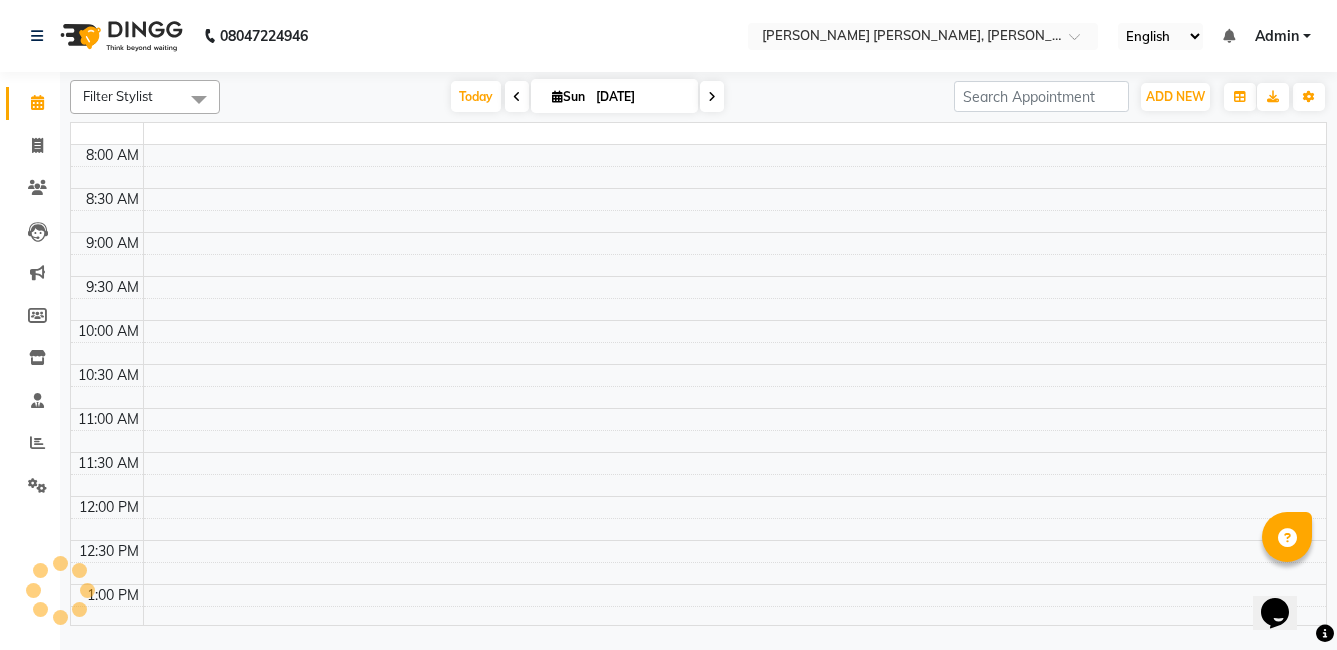 scroll, scrollTop: 0, scrollLeft: 0, axis: both 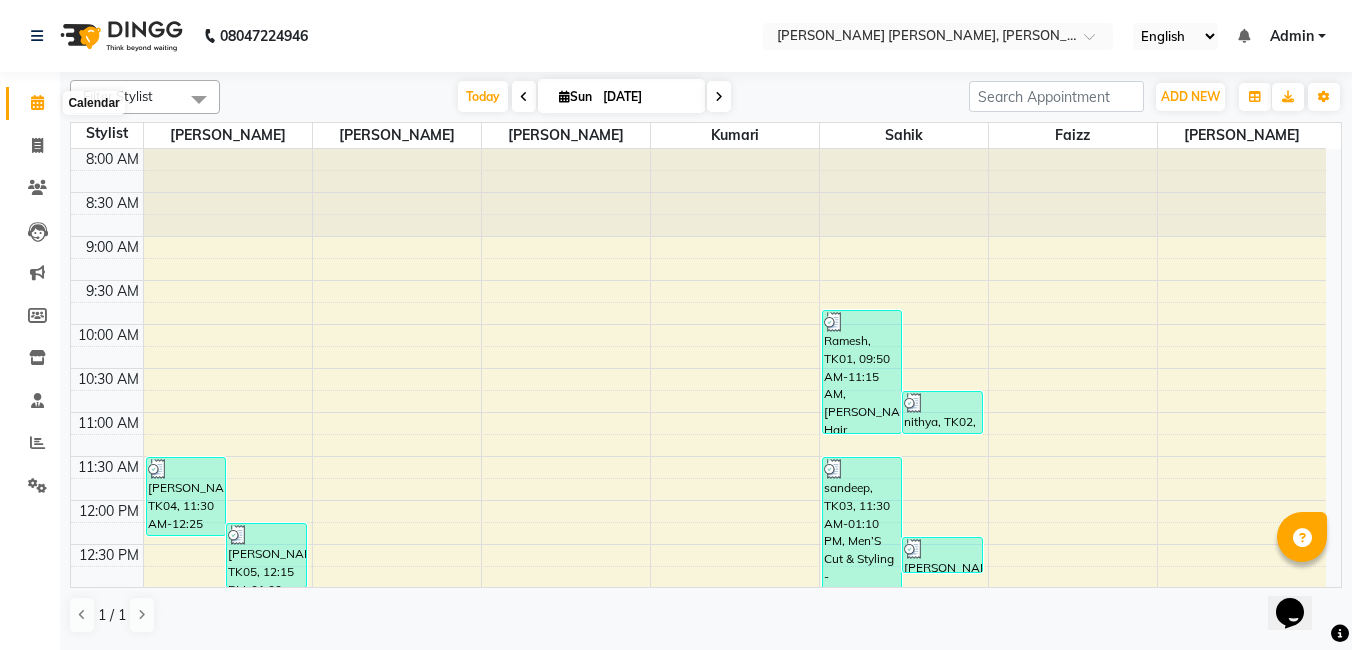 click 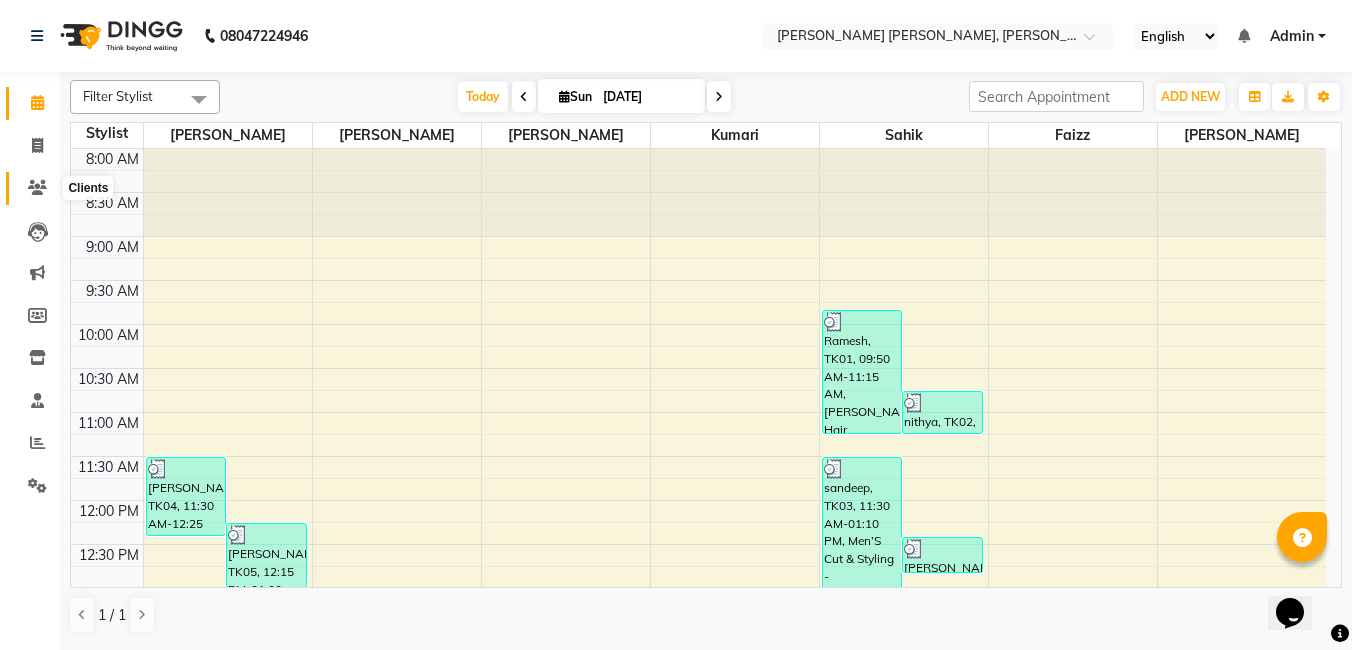 click 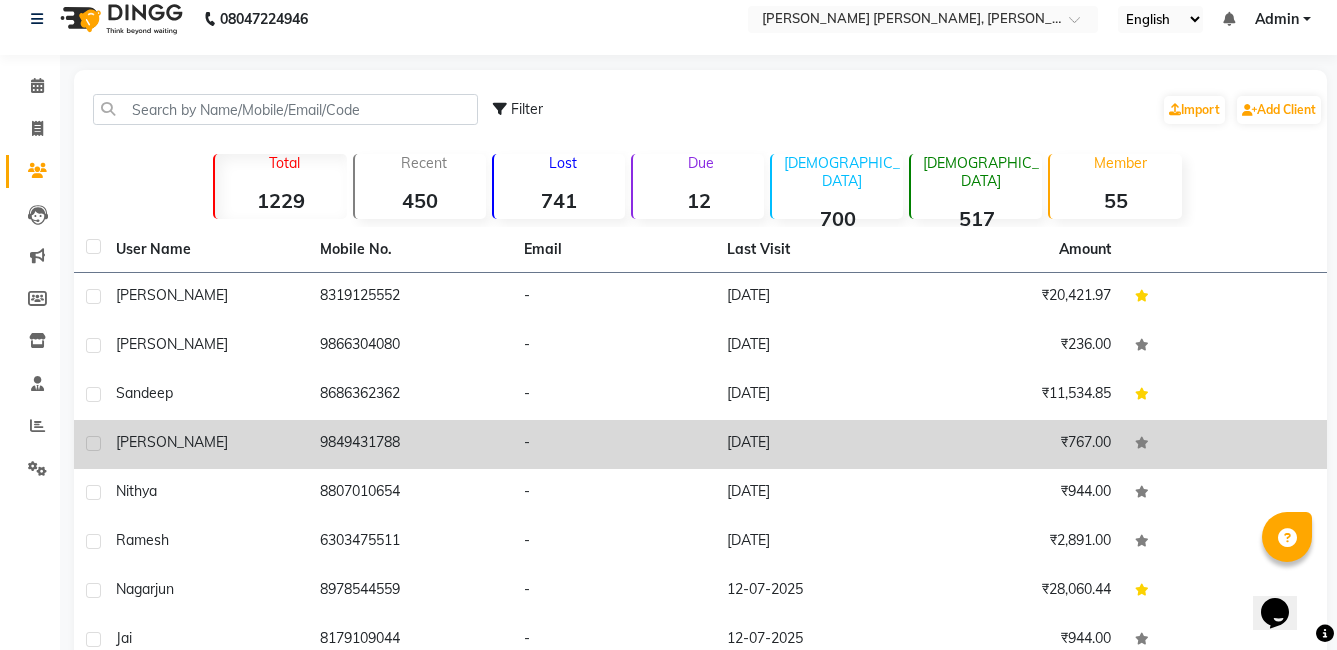 scroll, scrollTop: 0, scrollLeft: 0, axis: both 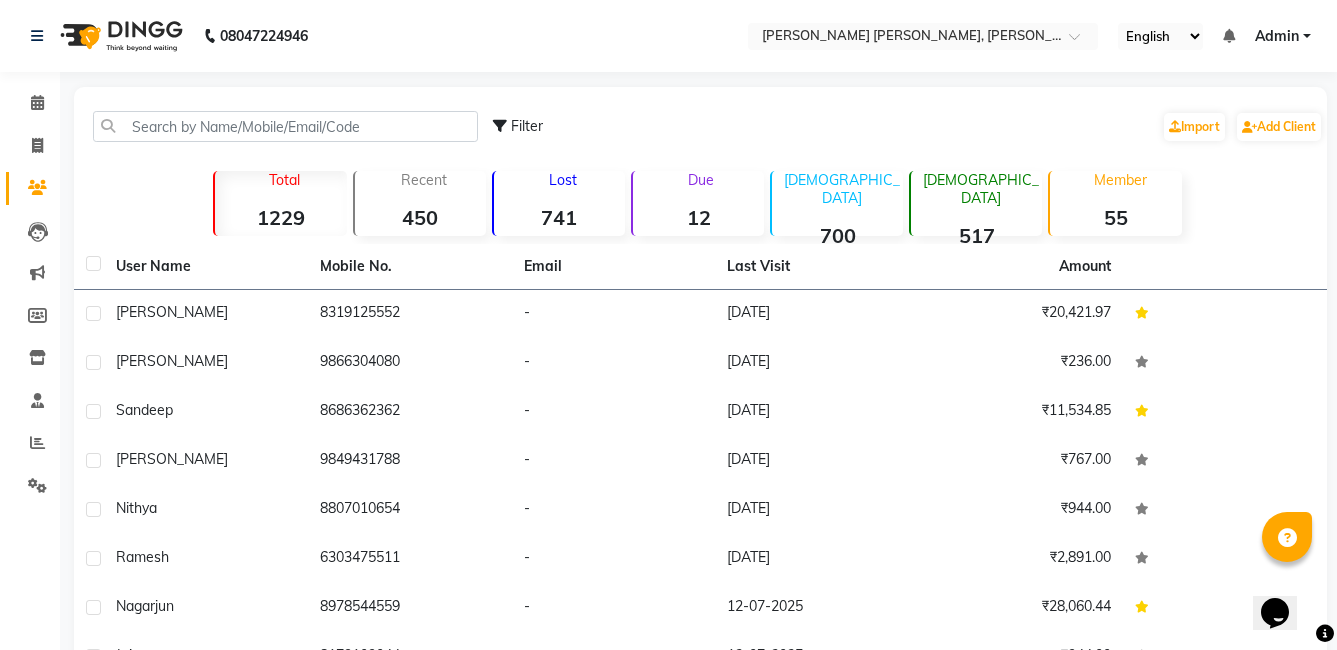 click on "741" 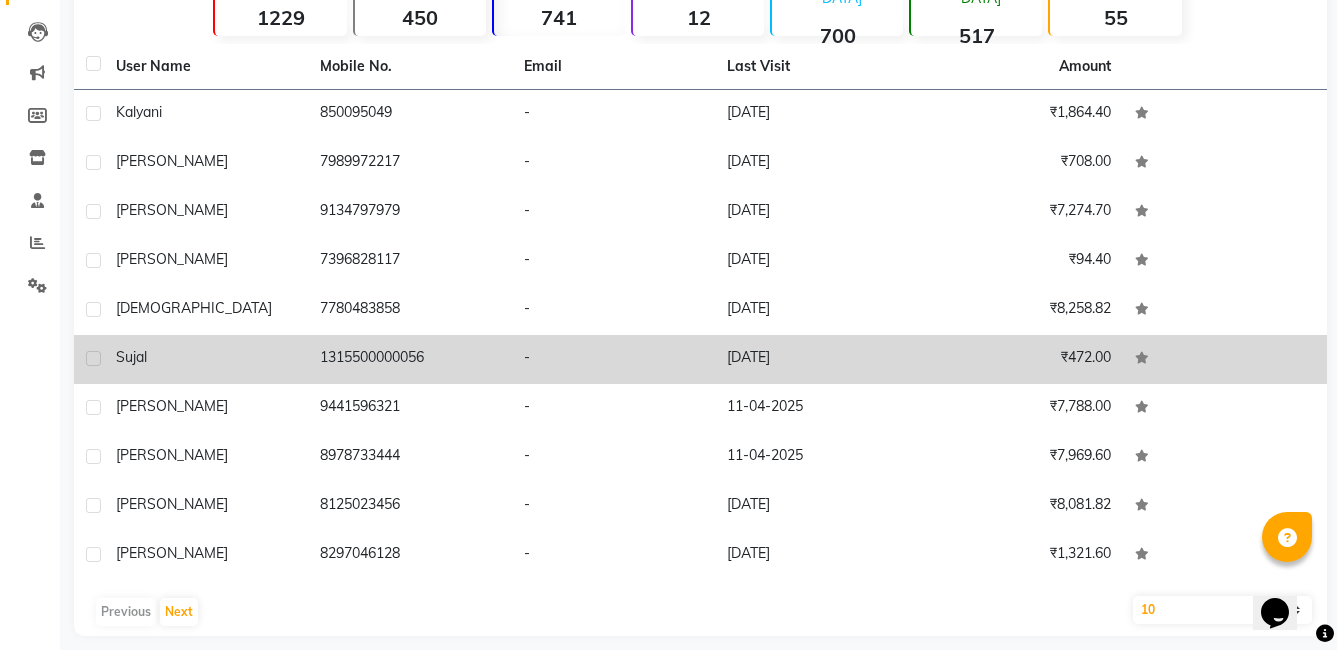 scroll, scrollTop: 216, scrollLeft: 0, axis: vertical 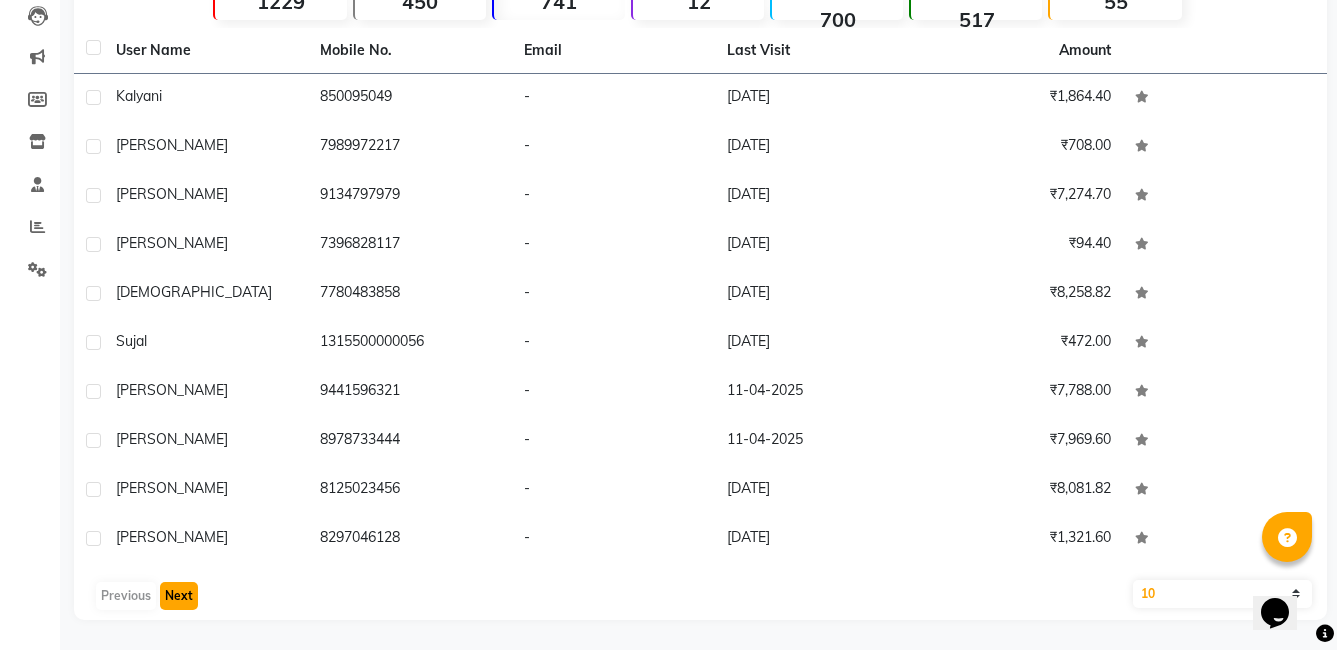click on "Next" 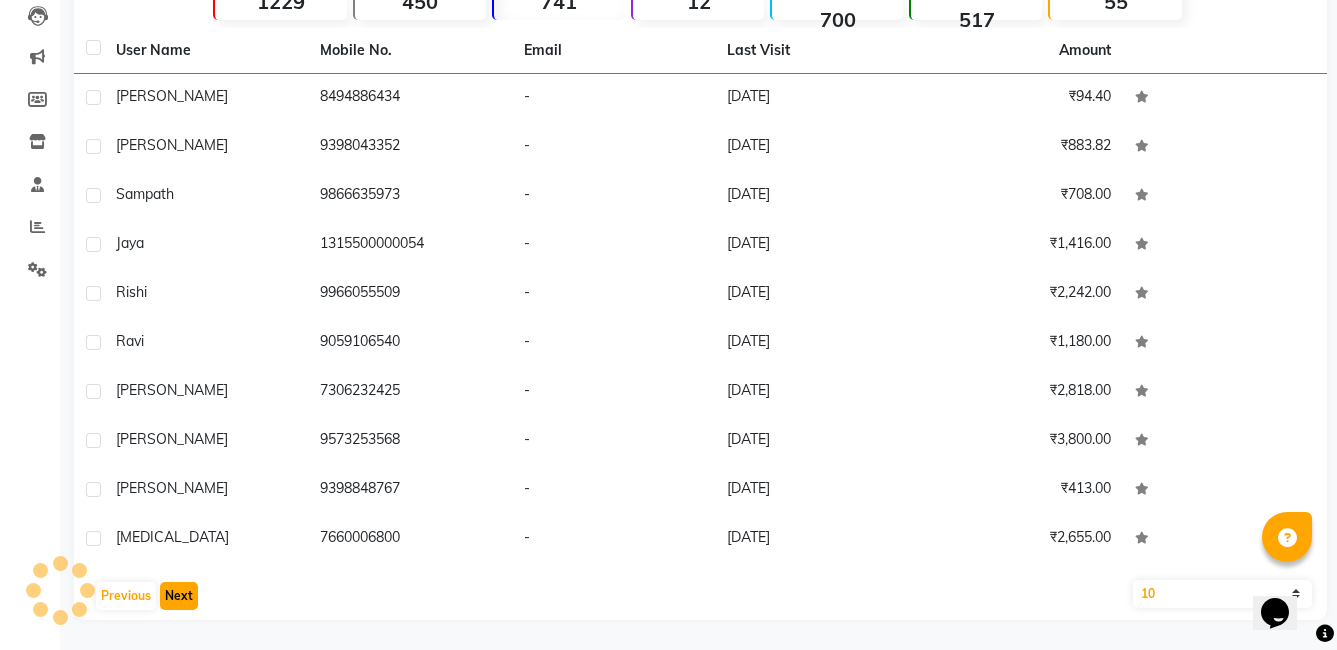 click on "Next" 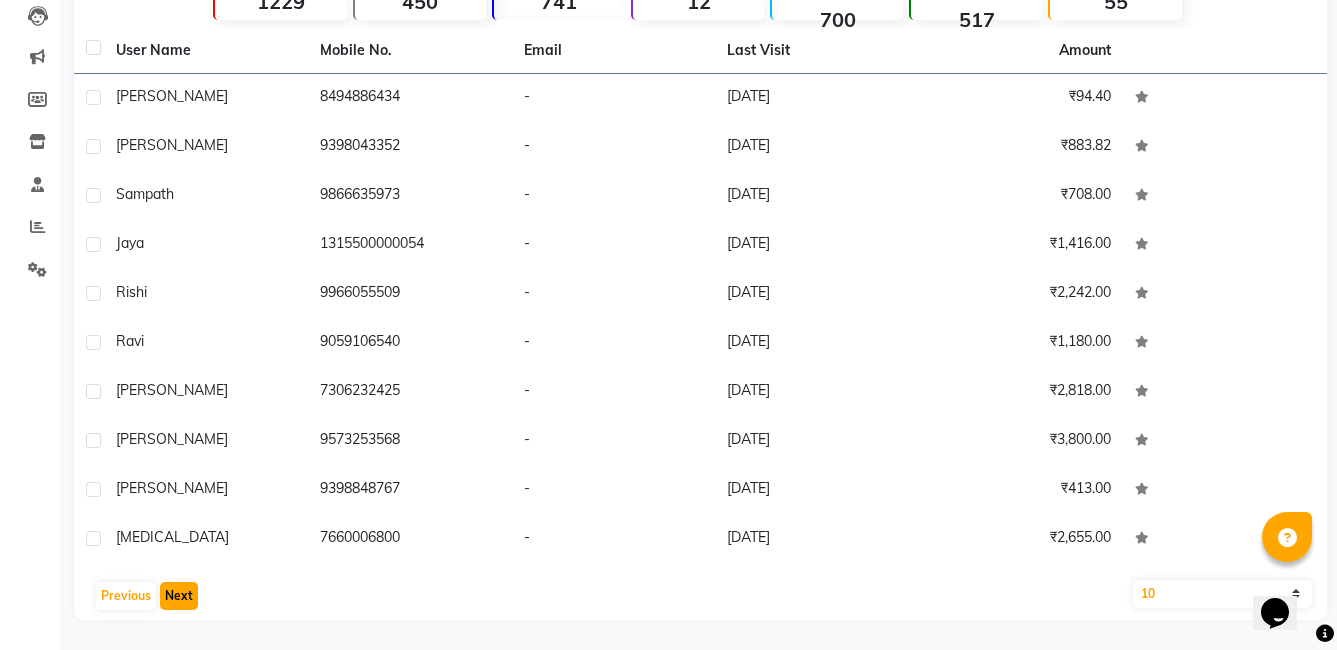 click on "Next" 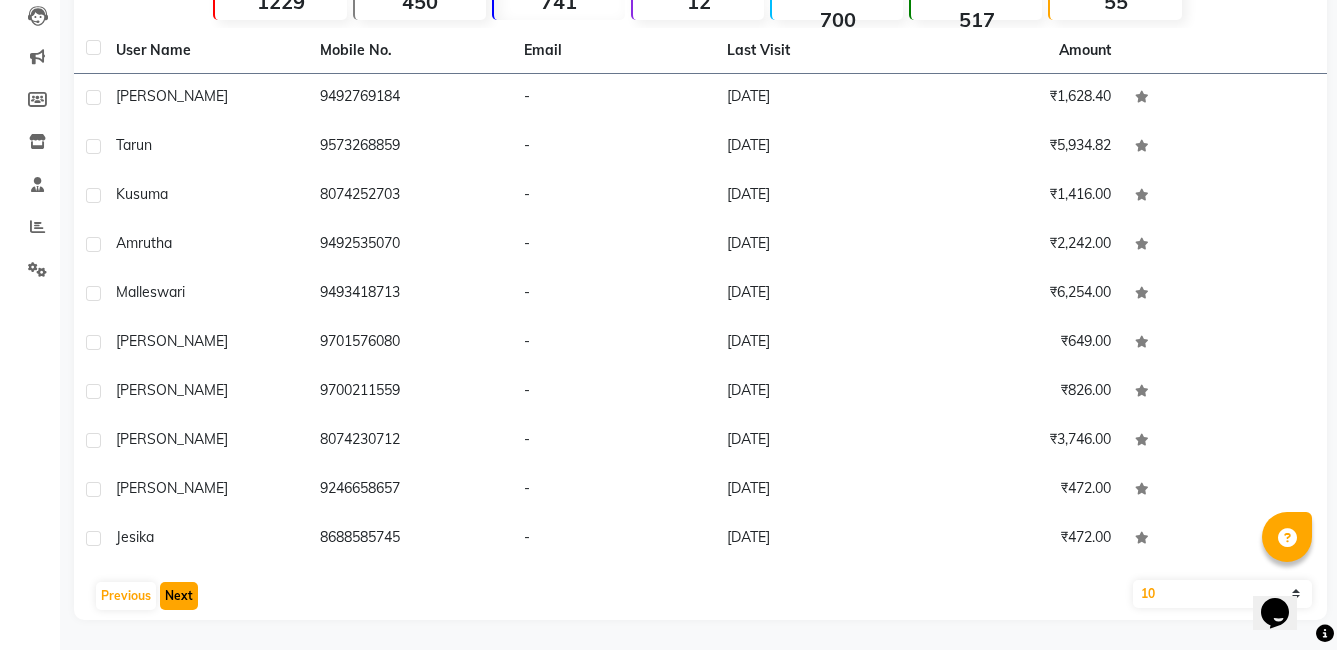 click on "Next" 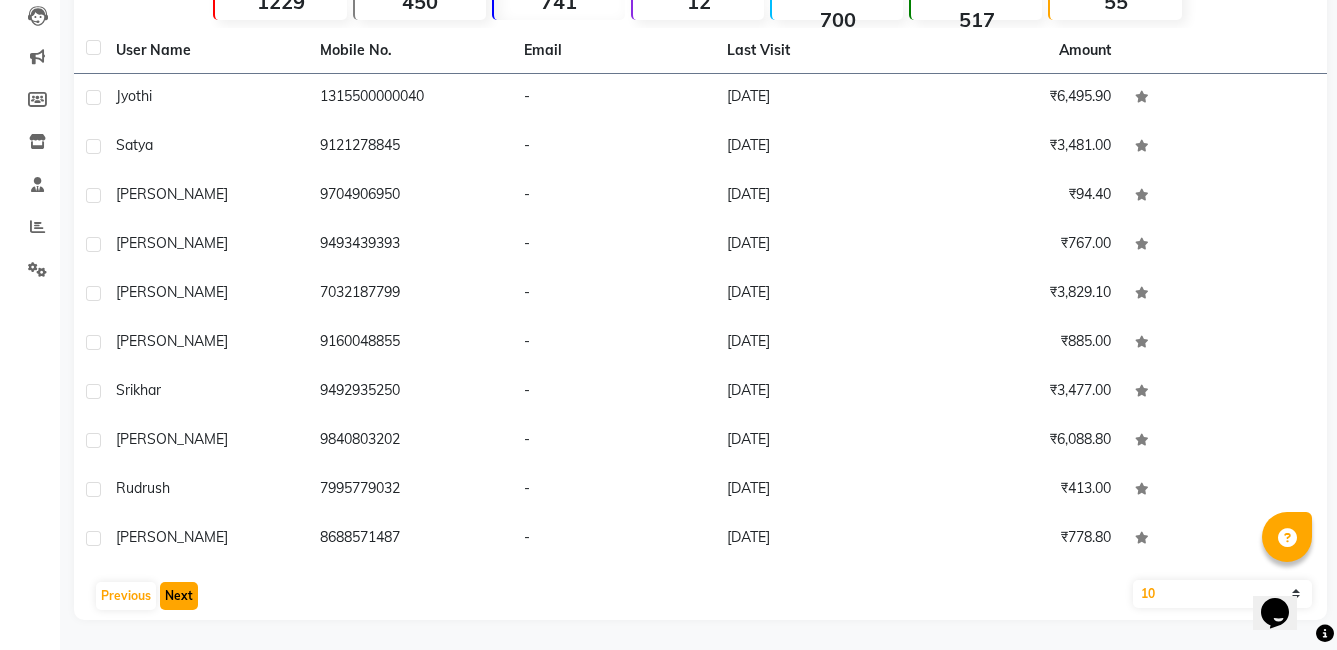 click on "Next" 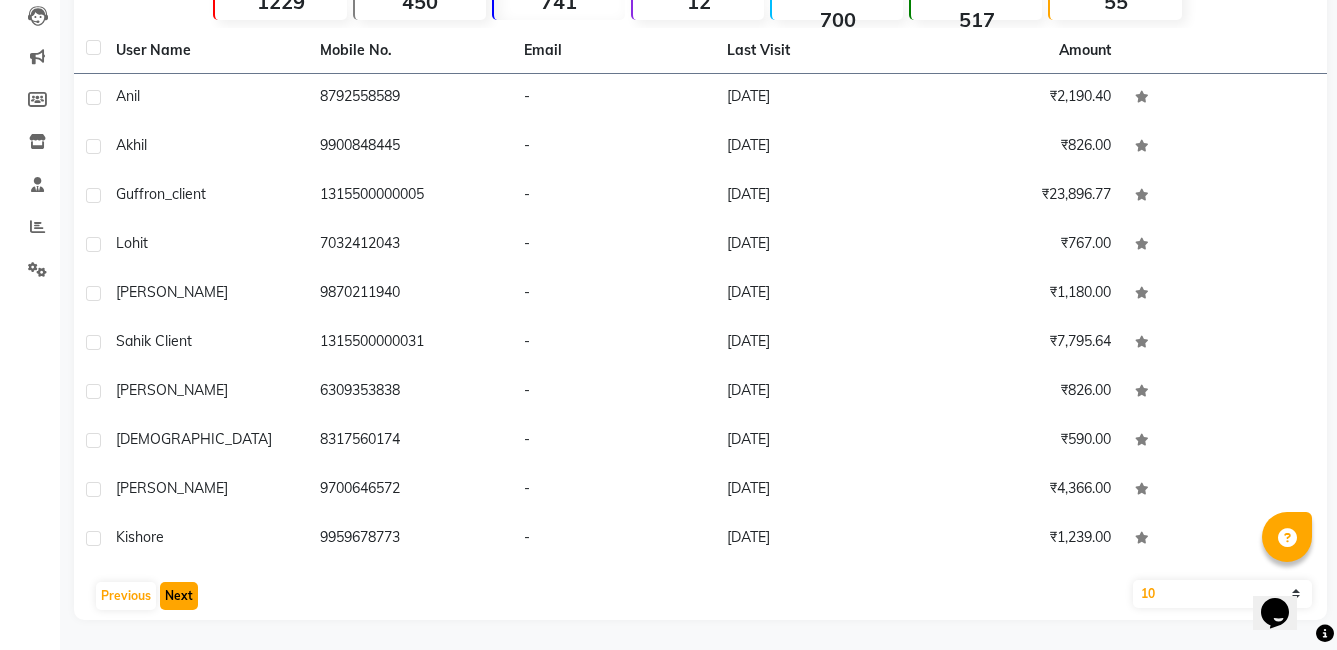 click on "Next" 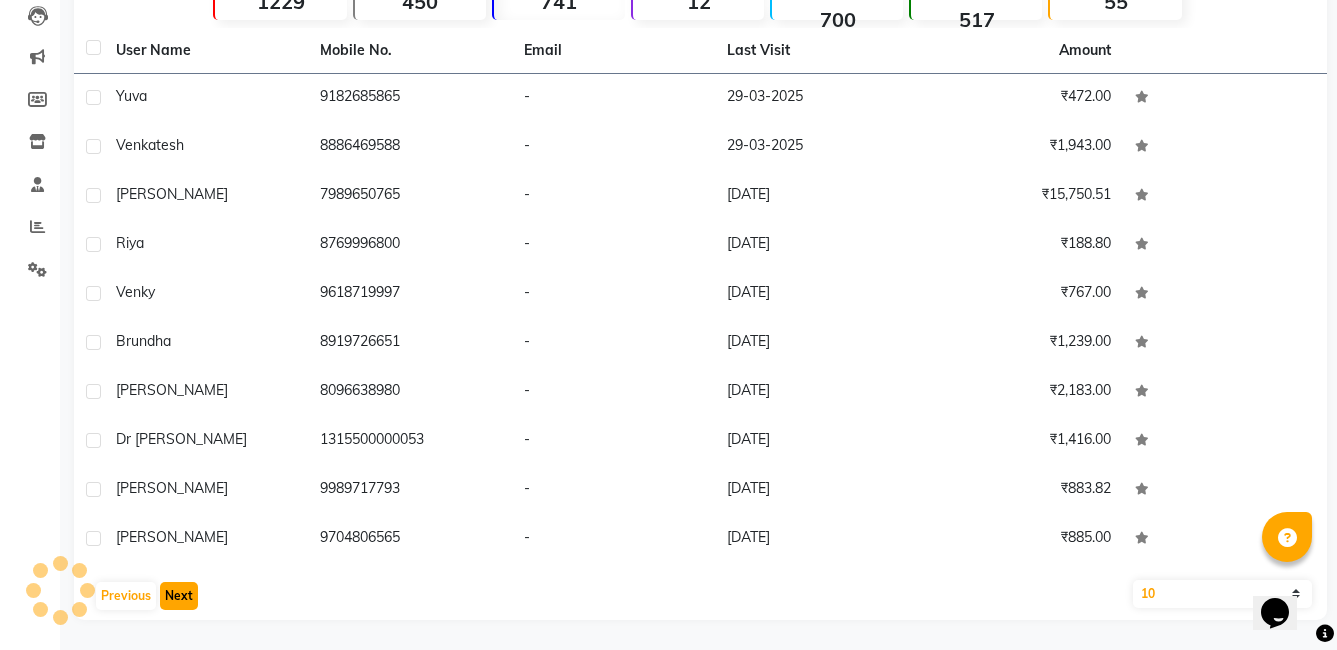 click on "Next" 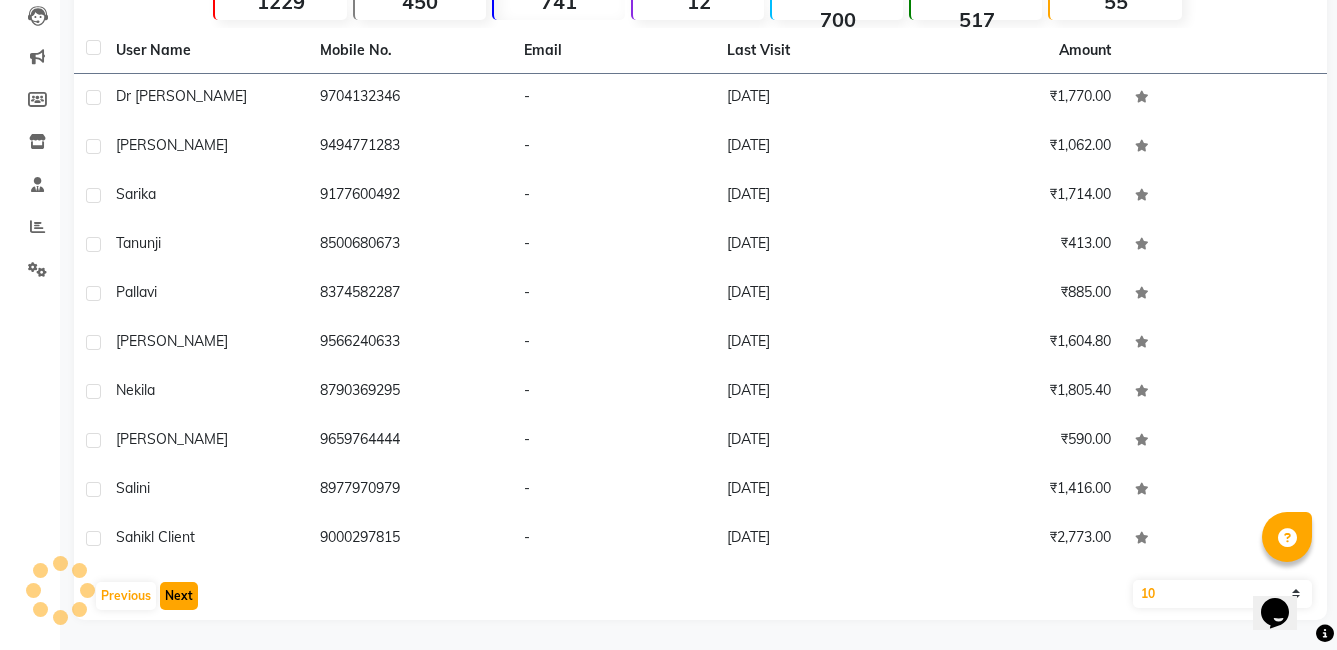 click on "Next" 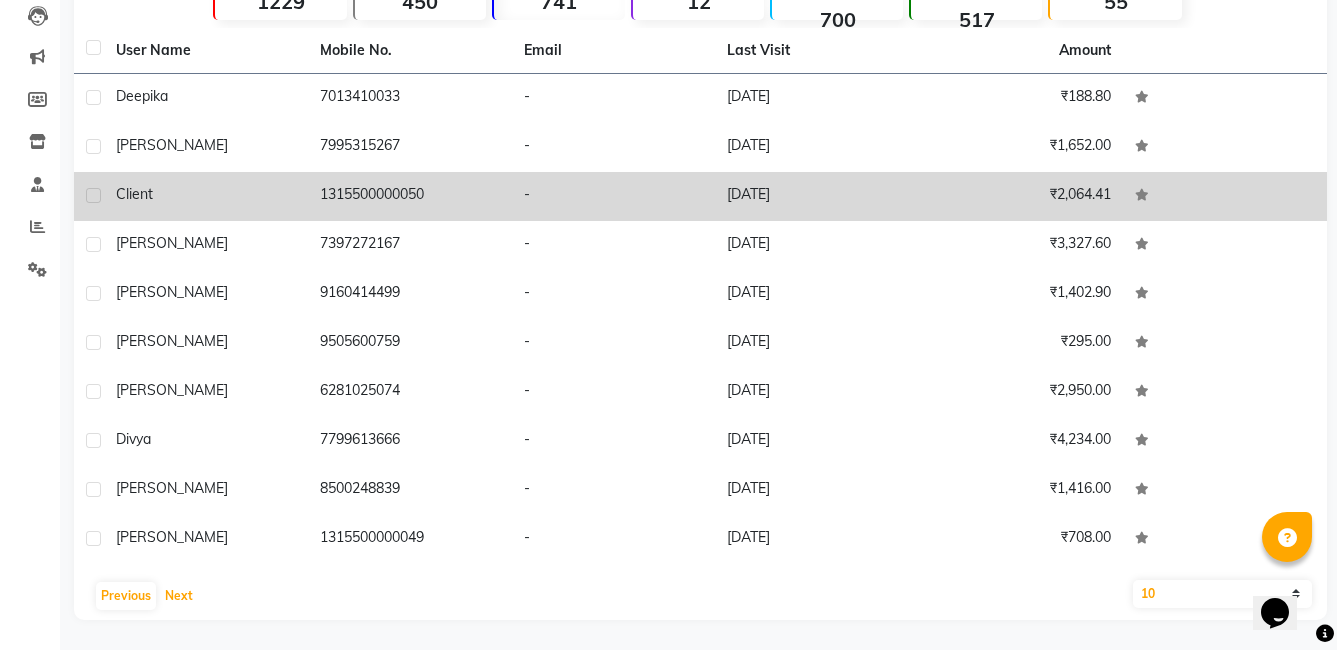 scroll, scrollTop: 116, scrollLeft: 0, axis: vertical 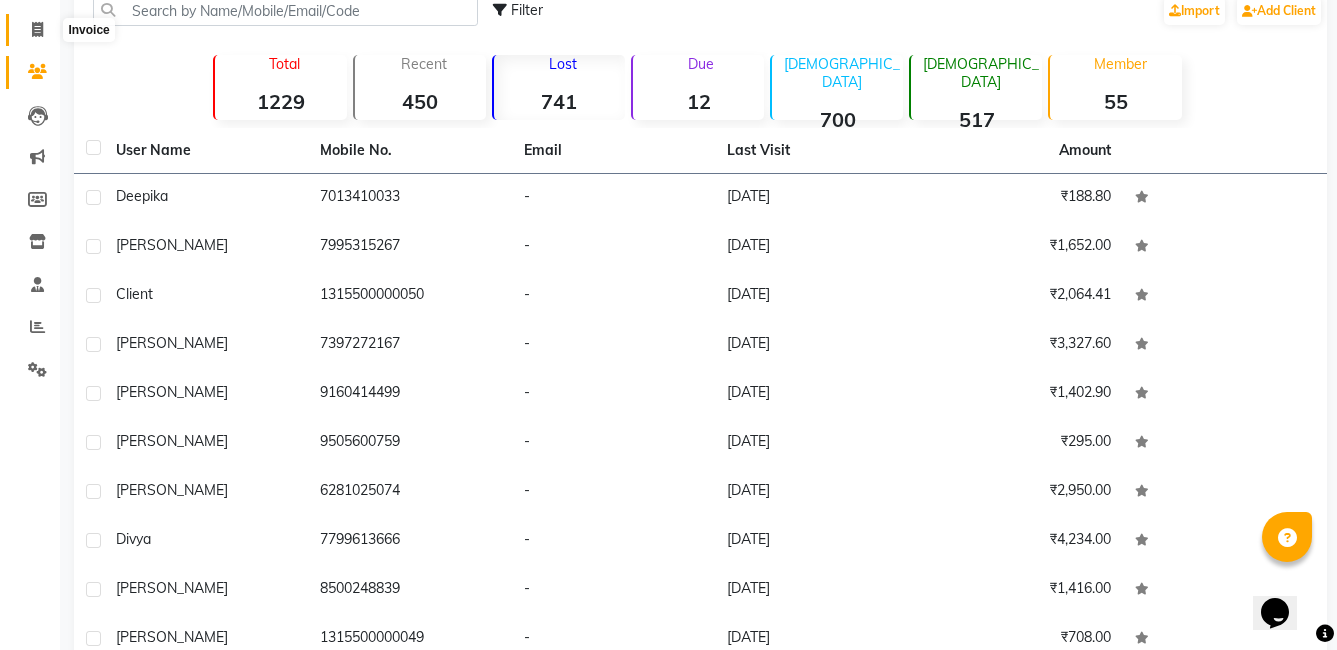 click 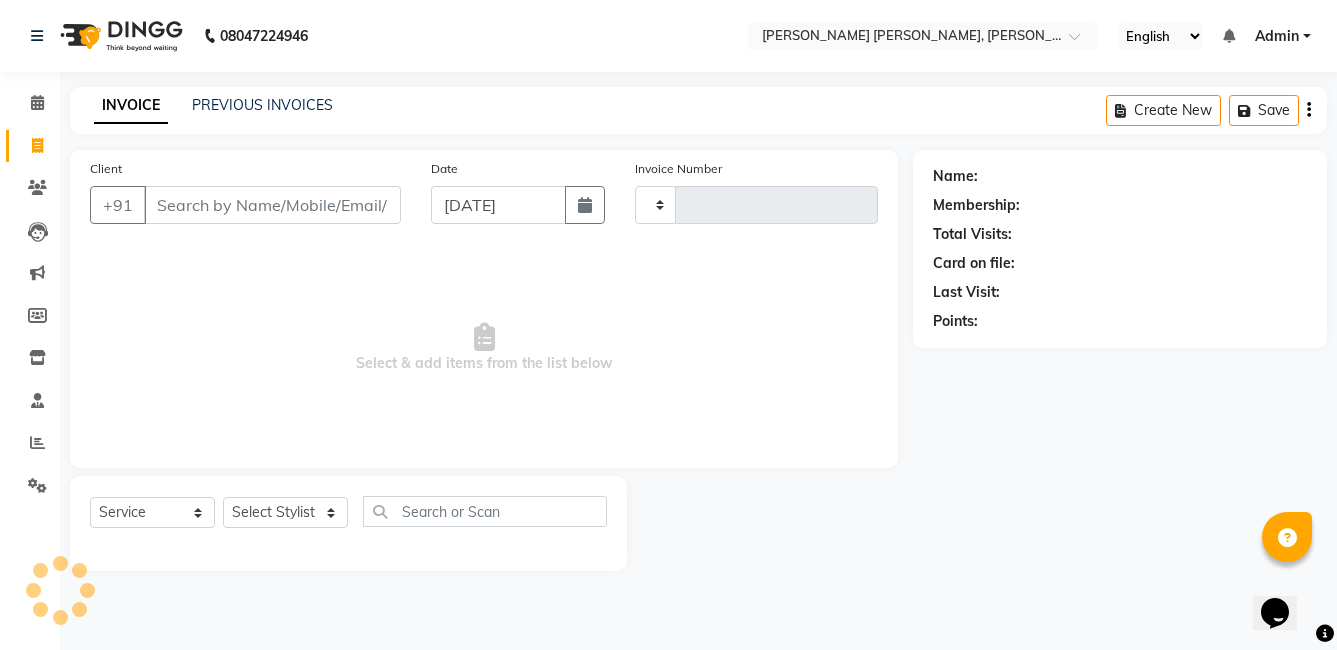 scroll, scrollTop: 0, scrollLeft: 0, axis: both 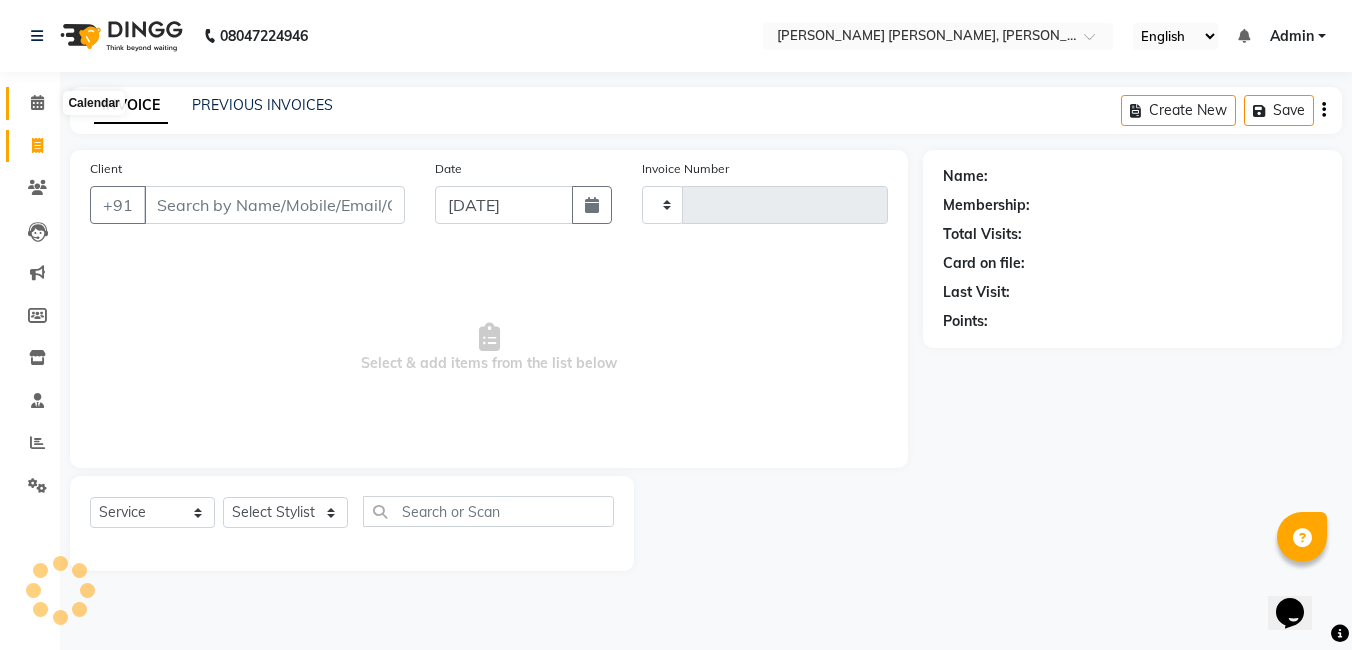 type on "0805" 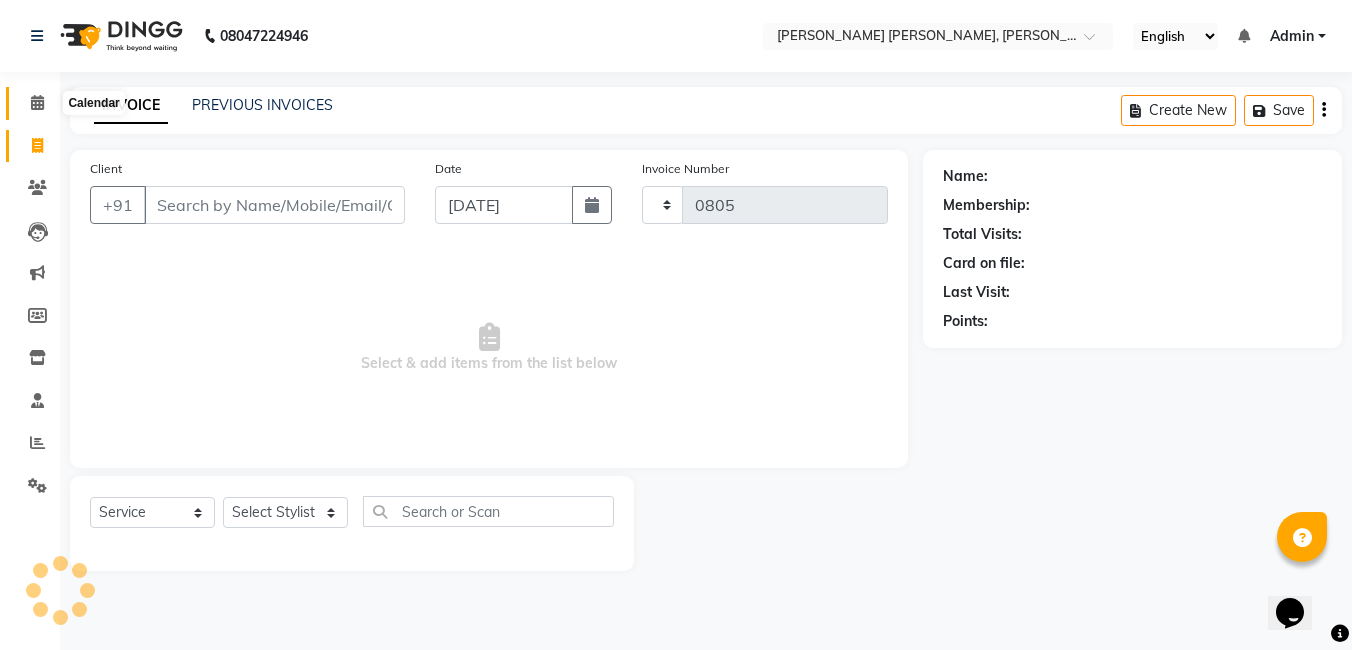 select on "7150" 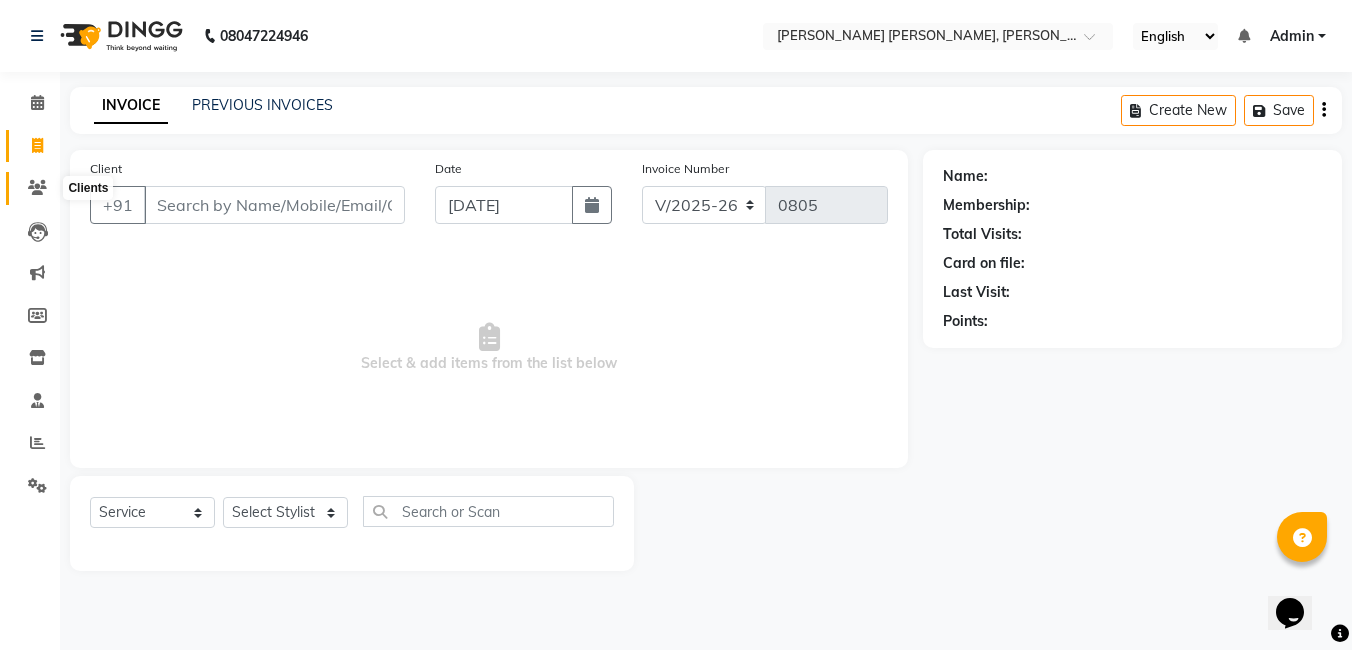 click 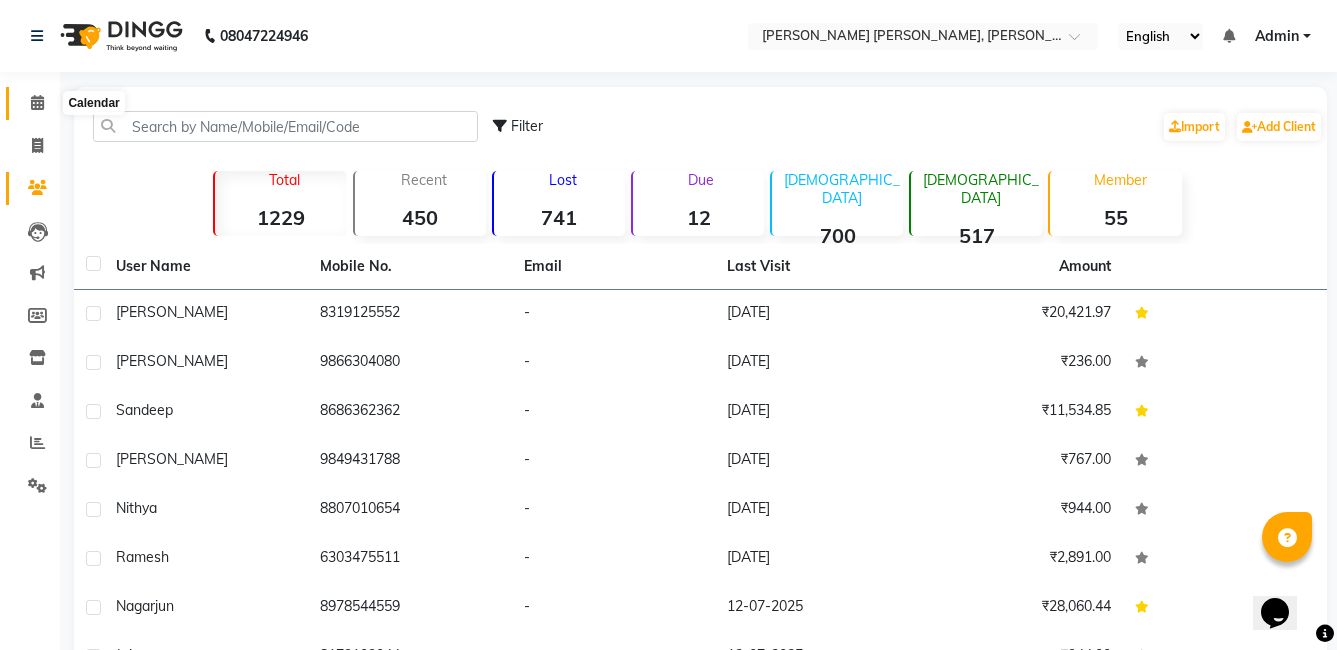 click 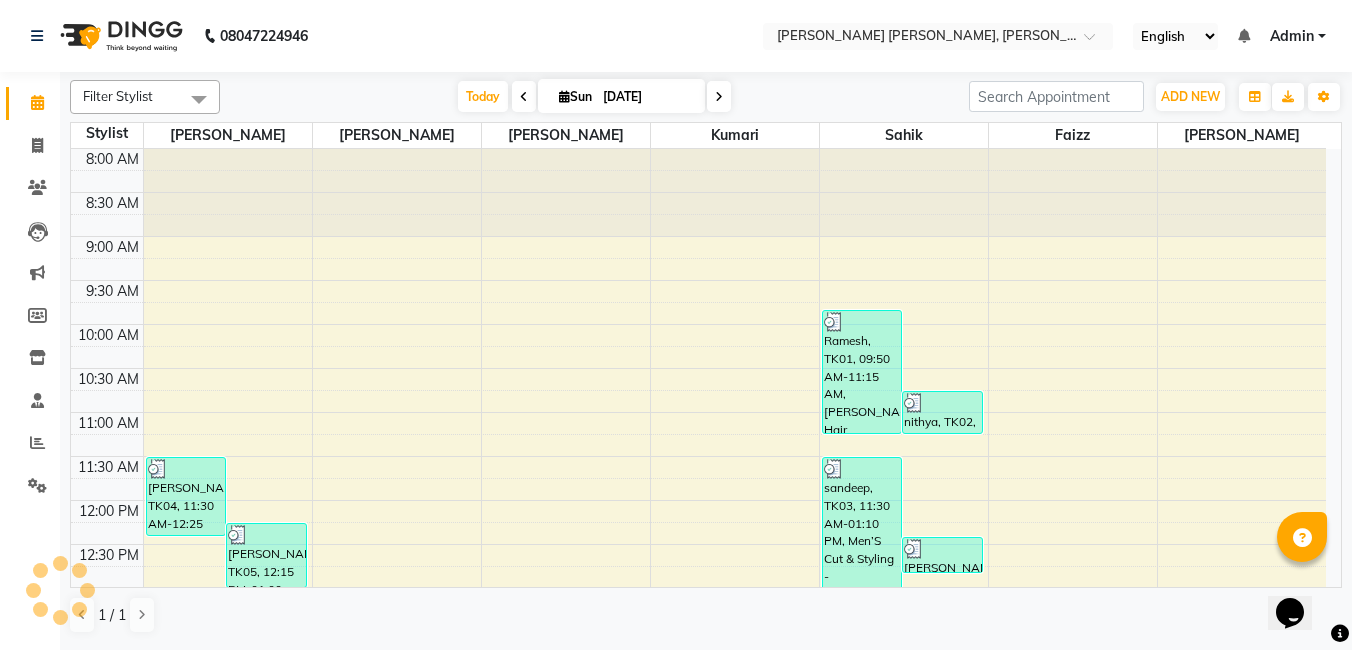 scroll, scrollTop: 793, scrollLeft: 0, axis: vertical 